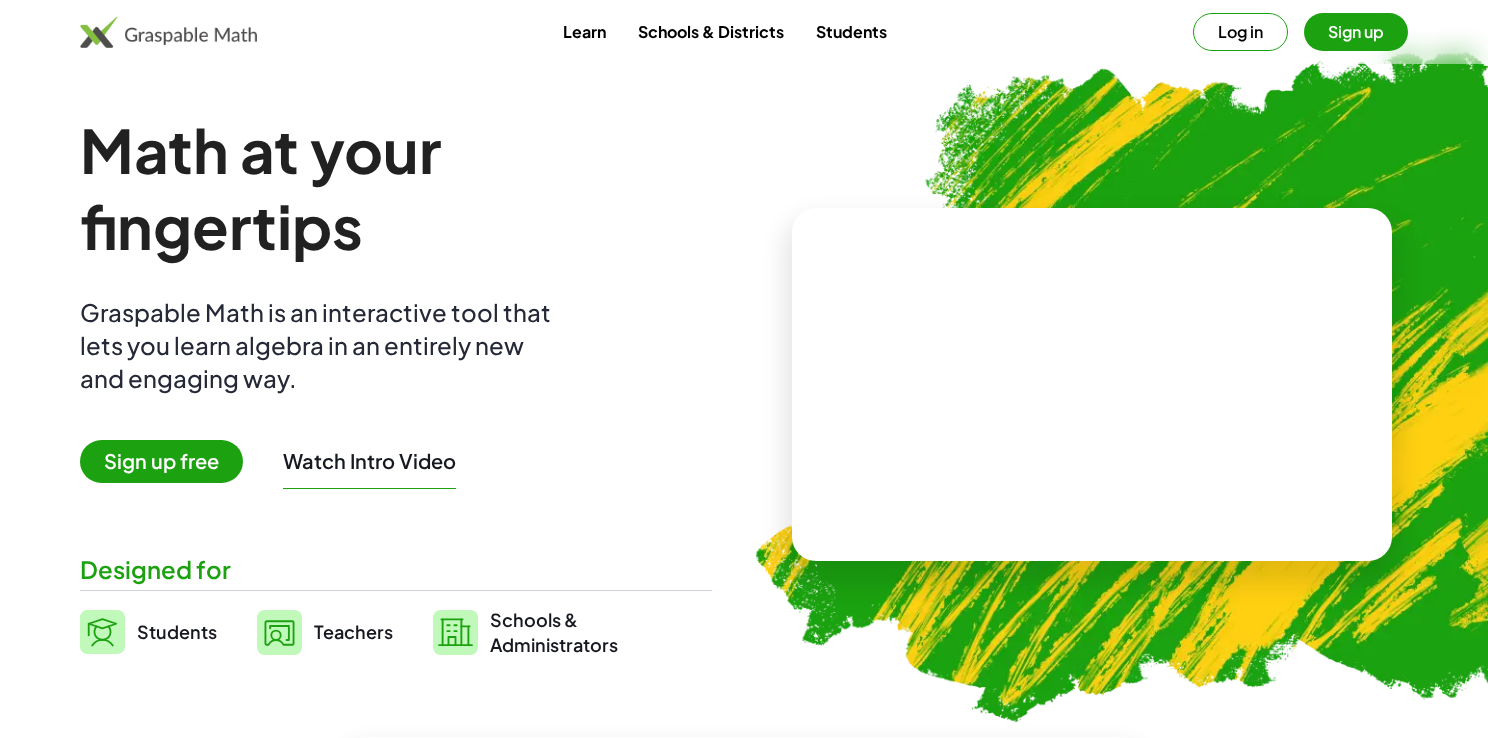 scroll, scrollTop: 0, scrollLeft: 0, axis: both 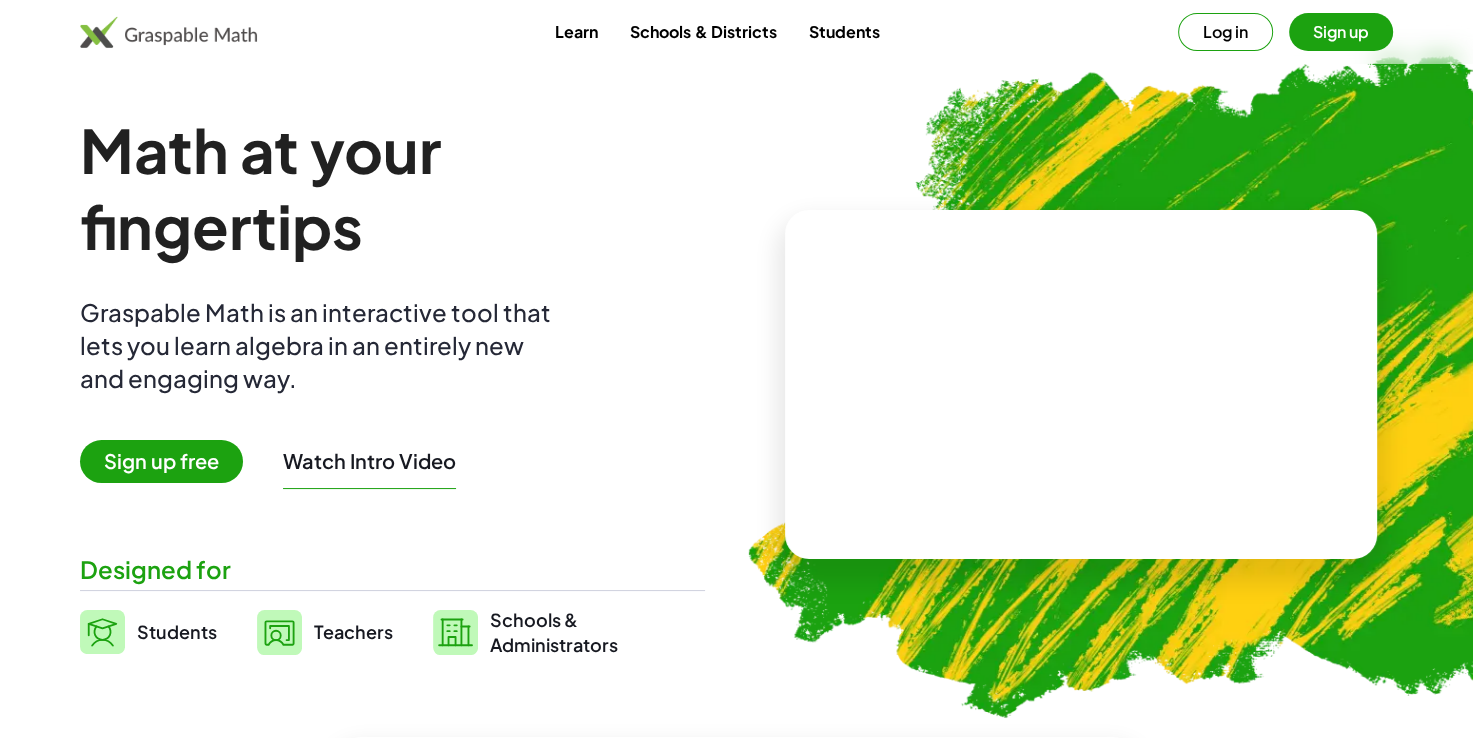 click on "Sign up free" at bounding box center (161, 461) 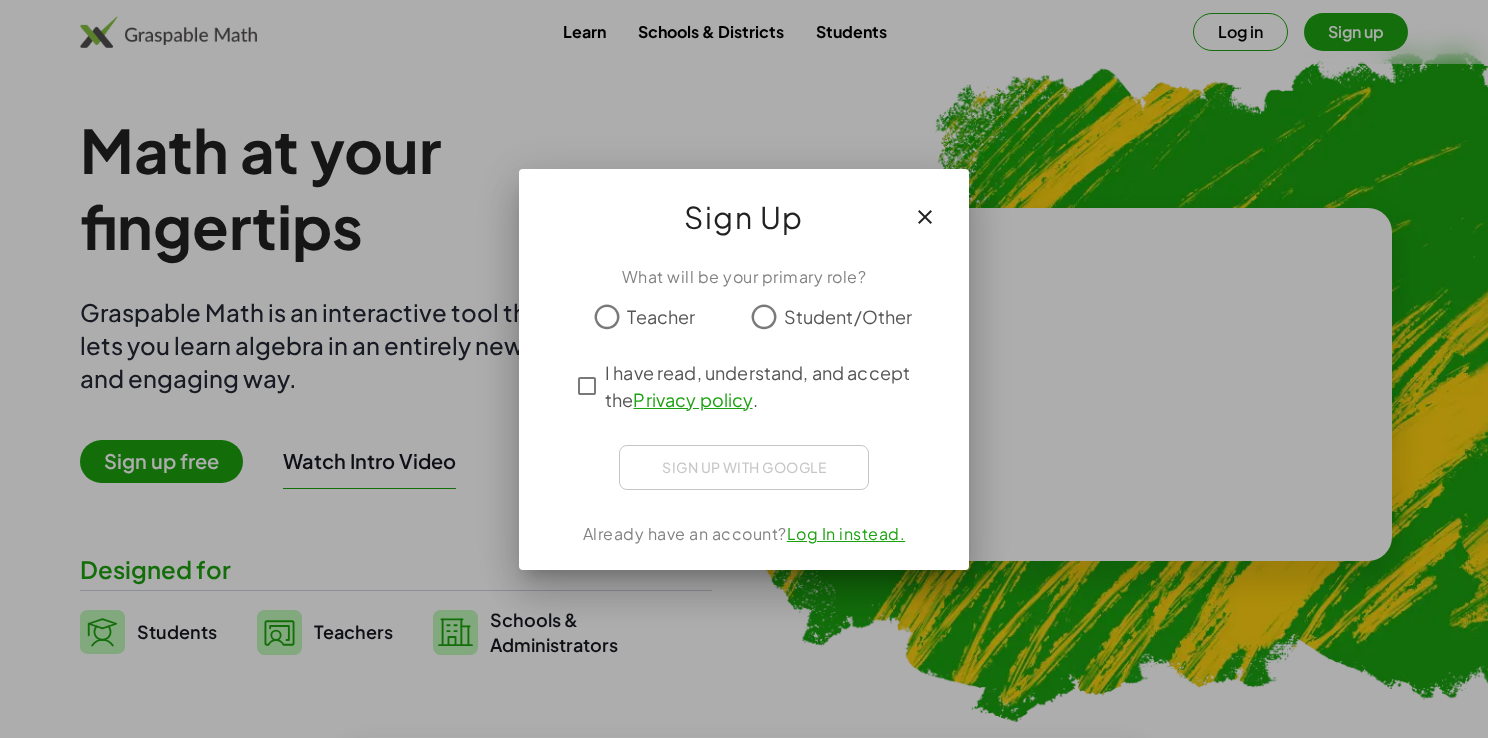 click on "Teacher" 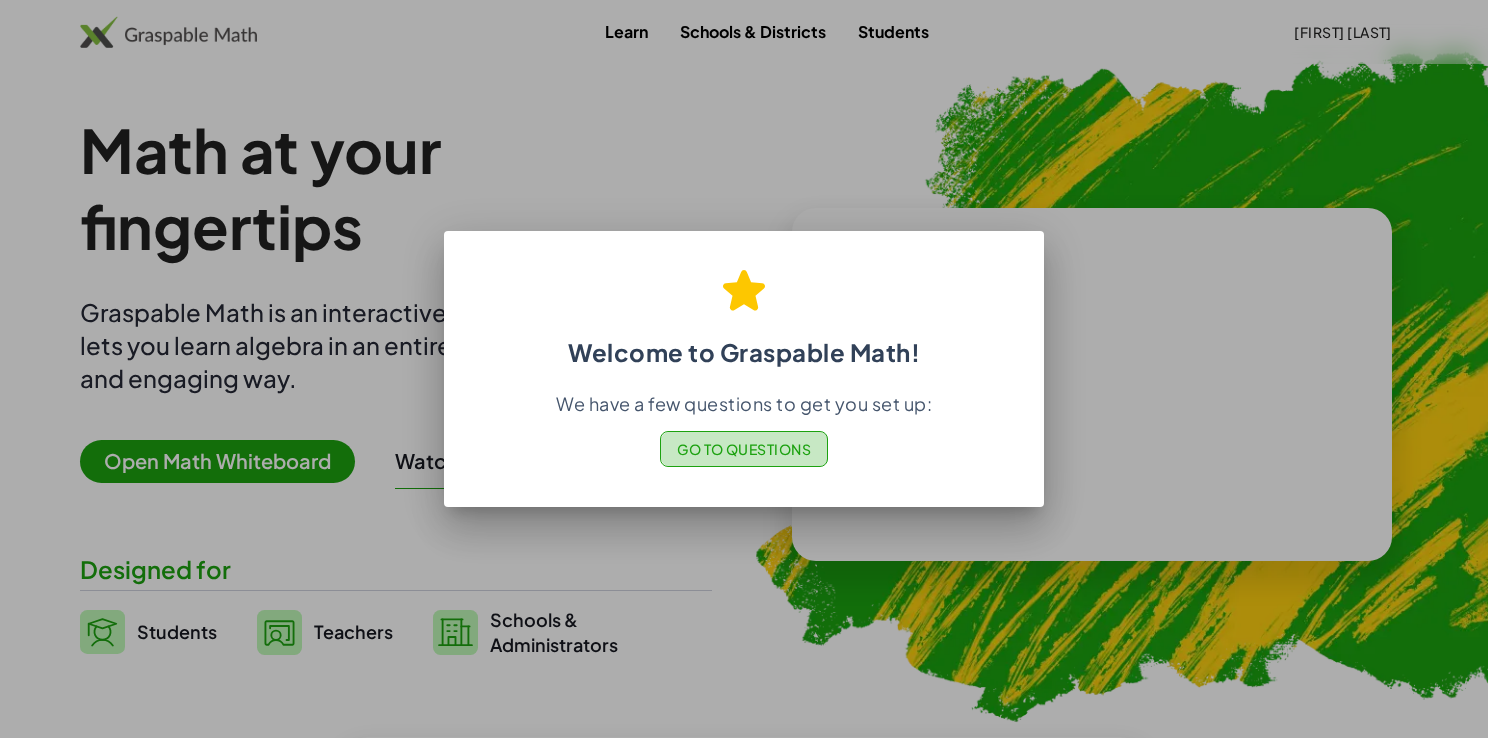 click on "Go to Questions" 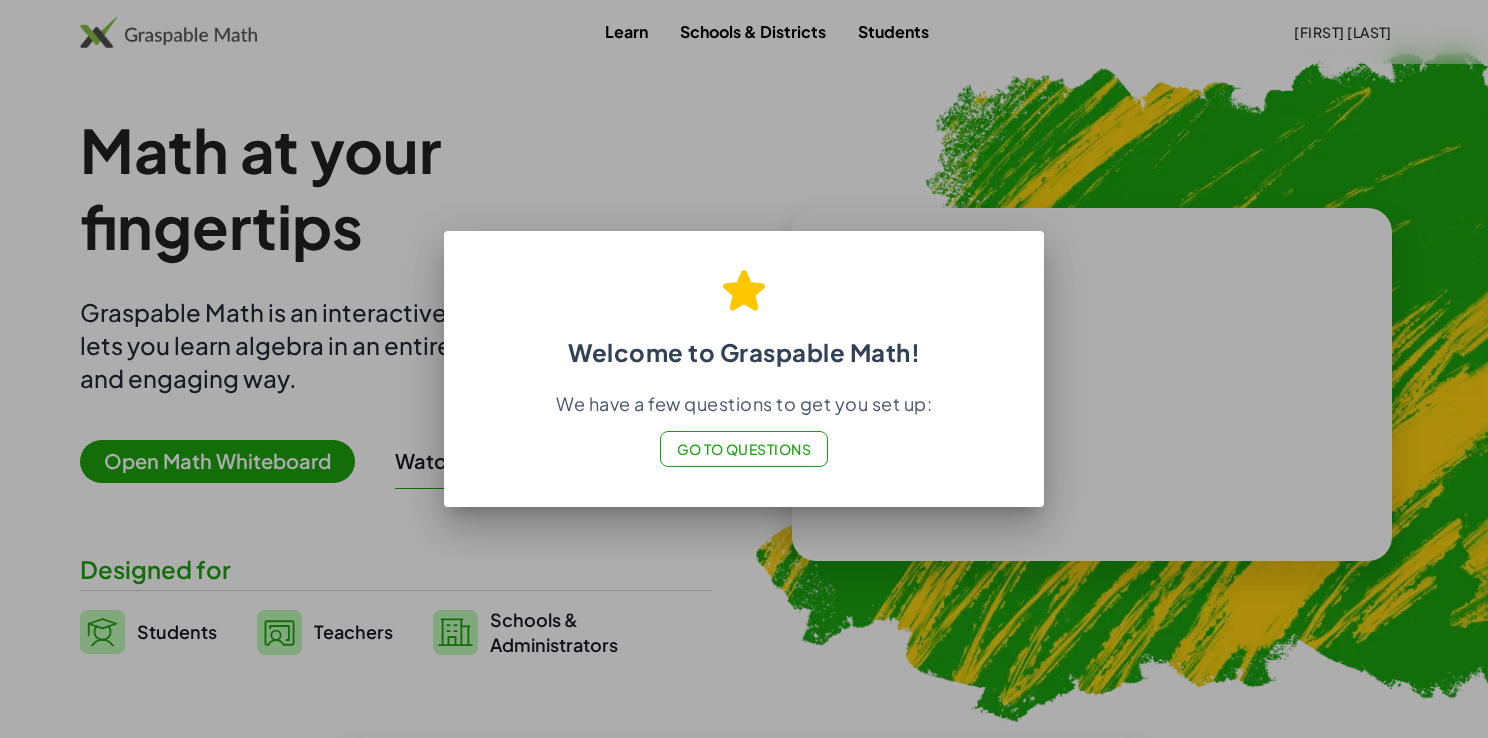 click at bounding box center [744, 369] 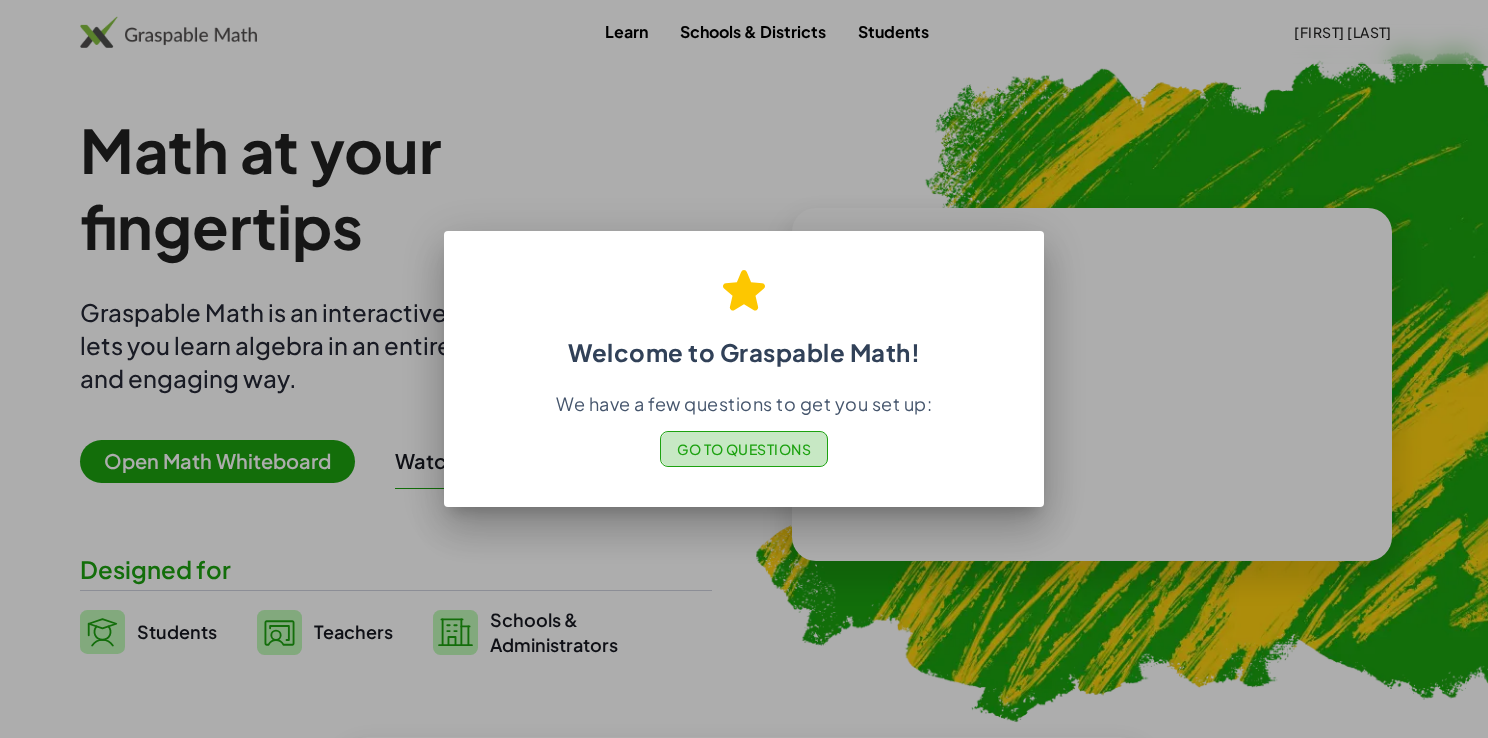 click on "Go to Questions" 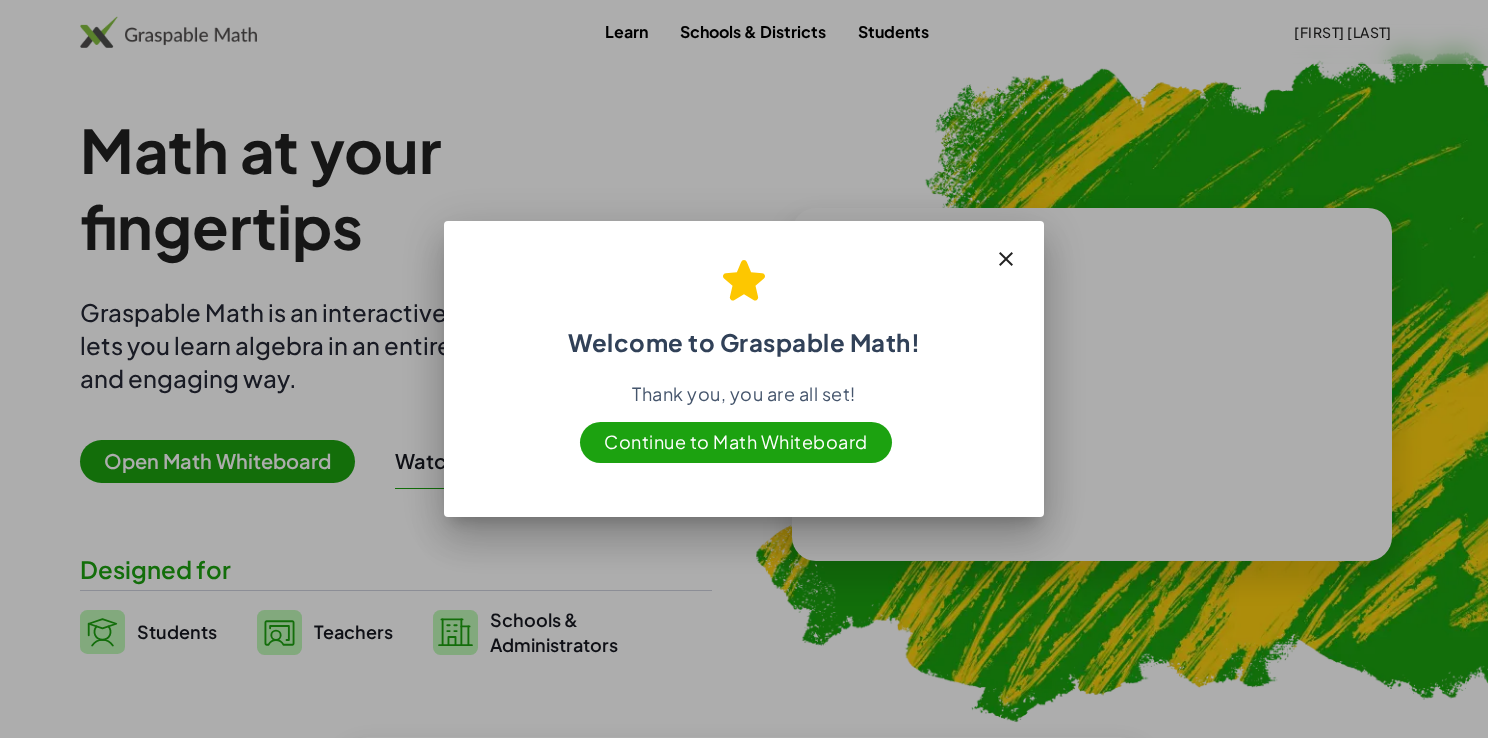 click at bounding box center [1006, 259] 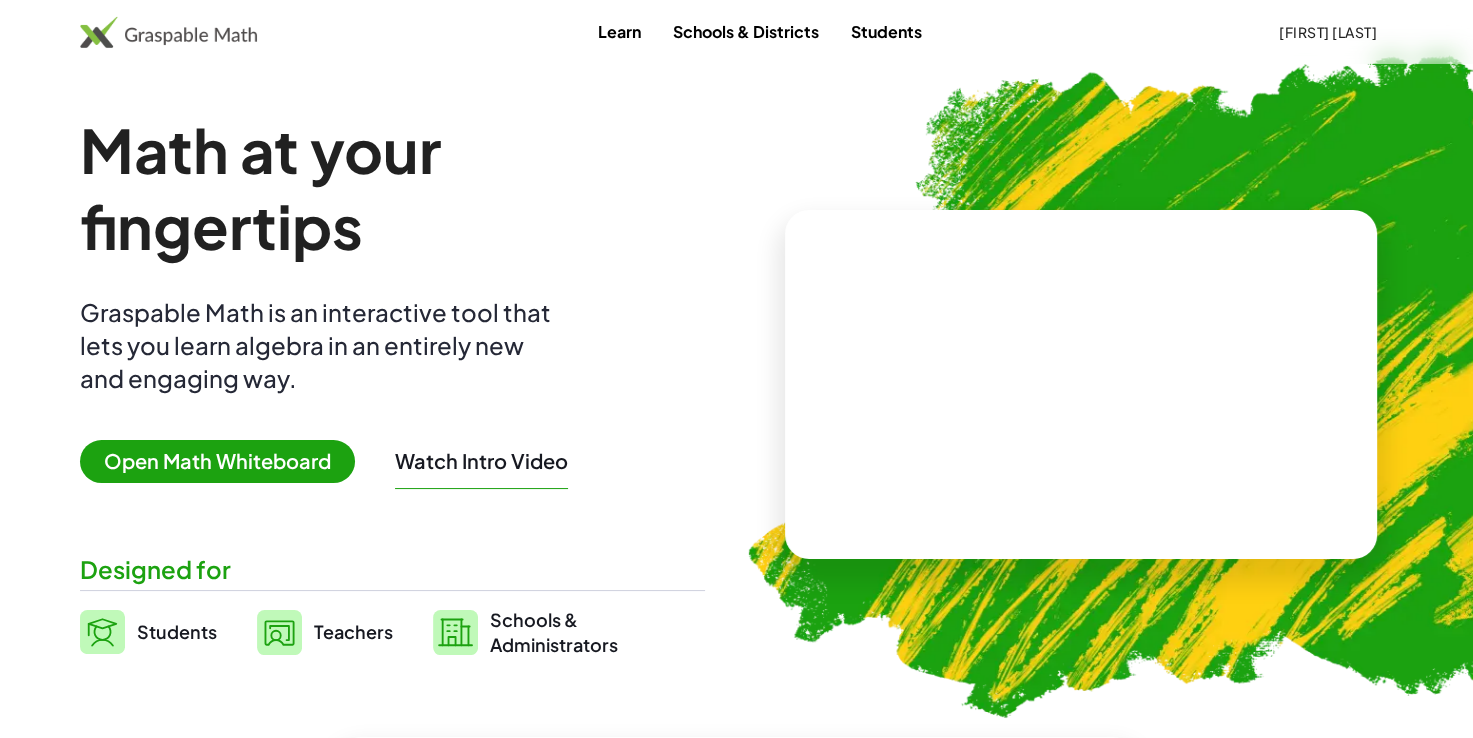 click on "Open Math Whiteboard" at bounding box center (217, 461) 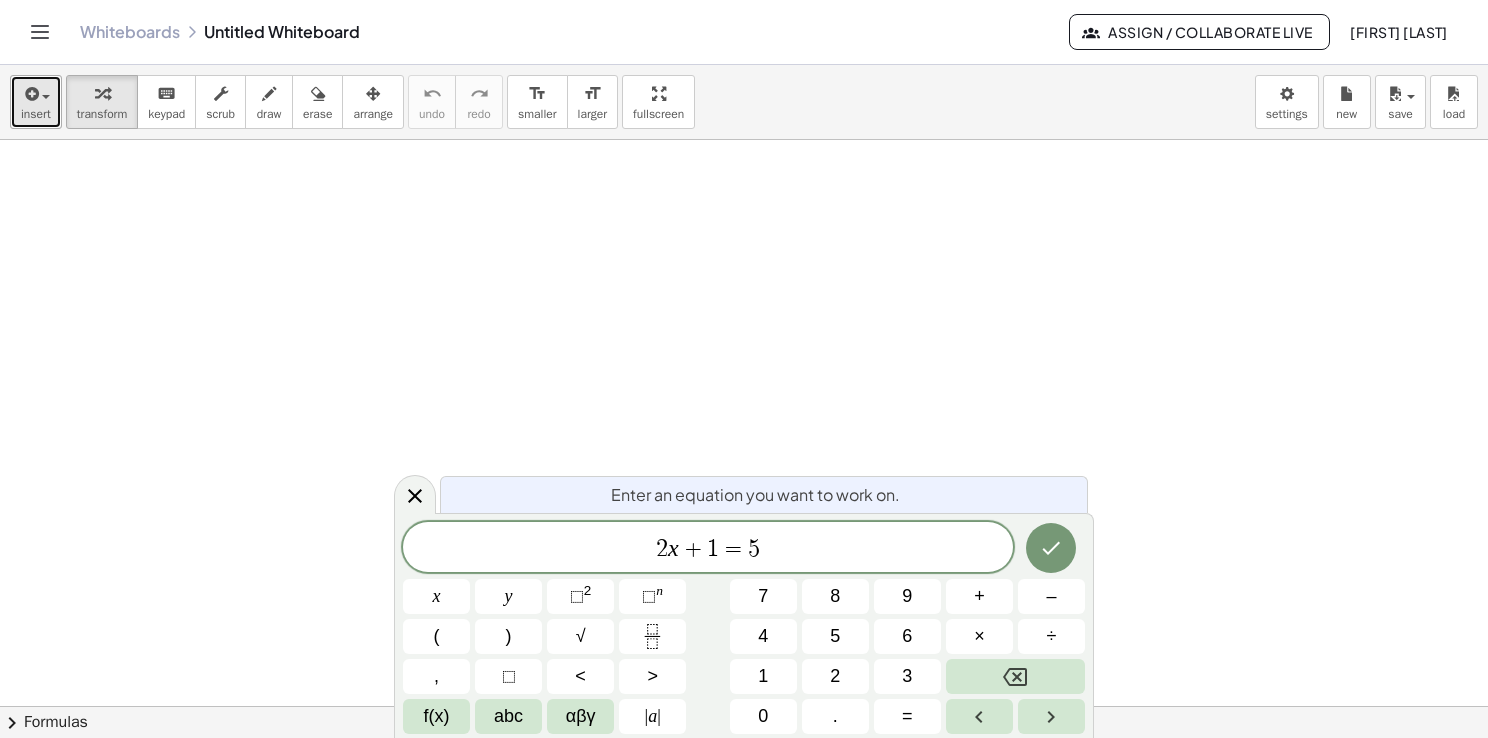 click on "insert" at bounding box center [36, 102] 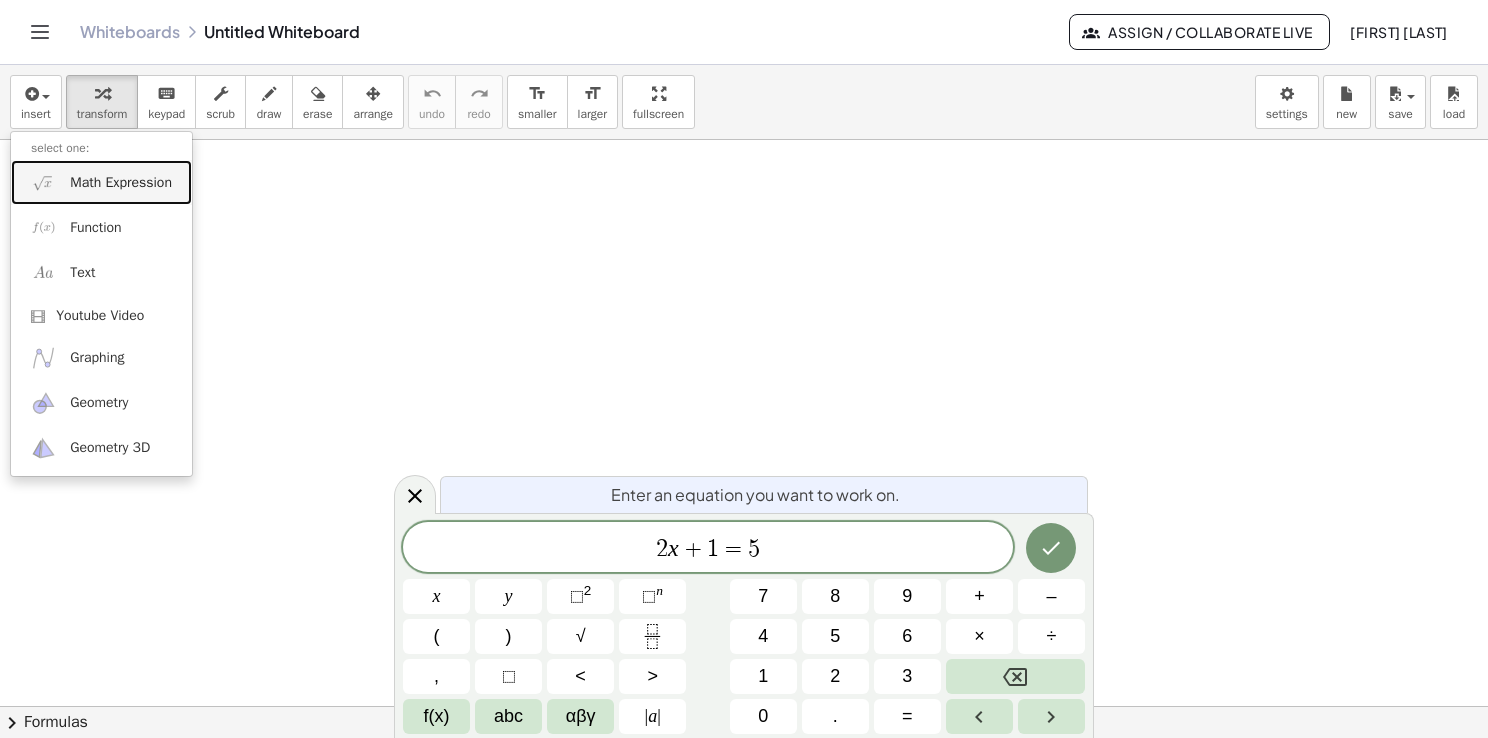 click on "Math Expression" at bounding box center (121, 183) 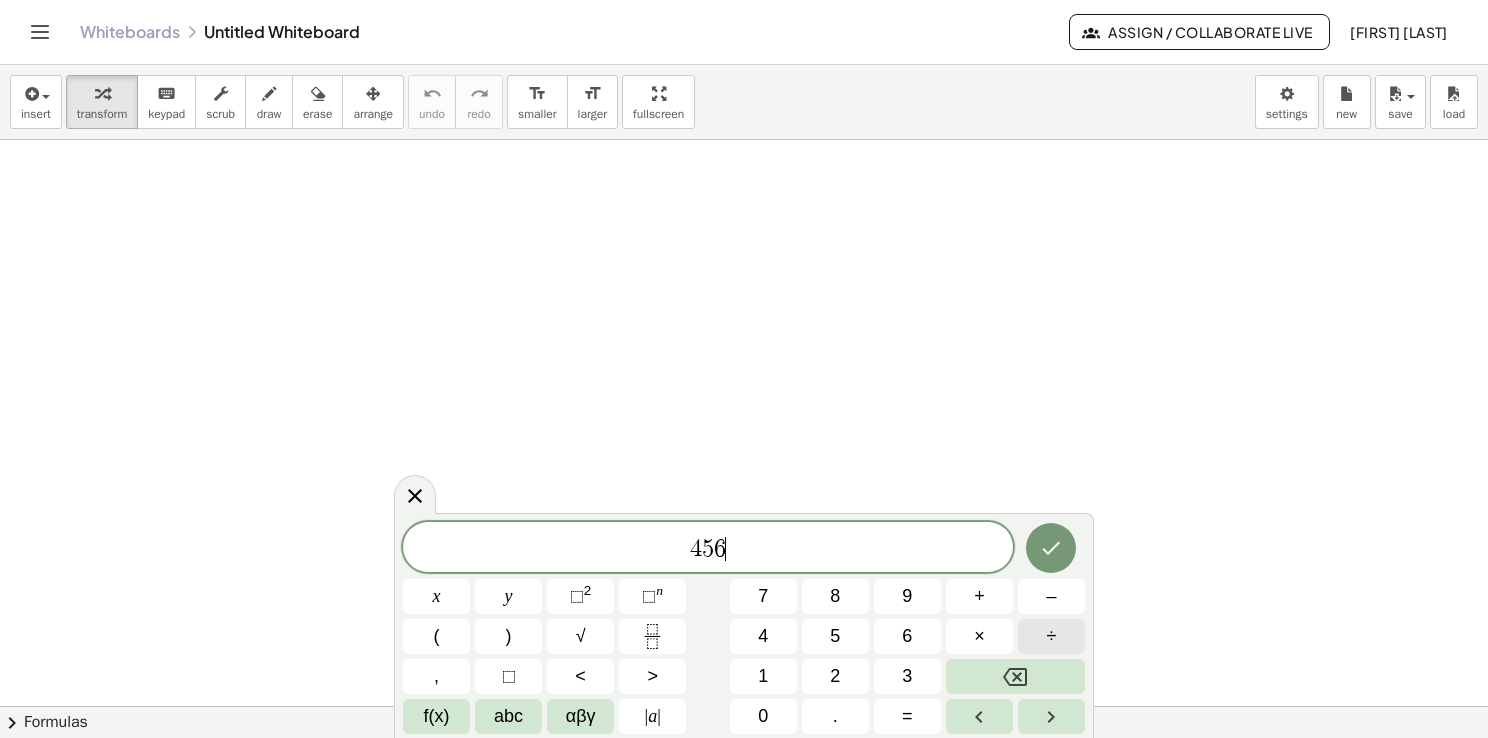 click on "÷" at bounding box center (1051, 636) 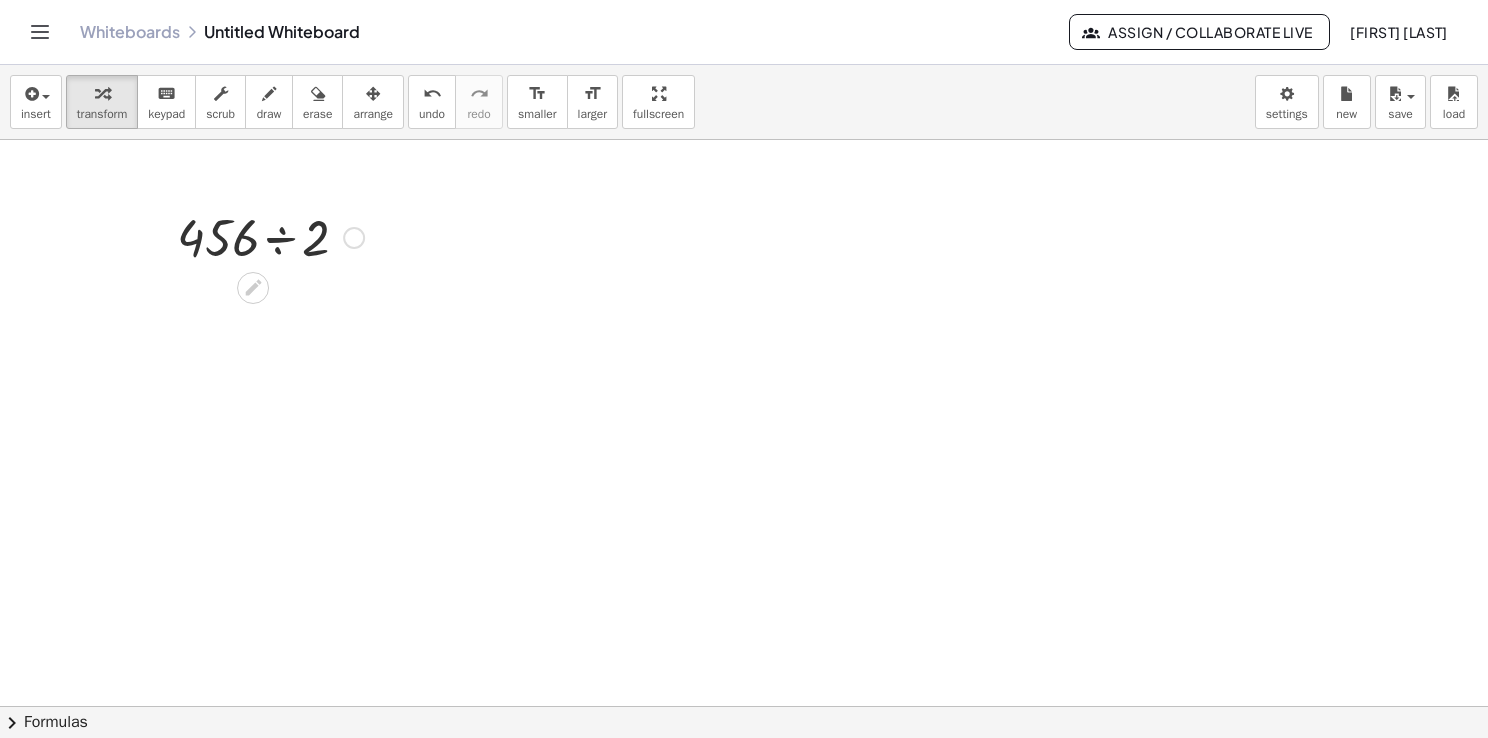 click at bounding box center [270, 236] 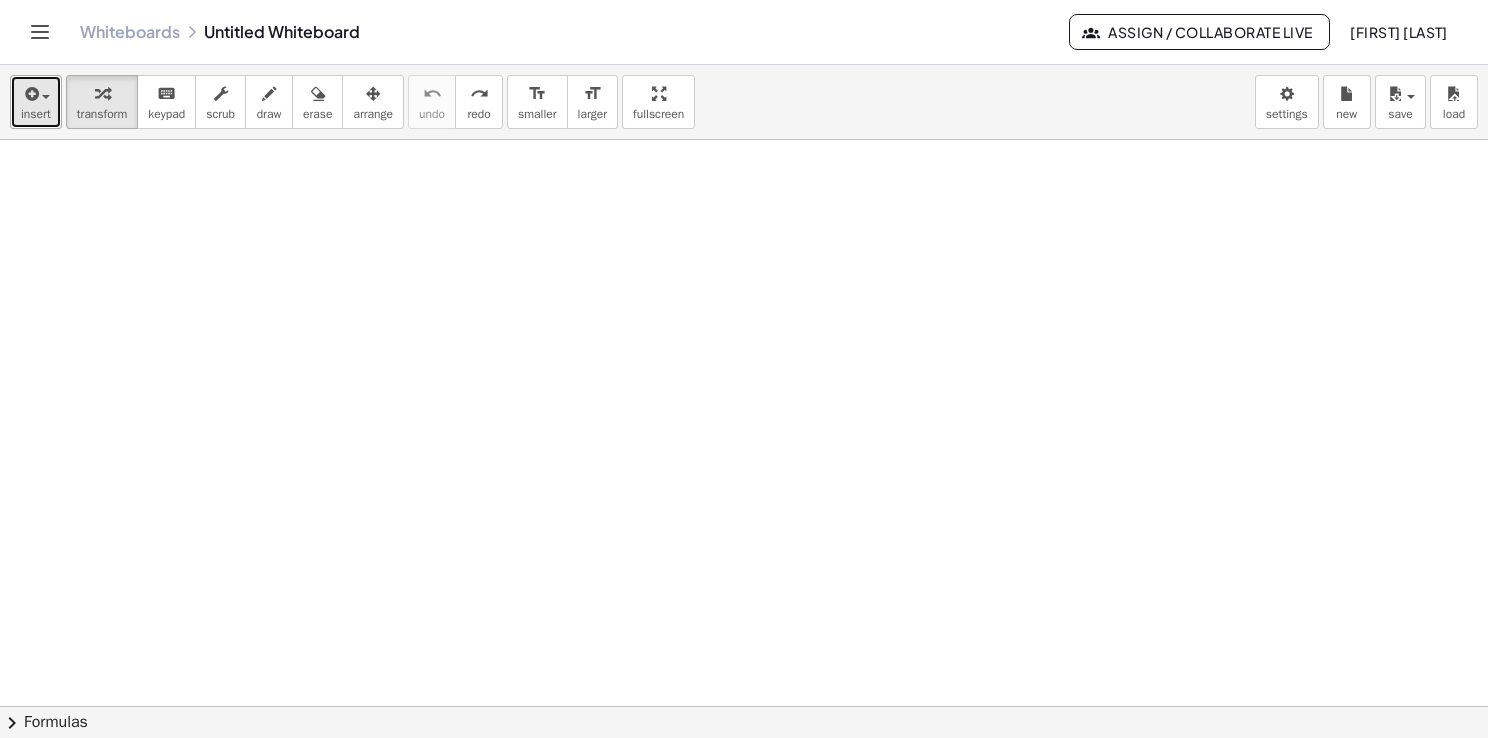 click on "insert" at bounding box center (36, 102) 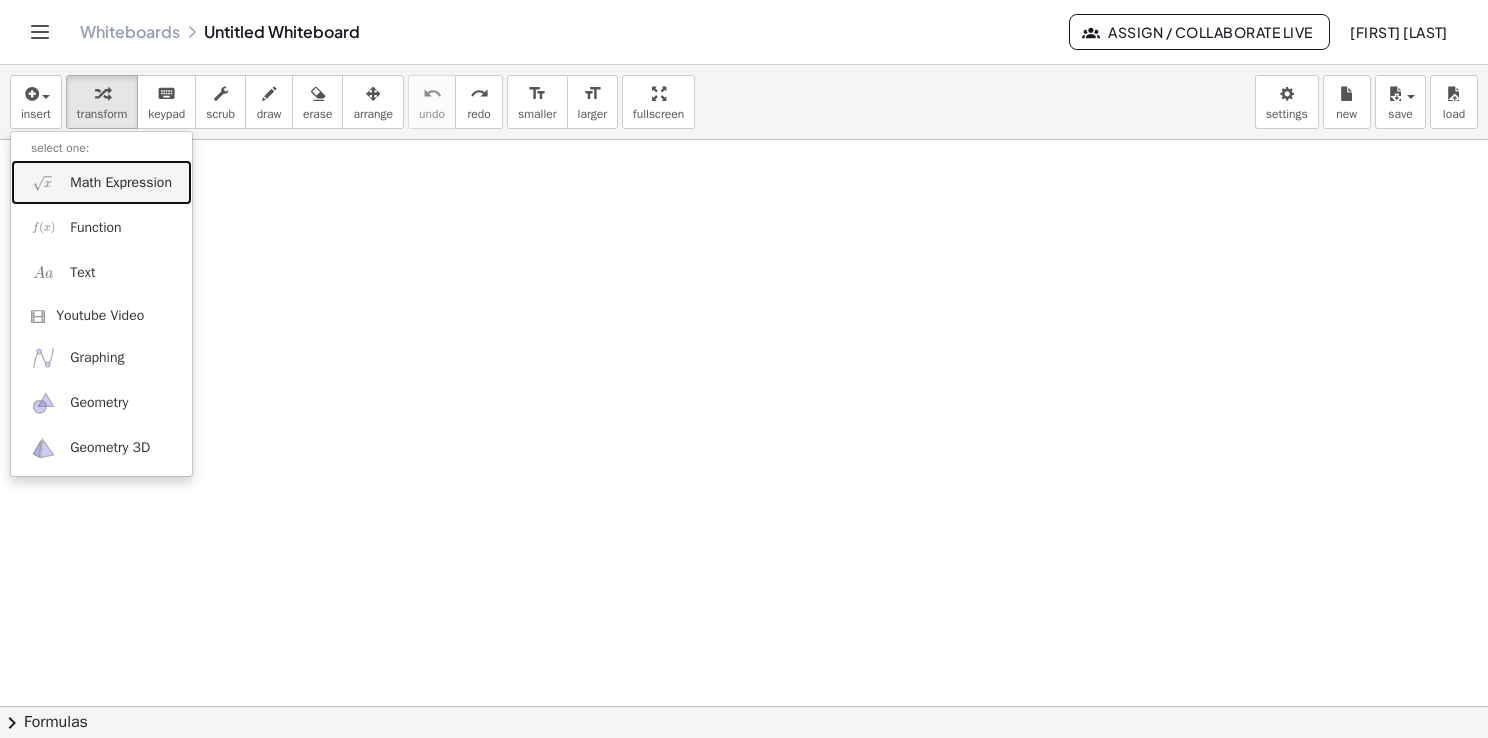click on "Math Expression" at bounding box center [101, 182] 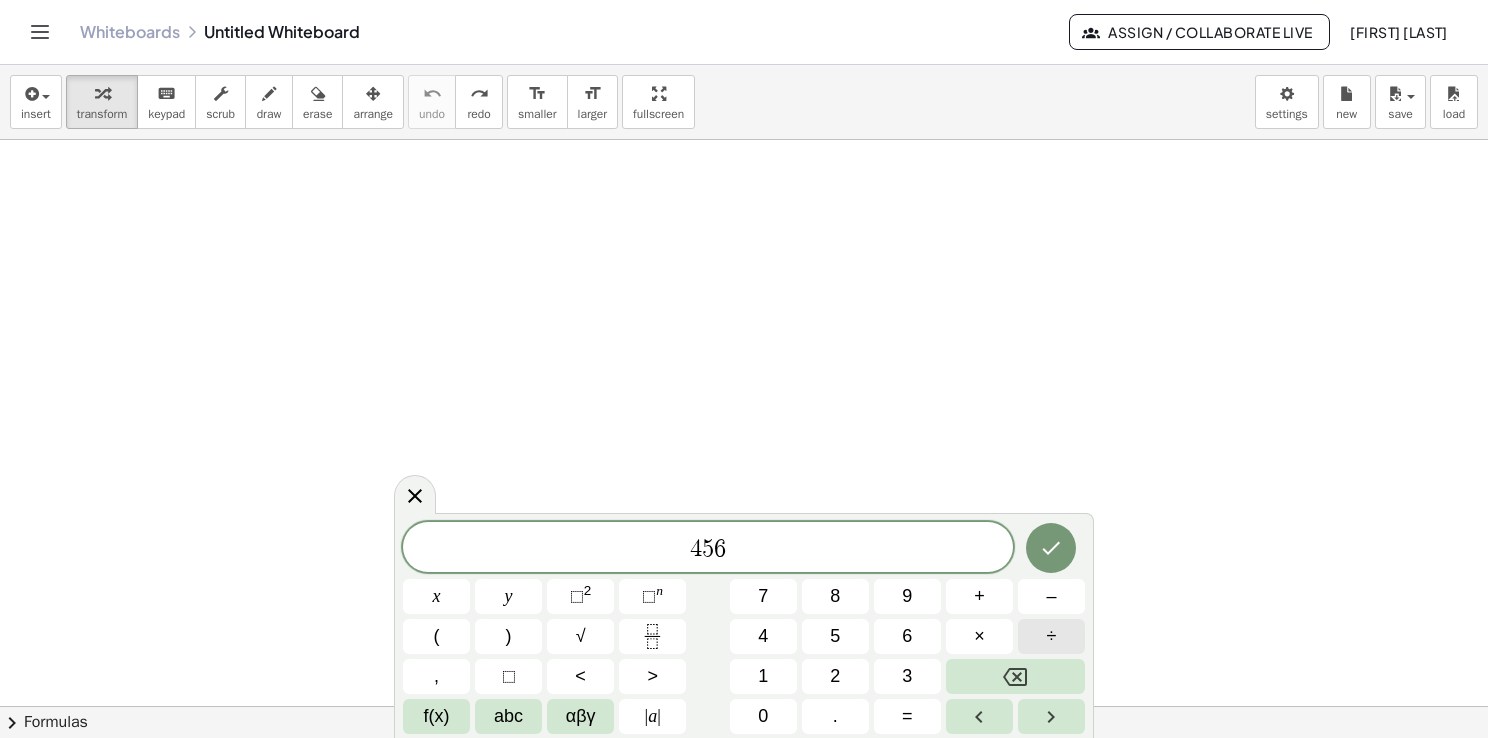 click on "÷" at bounding box center (1052, 636) 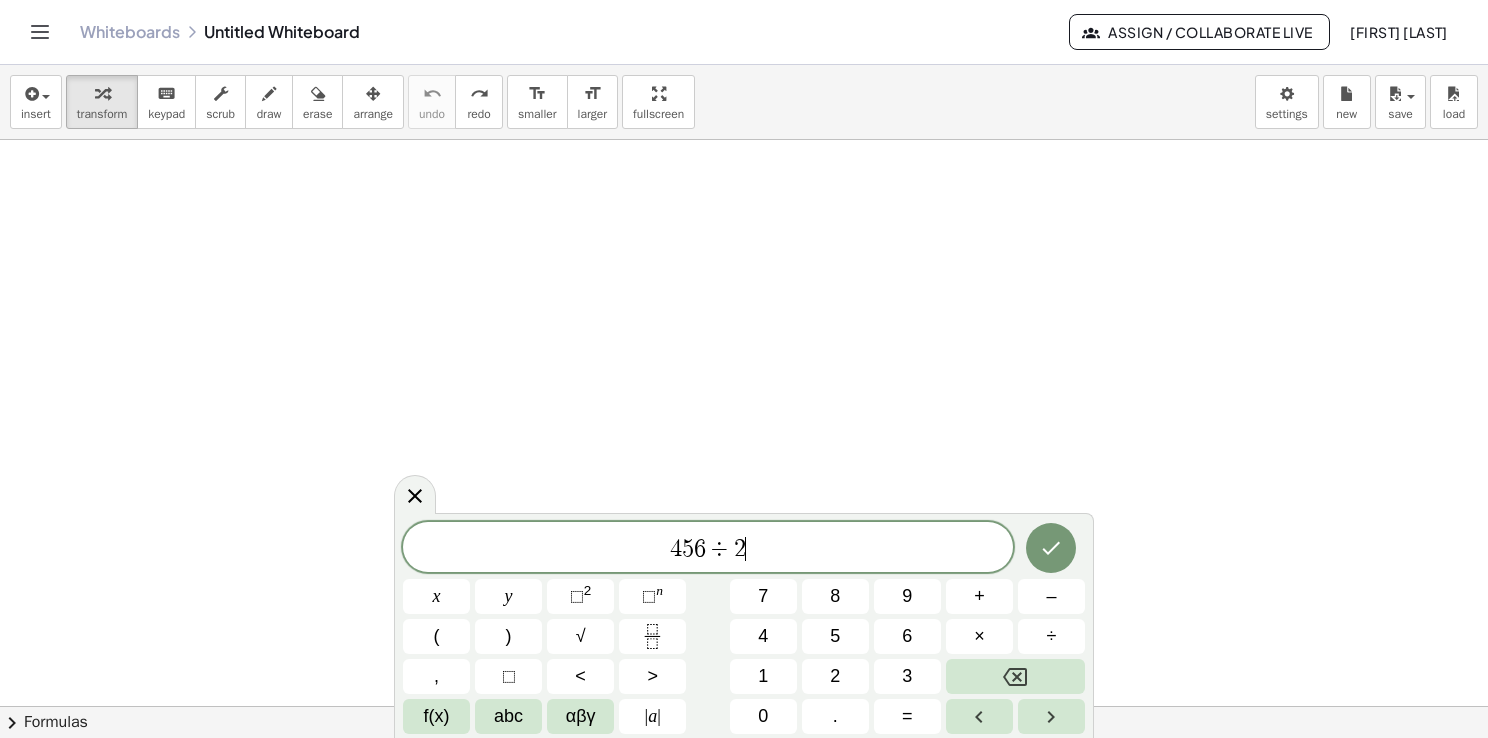 click 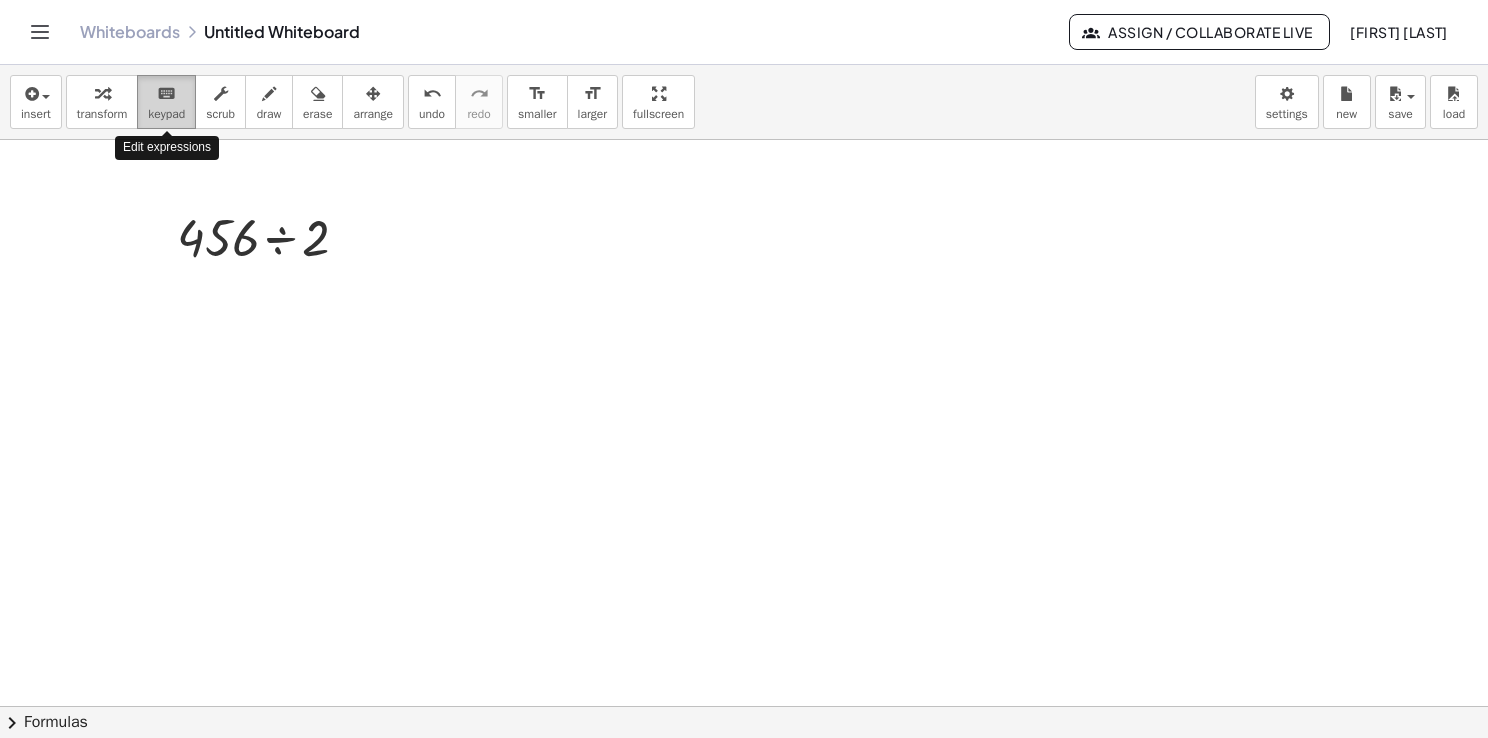 click on "keypad" at bounding box center (166, 114) 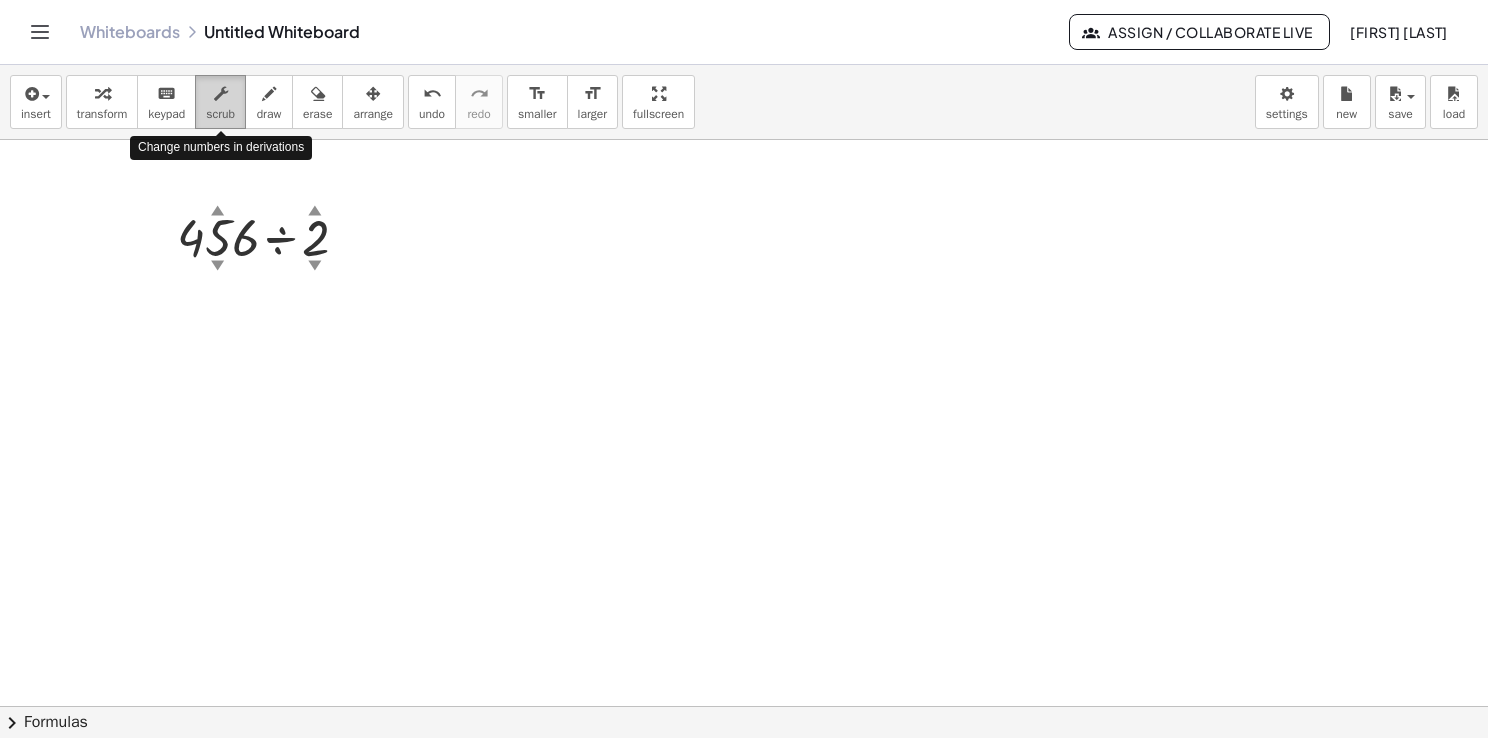click on "scrub" at bounding box center [220, 114] 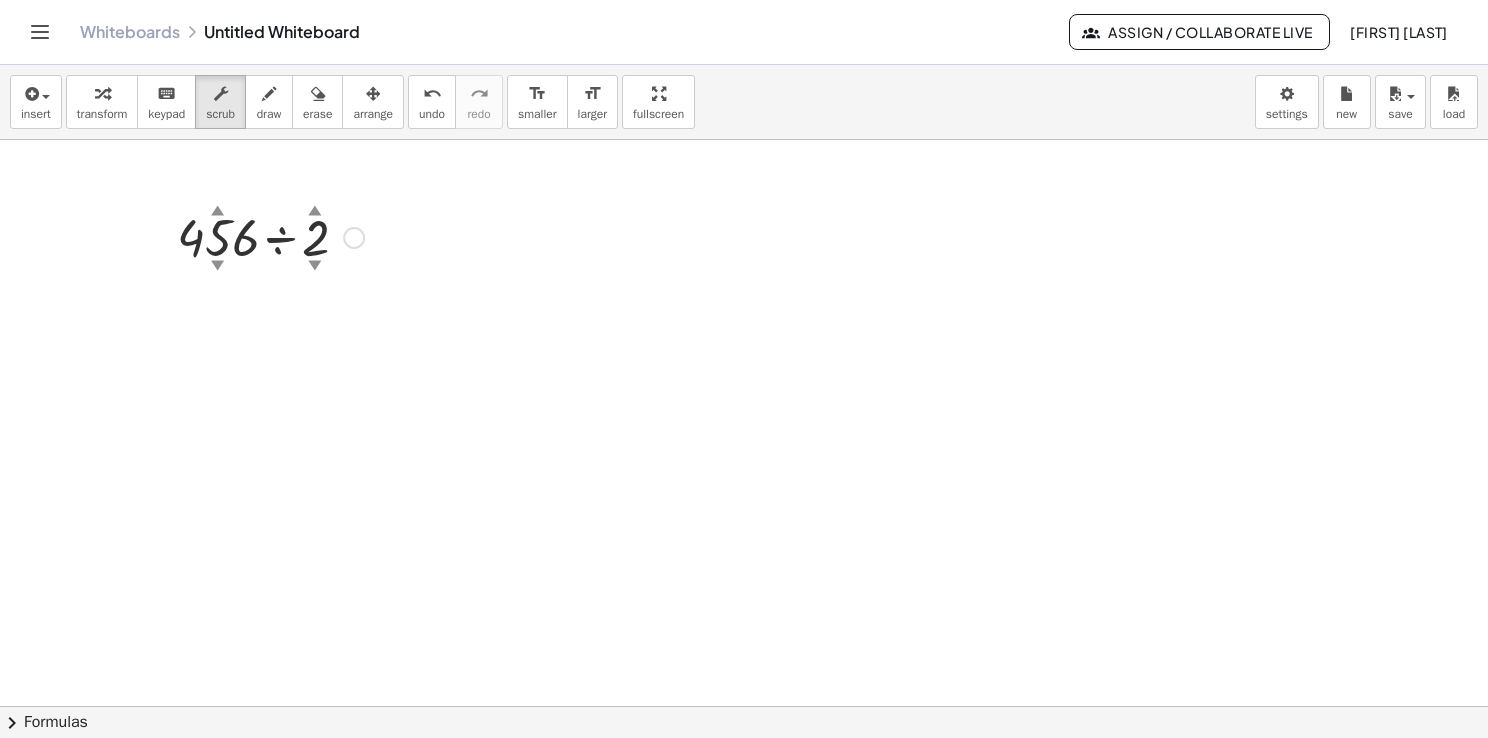 click at bounding box center (270, 236) 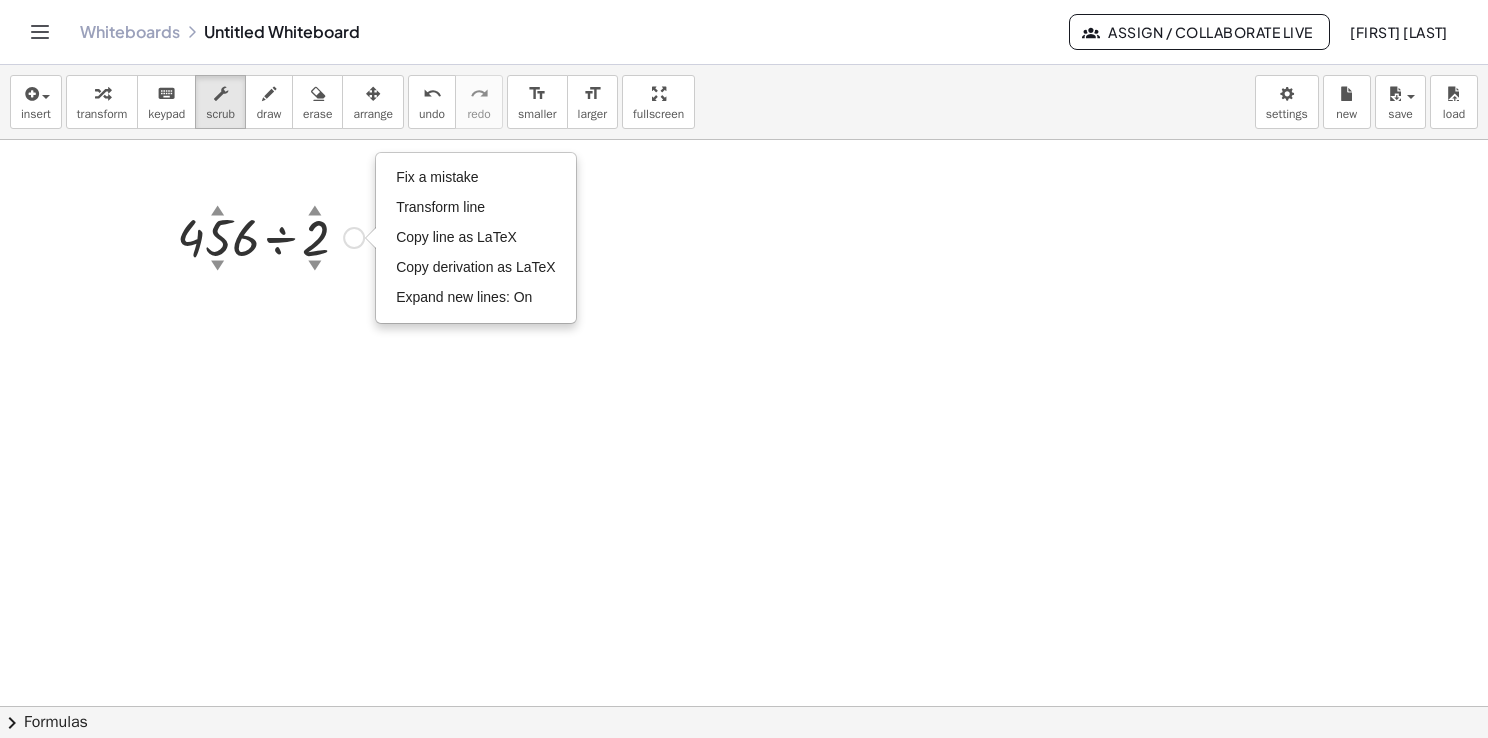 click on "Fix a mistake Transform line Copy line as LaTeX Copy derivation as LaTeX Expand new lines: On" at bounding box center [354, 238] 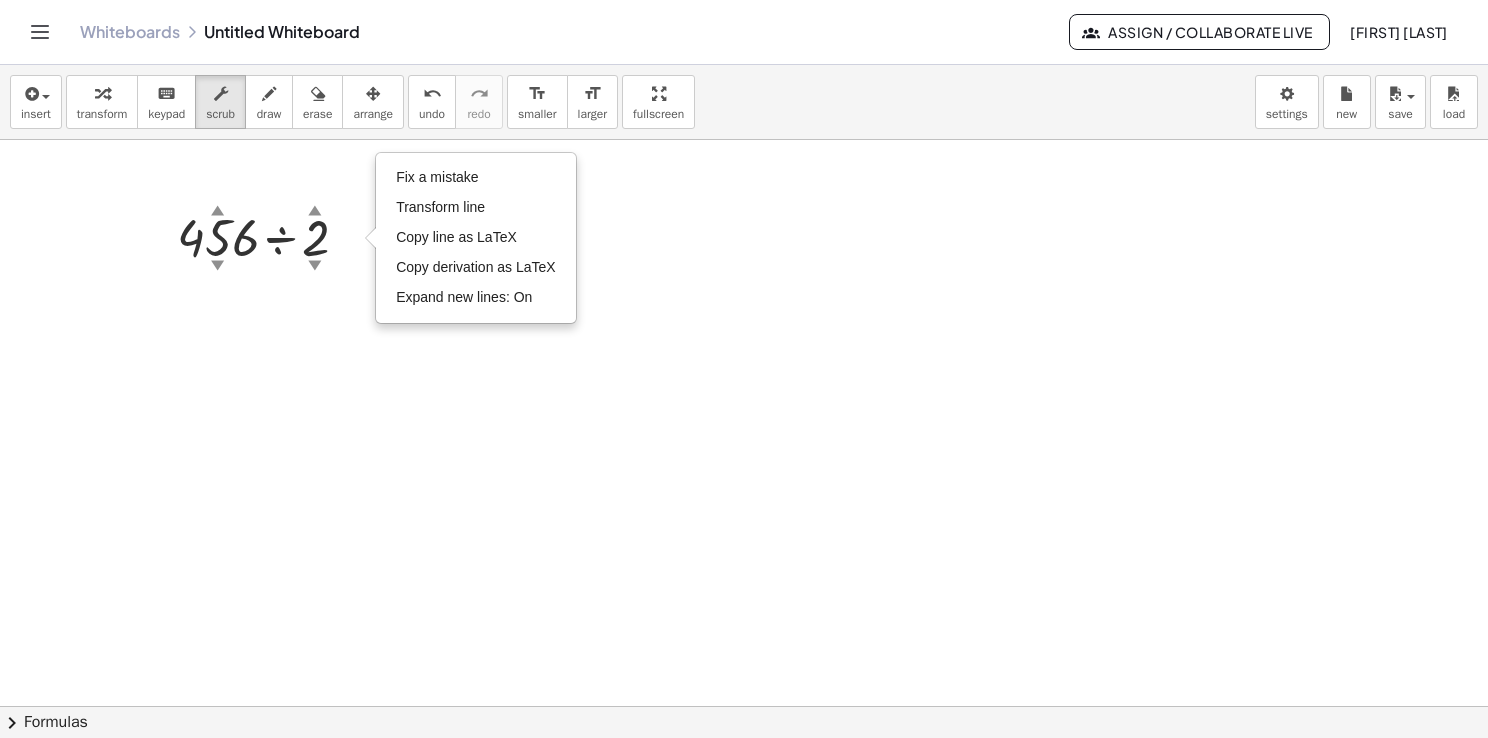click at bounding box center (744, 772) 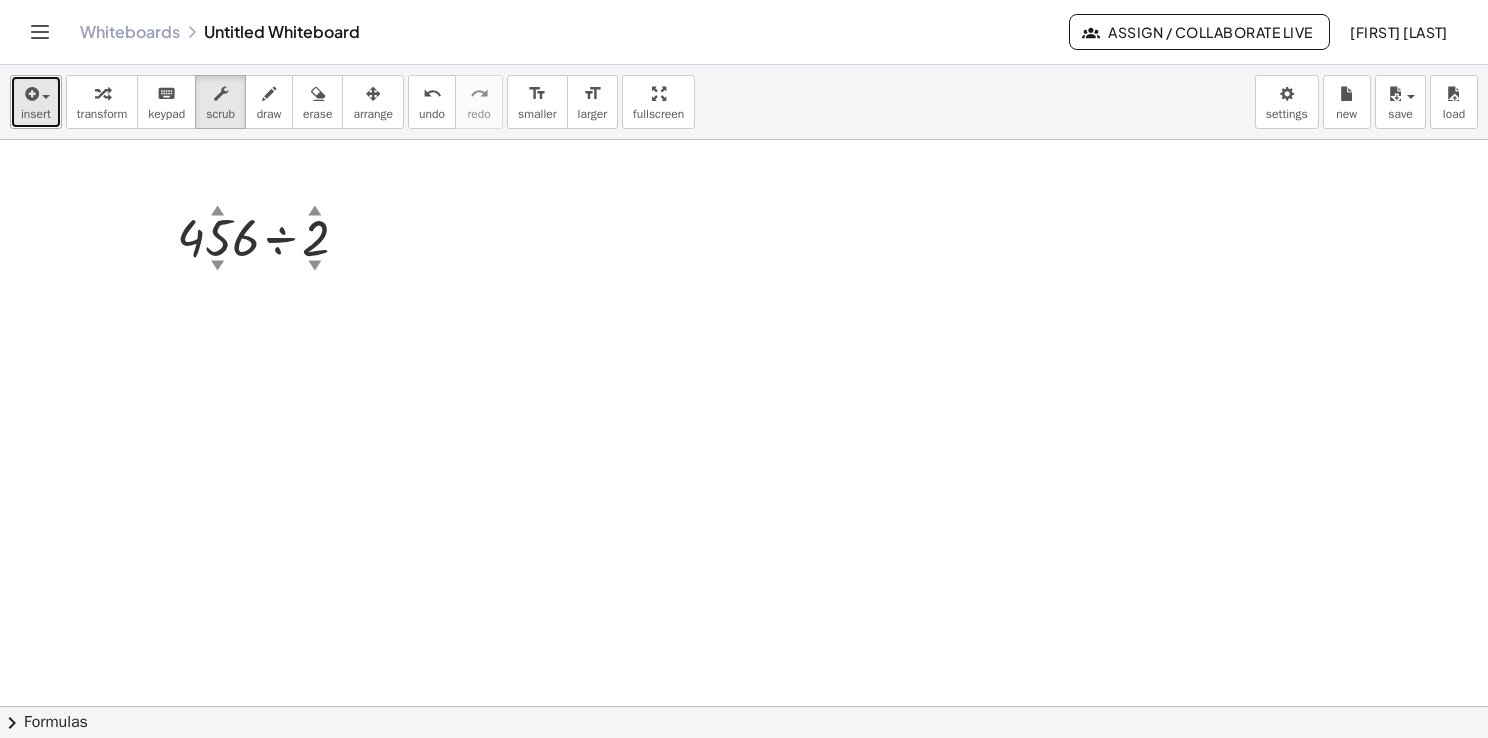 click on "insert" at bounding box center [36, 102] 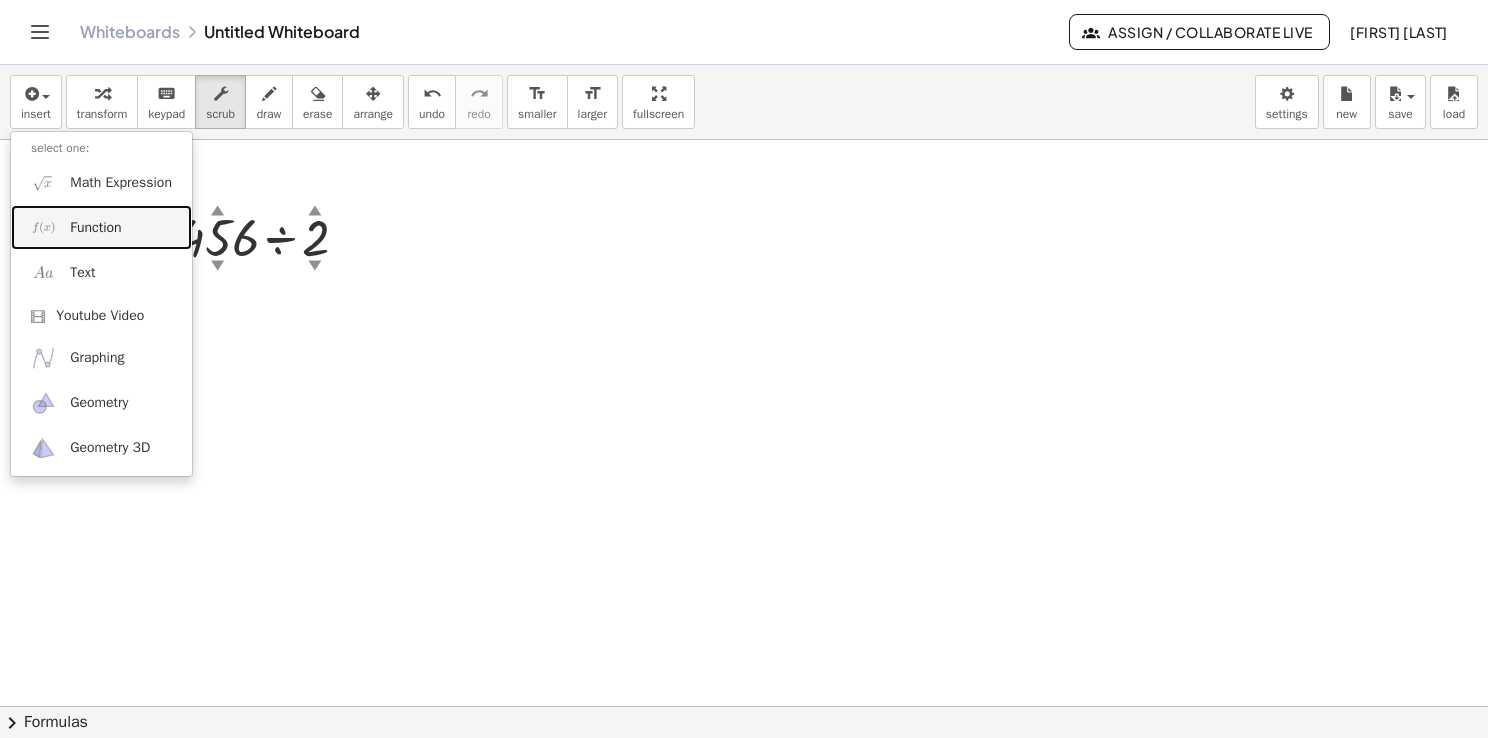 click on "Function" at bounding box center [101, 227] 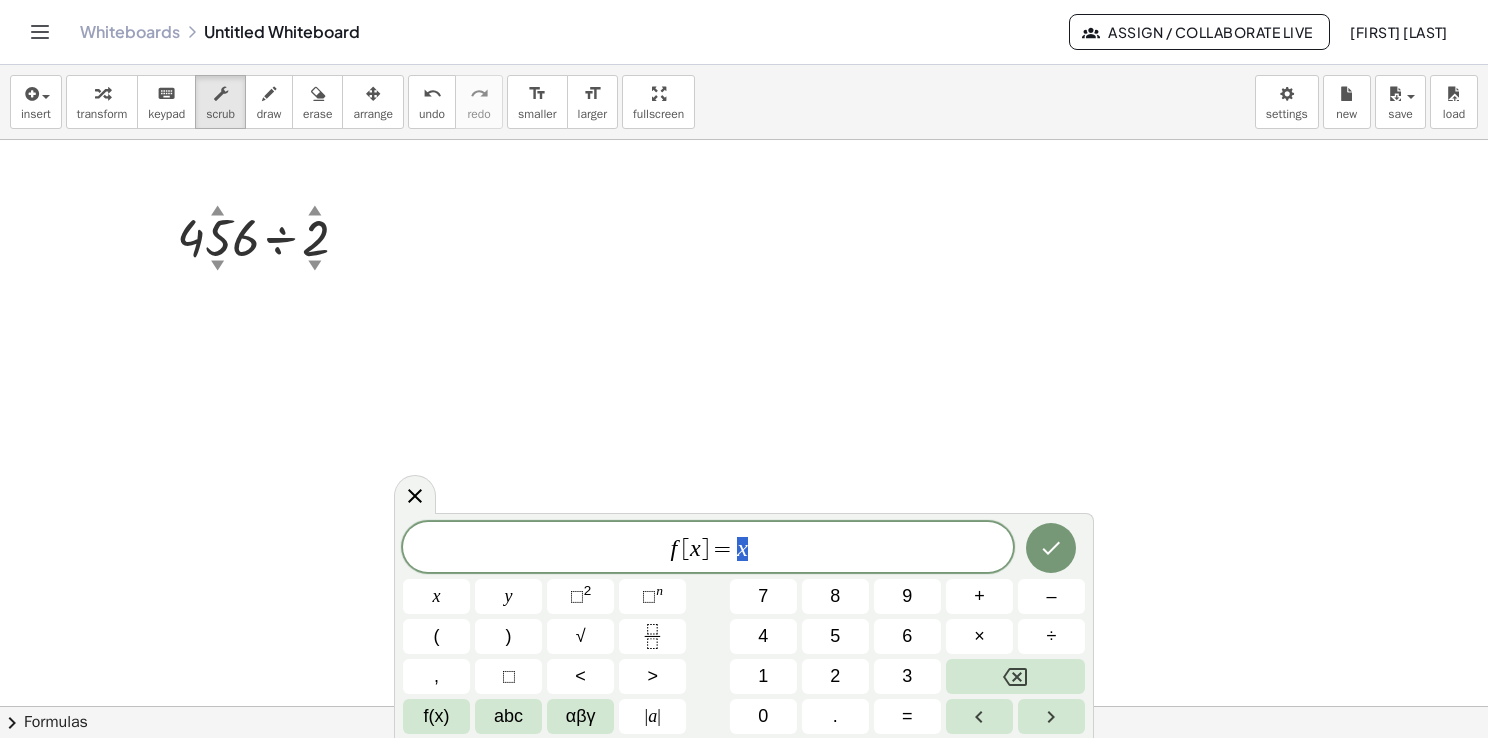 click at bounding box center (744, 772) 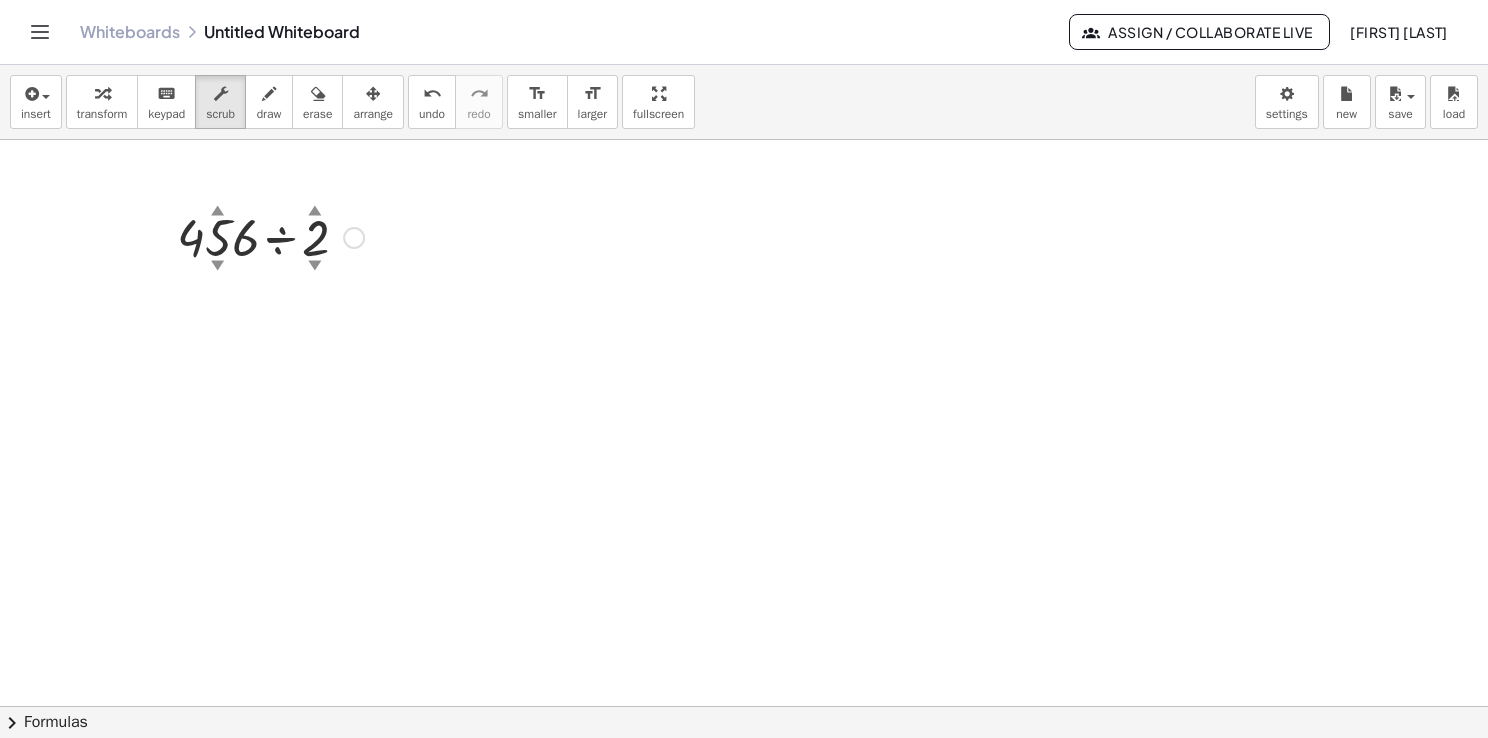 click on "Fix a mistake Transform line Copy line as LaTeX Copy derivation as LaTeX Expand new lines: On" at bounding box center (354, 238) 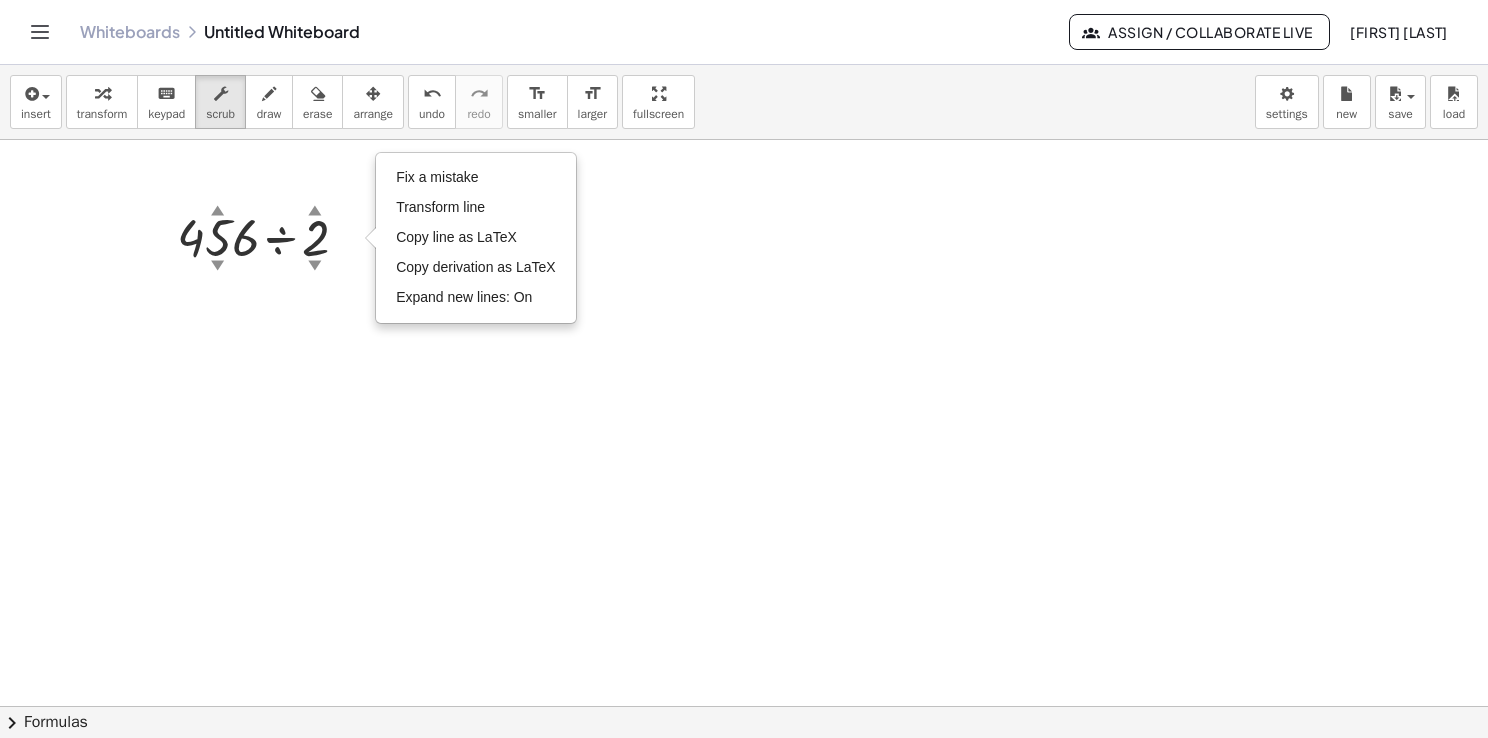 click at bounding box center (744, 772) 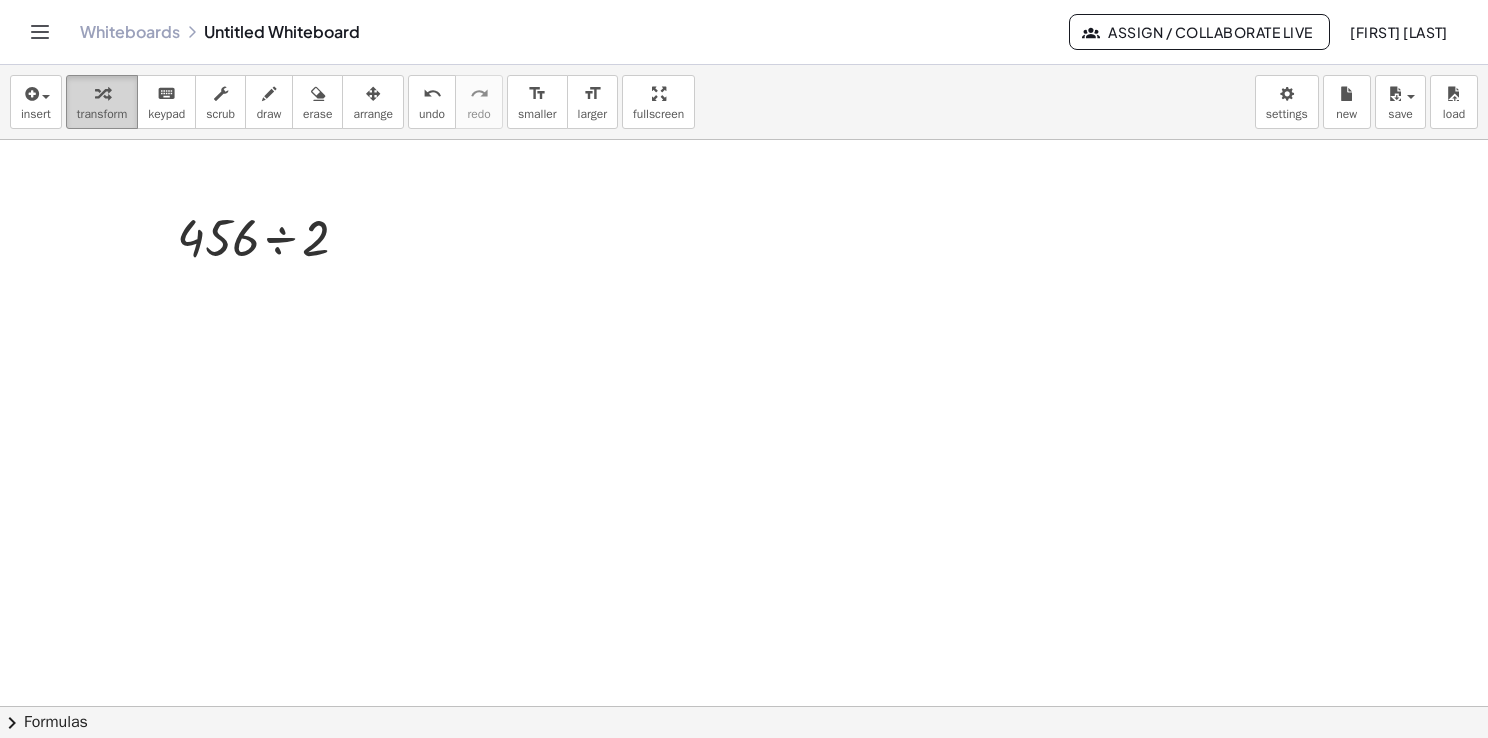click at bounding box center [102, 93] 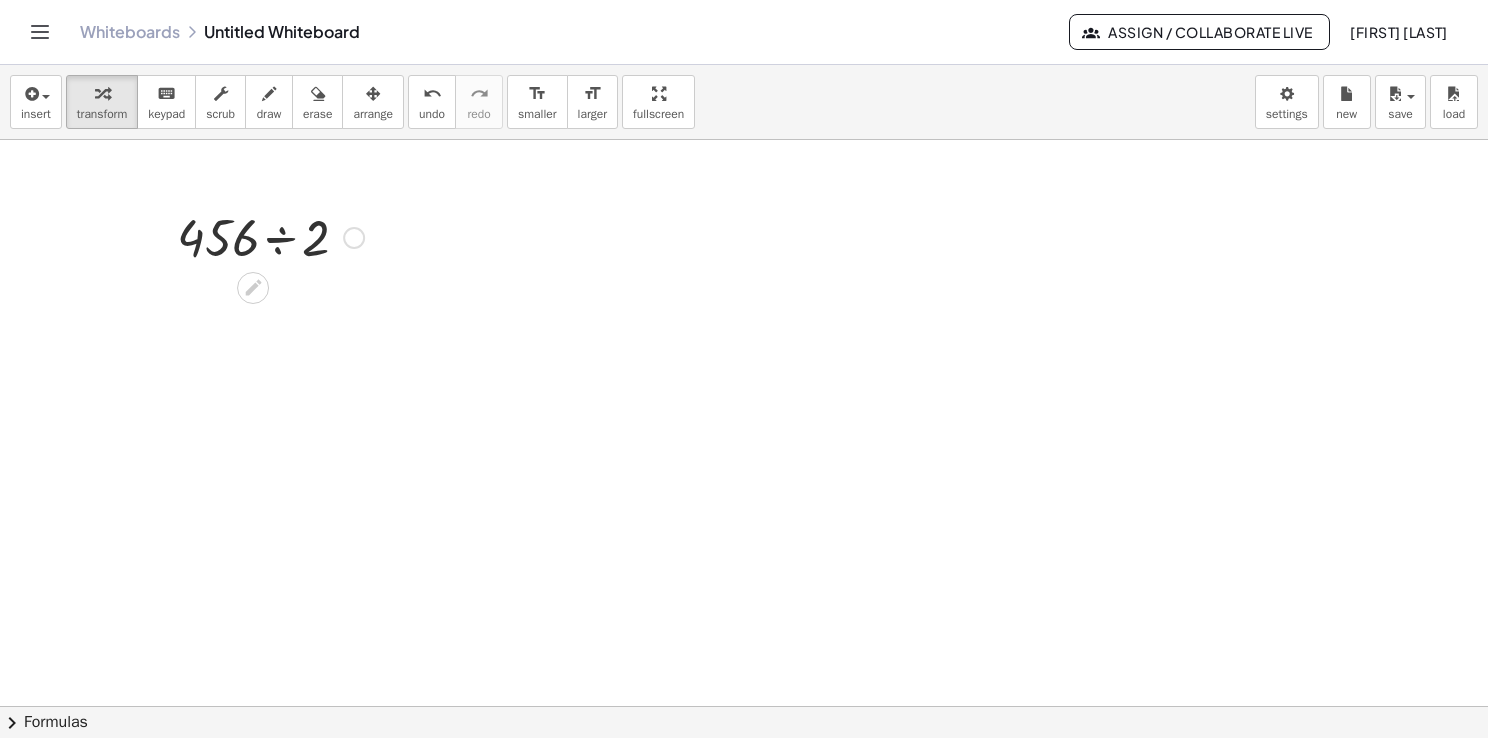 click at bounding box center [270, 236] 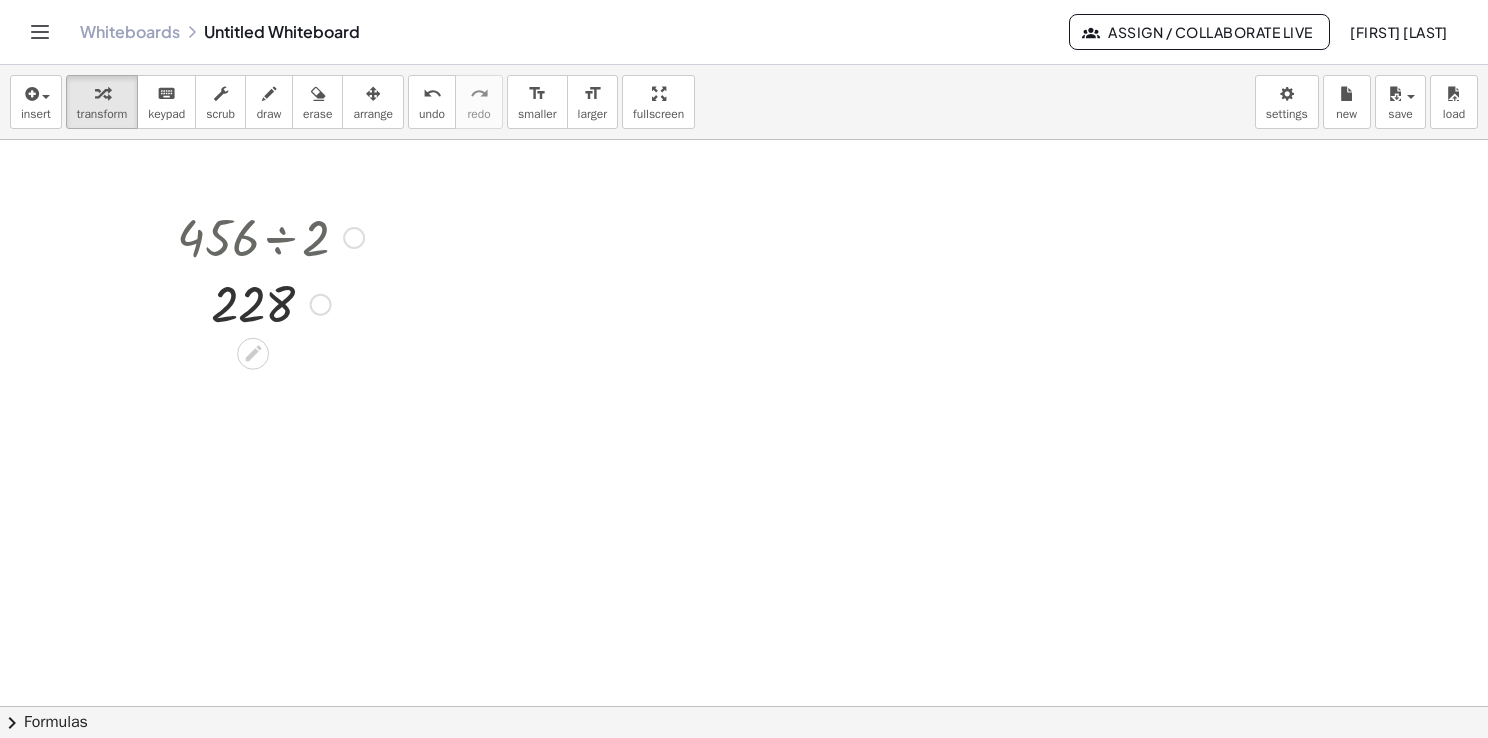click at bounding box center (270, 303) 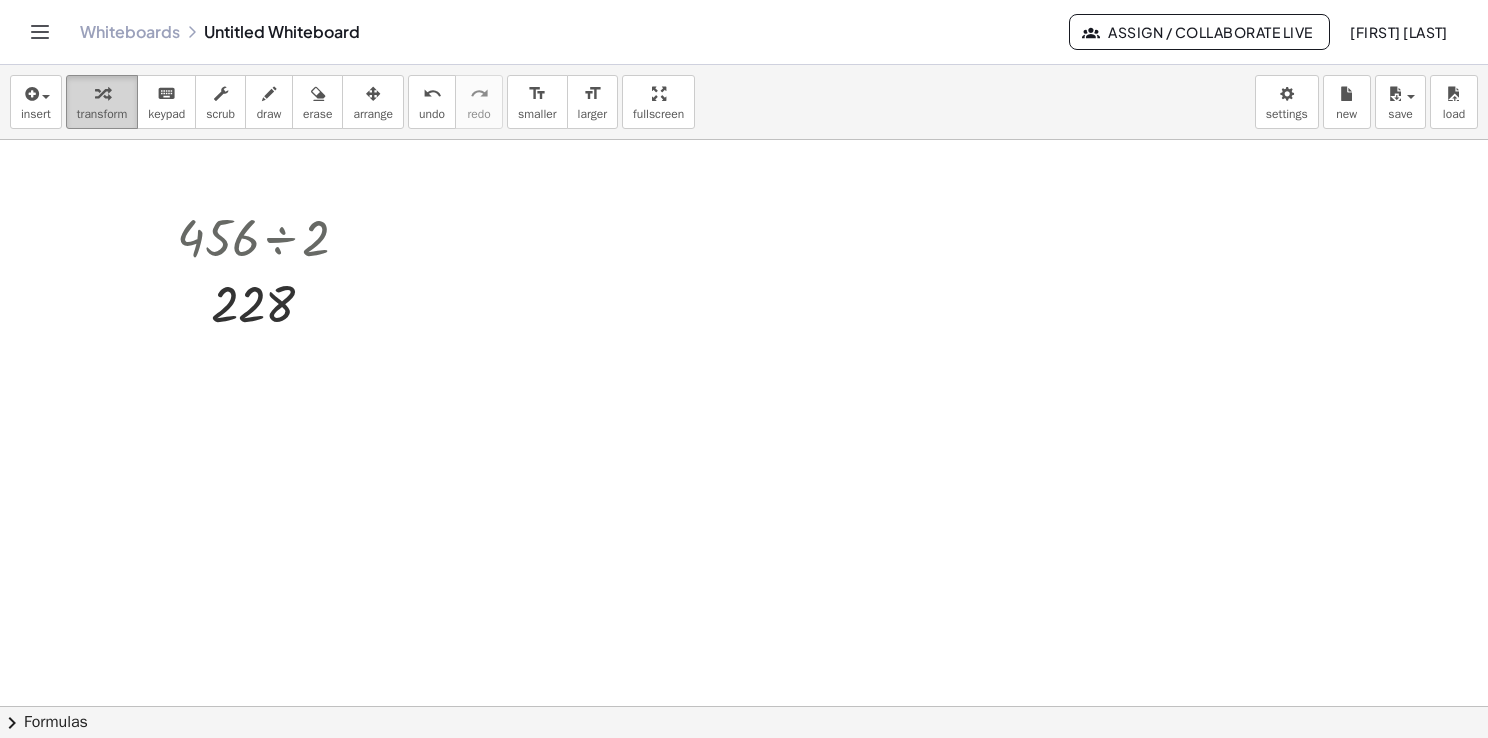 click on "transform" at bounding box center (102, 114) 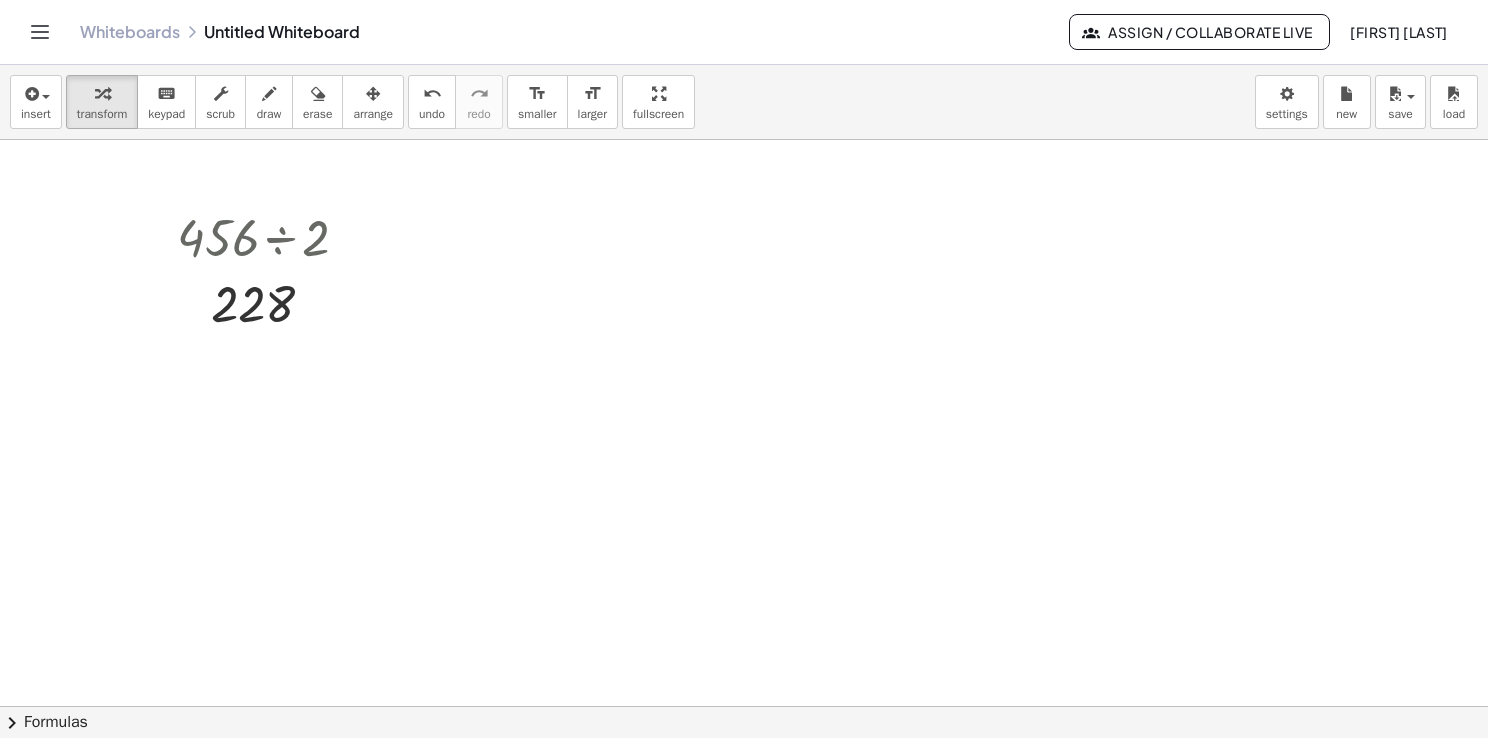 click at bounding box center [744, 772] 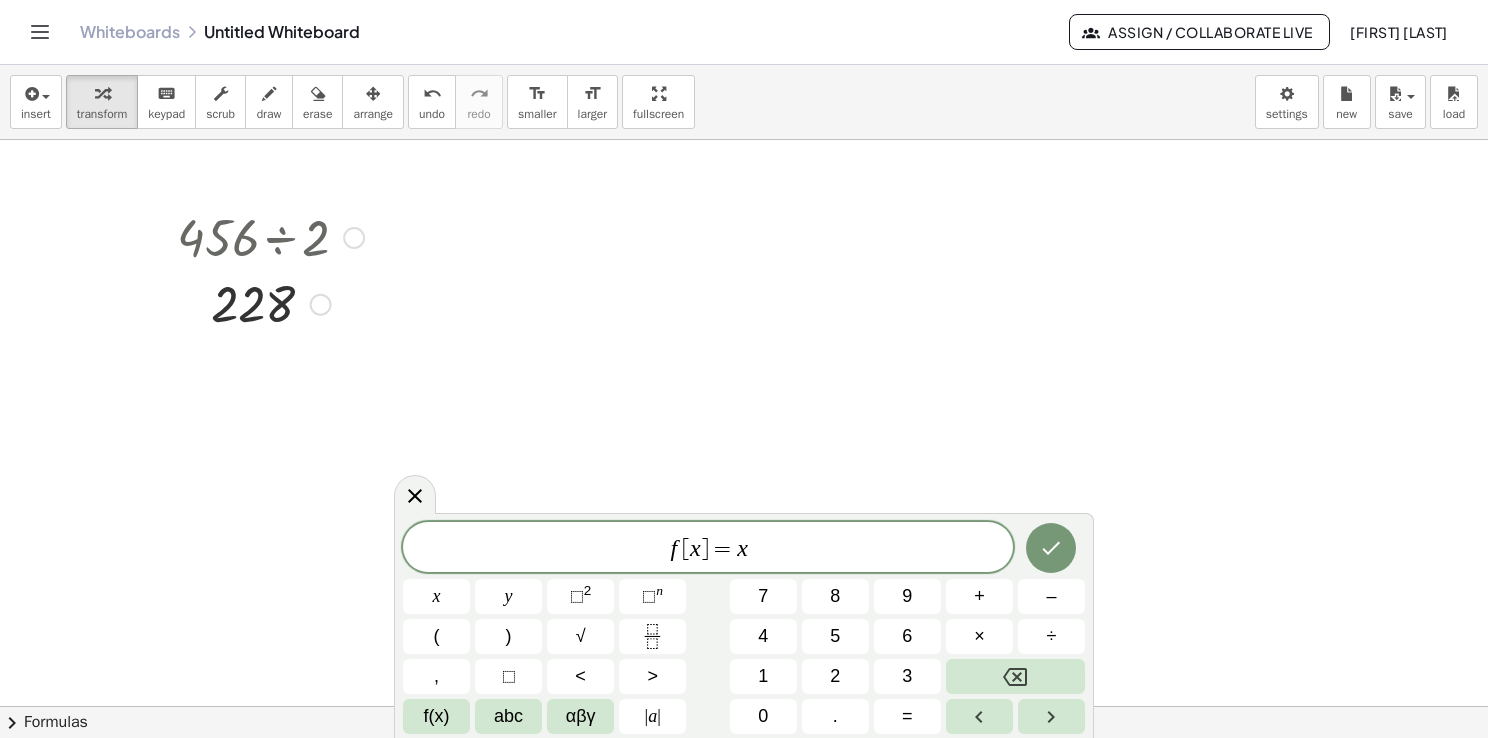 click at bounding box center (270, 303) 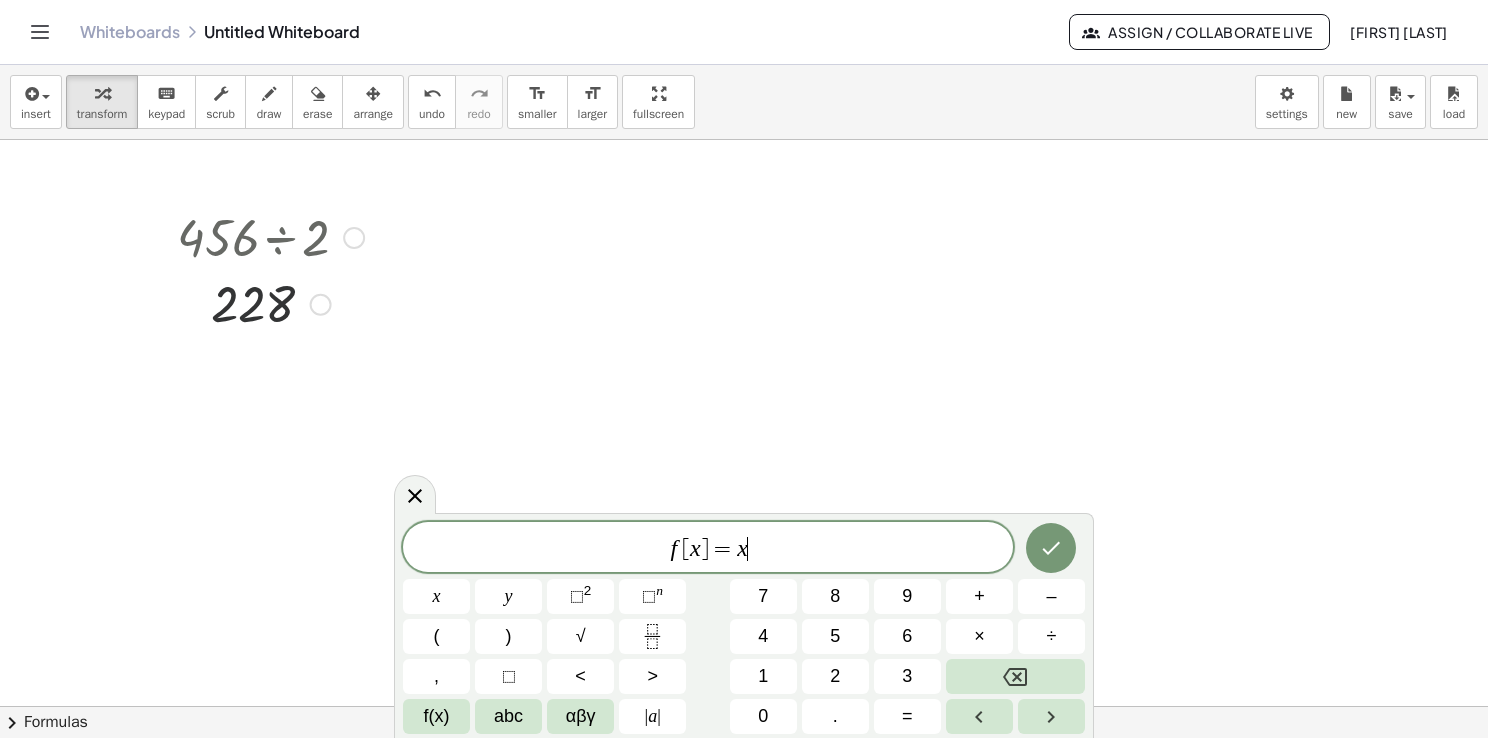 click on "Fix a mistake Transform line Copy line as LaTeX Copy derivation as LaTeX Expand new lines: On" at bounding box center (321, 305) 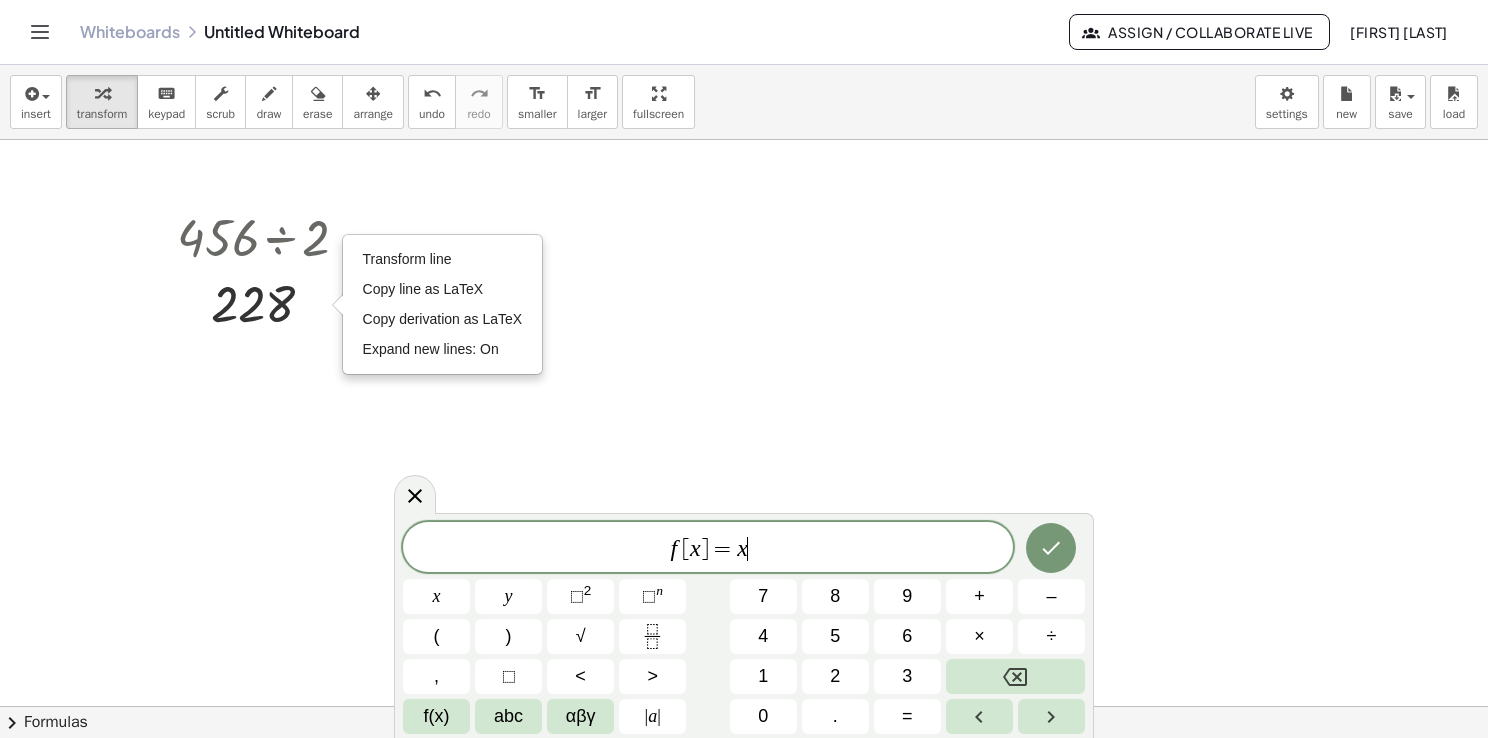 click at bounding box center (744, 772) 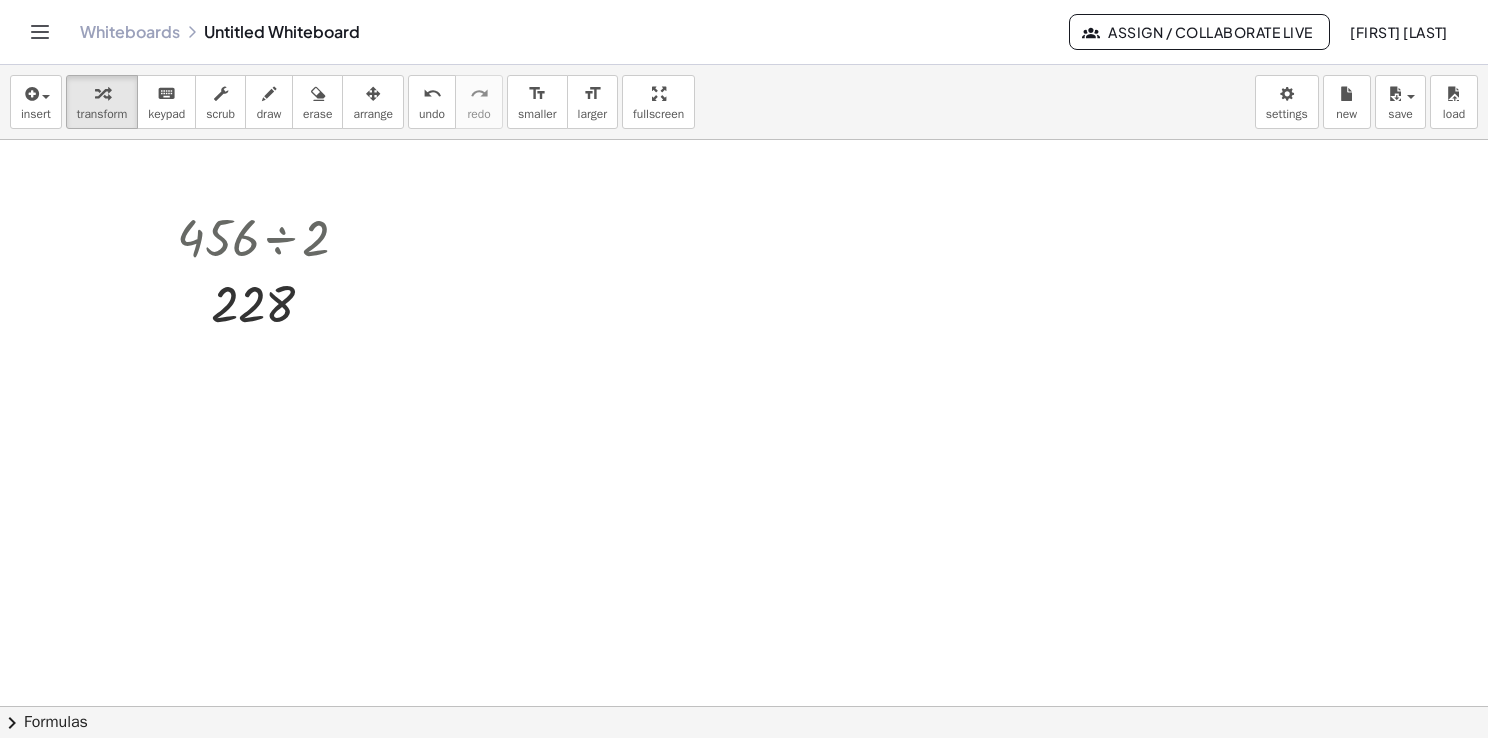 click on "insert select one: Math Expression Function Text Youtube Video Graphing Geometry Geometry 3D transform keyboard keypad scrub draw erase arrange undo undo redo redo format_size smaller format_size larger fullscreen load   save new settings" at bounding box center [744, 102] 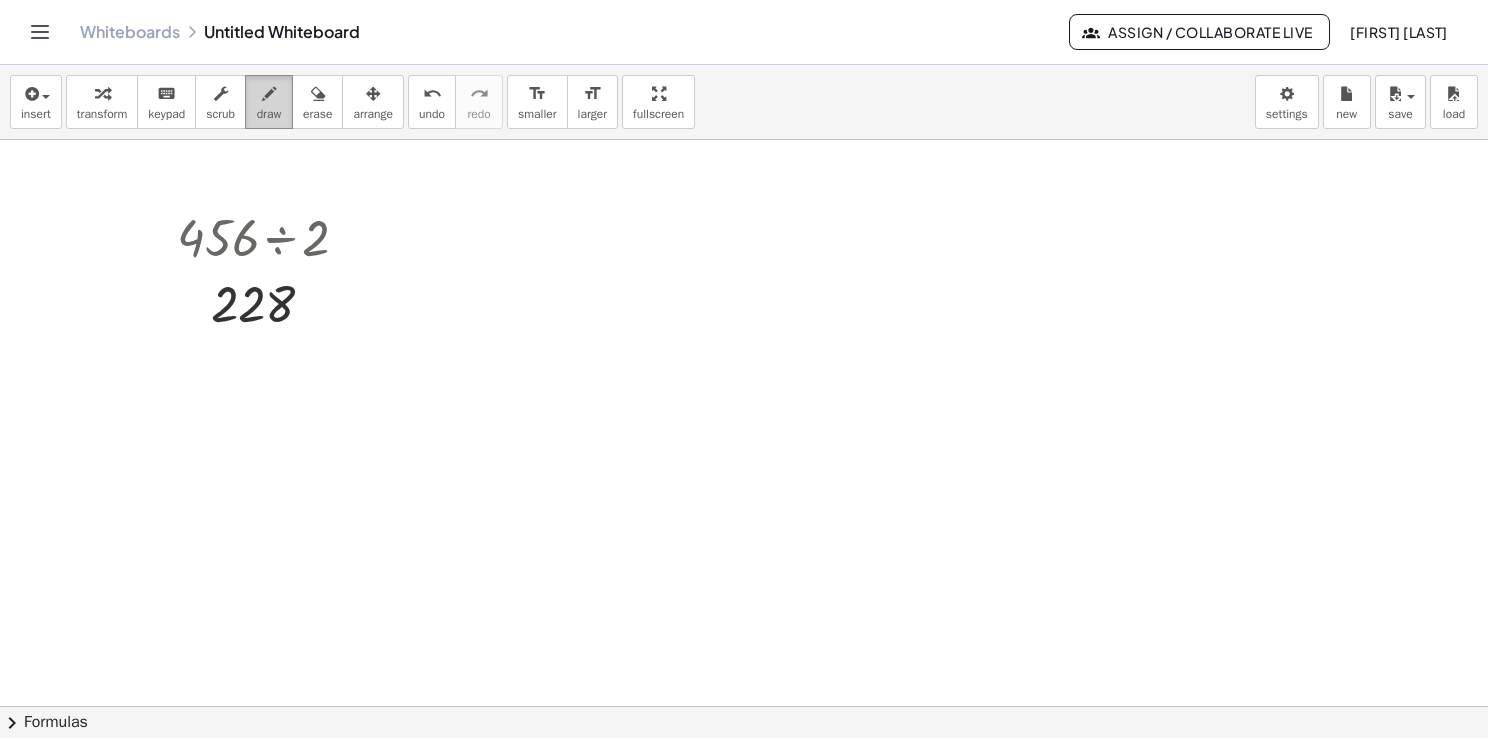 click on "draw" at bounding box center [269, 114] 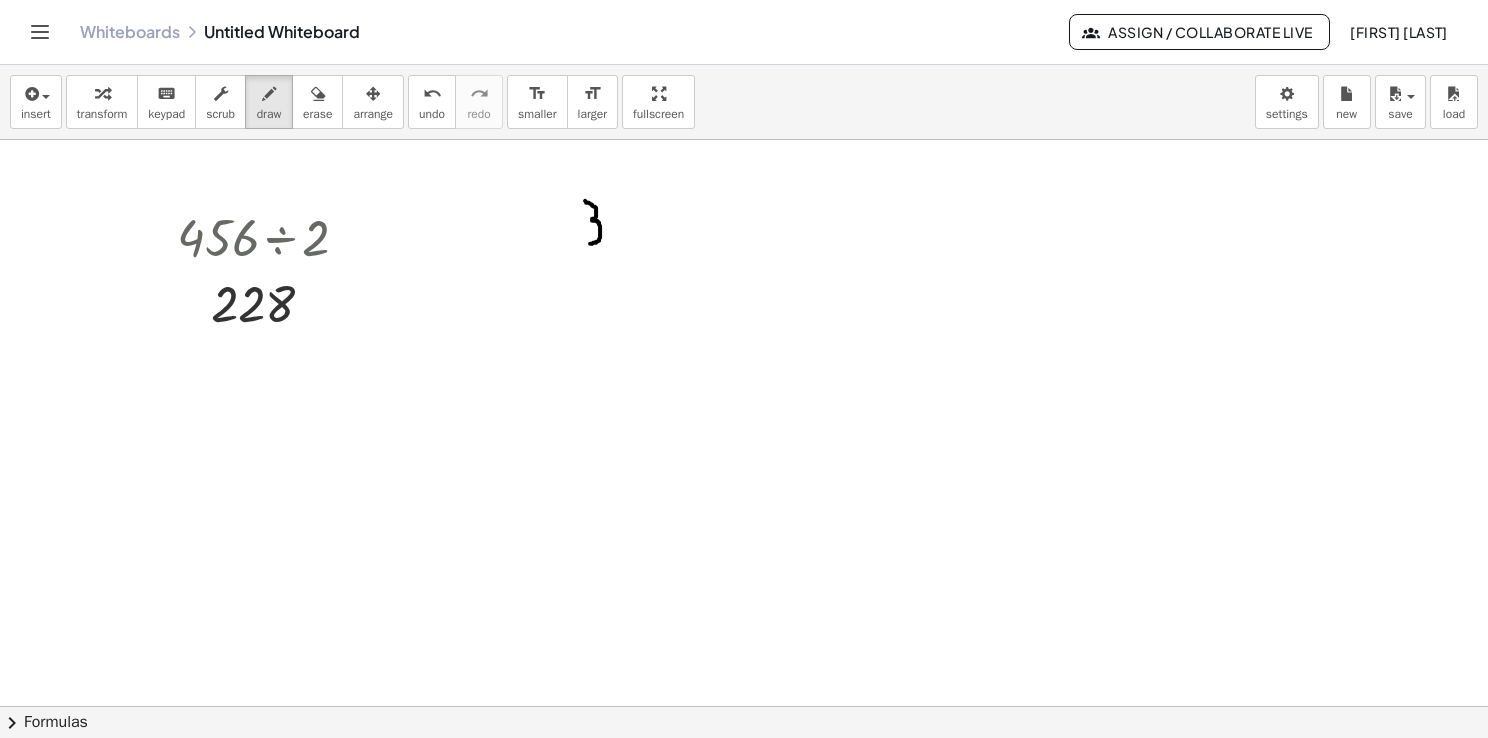 drag, startPoint x: 586, startPoint y: 201, endPoint x: 588, endPoint y: 242, distance: 41.04875 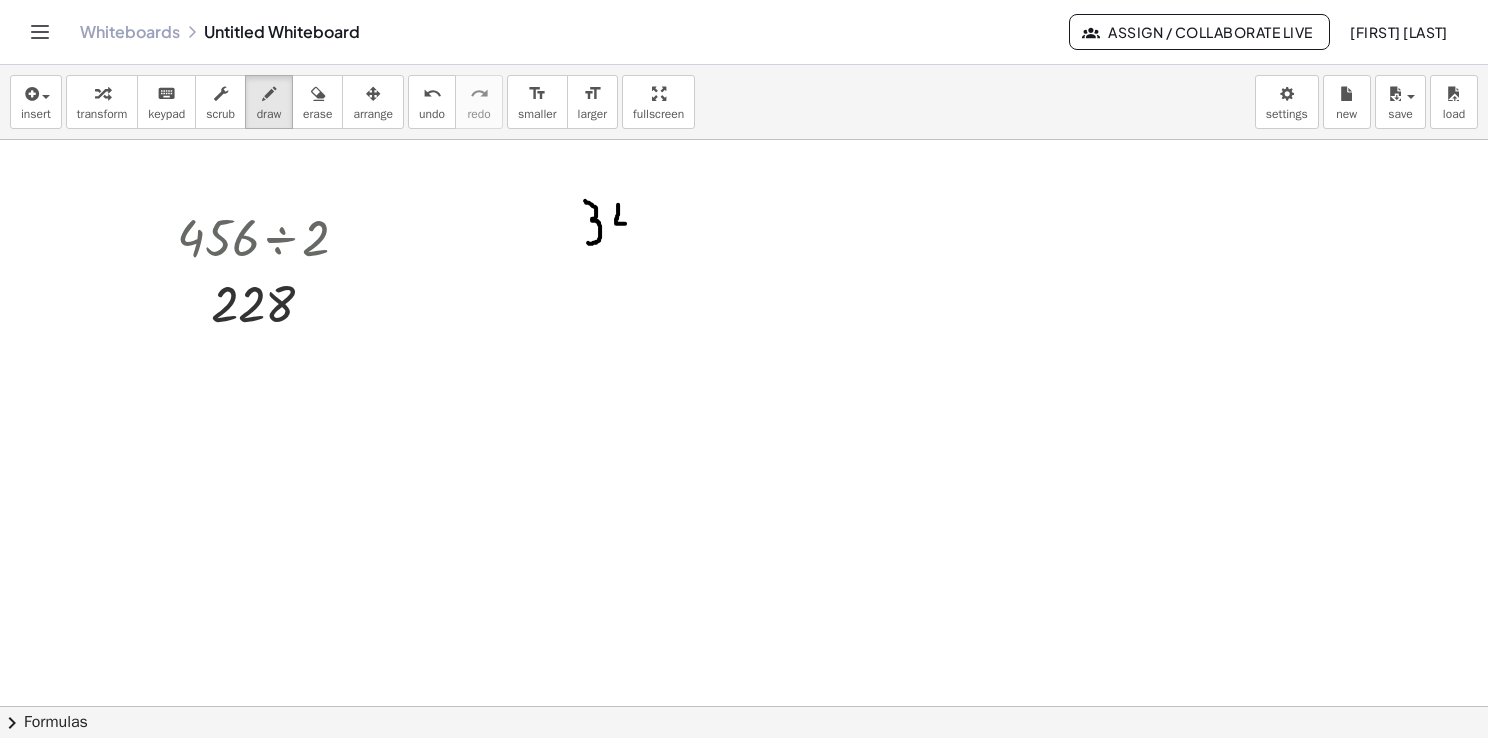 drag, startPoint x: 618, startPoint y: 204, endPoint x: 632, endPoint y: 222, distance: 22.803509 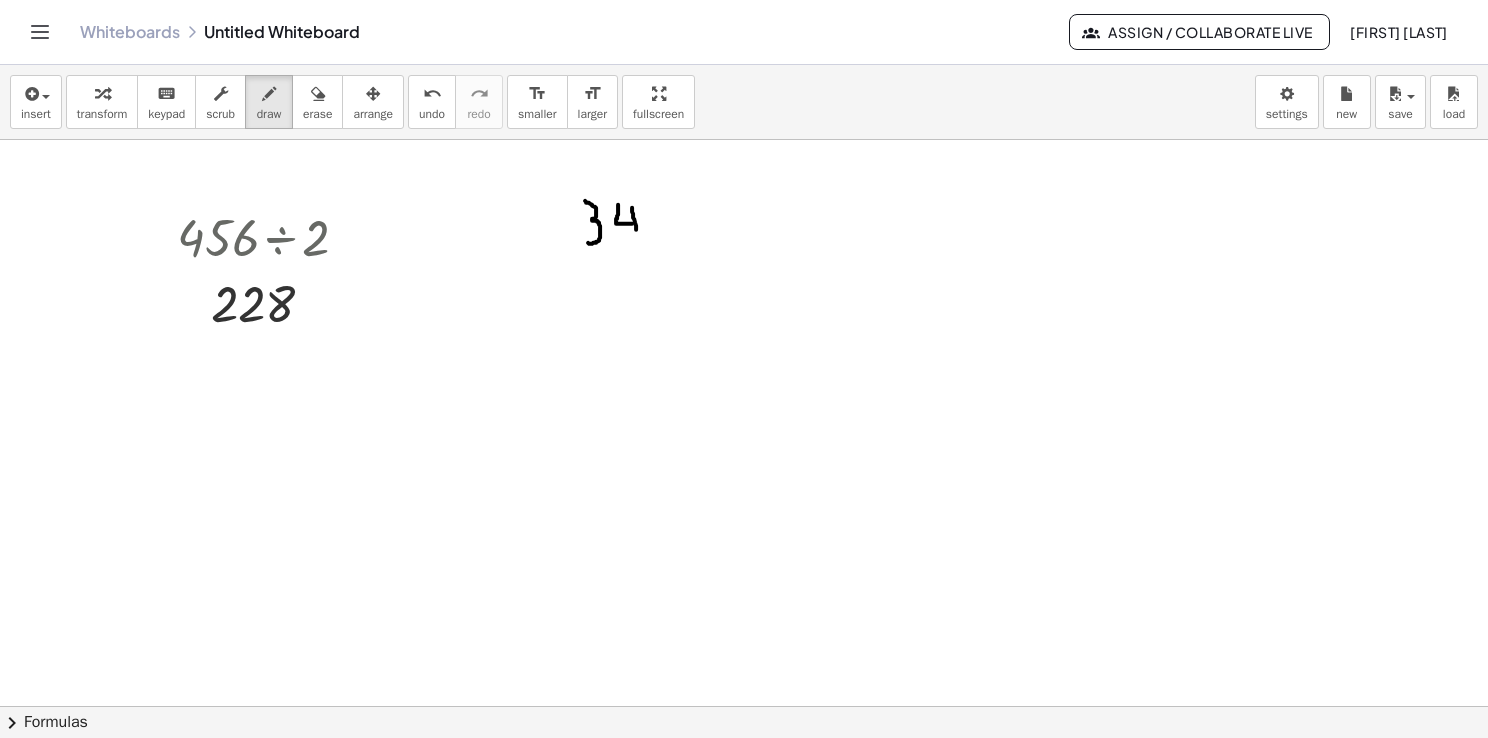 drag, startPoint x: 632, startPoint y: 207, endPoint x: 637, endPoint y: 241, distance: 34.36568 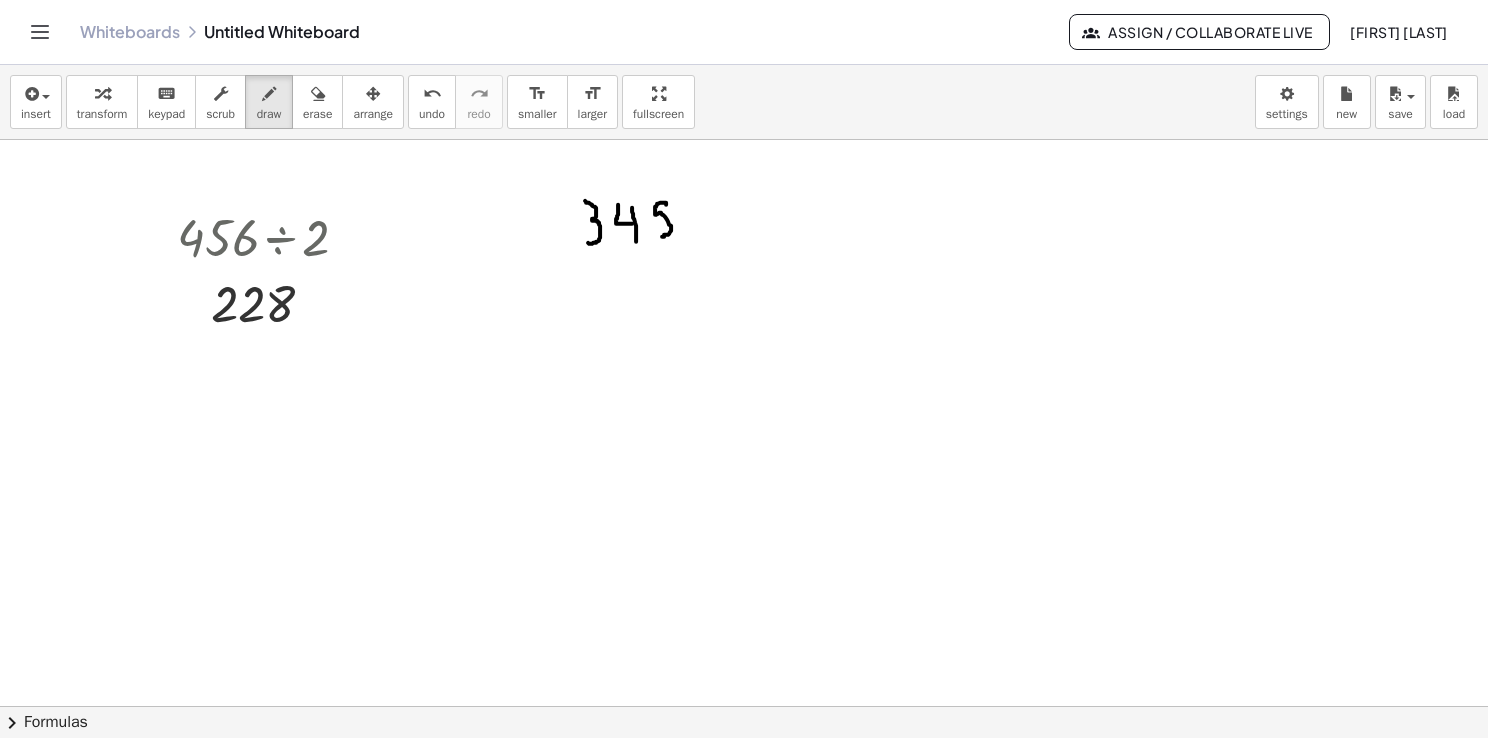 drag, startPoint x: 666, startPoint y: 203, endPoint x: 656, endPoint y: 237, distance: 35.44009 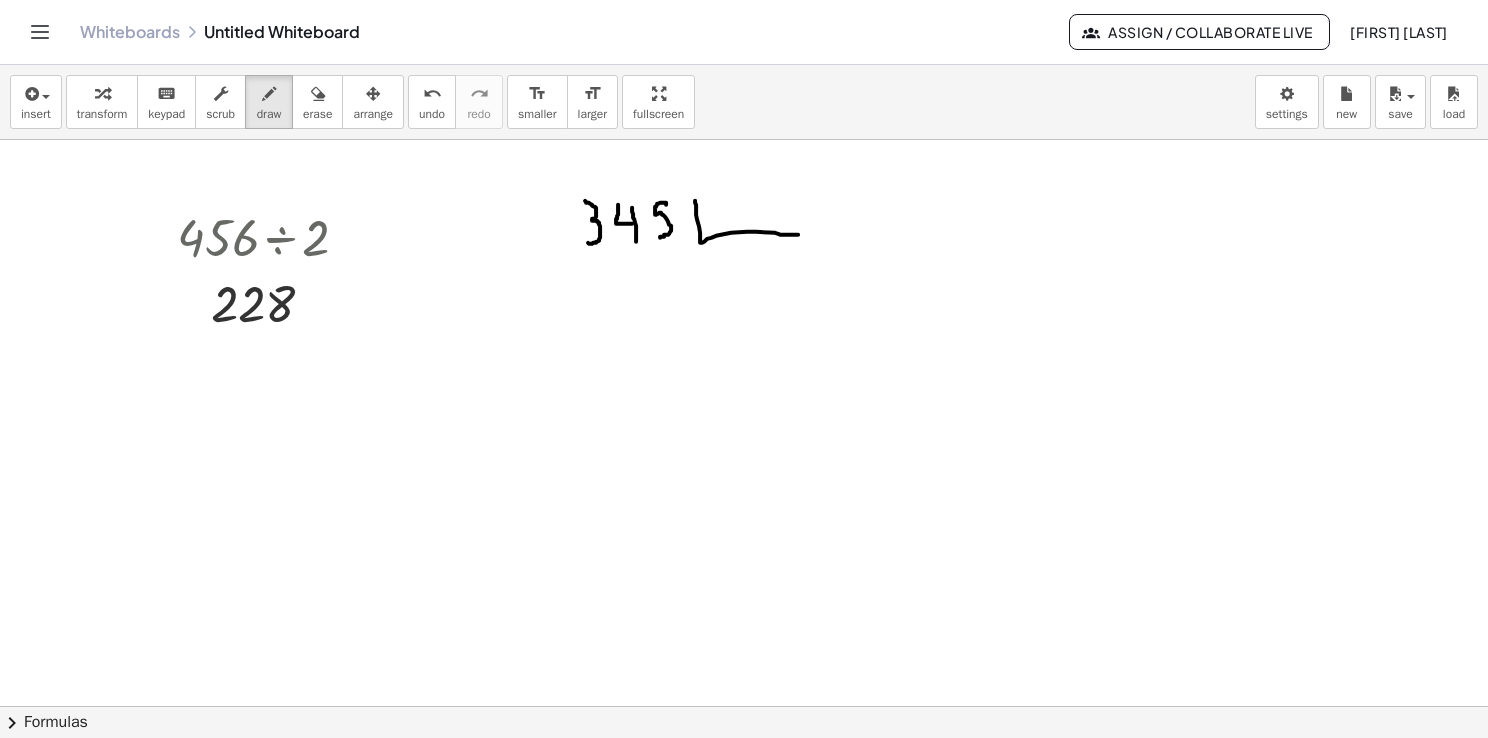 drag, startPoint x: 695, startPoint y: 201, endPoint x: 804, endPoint y: 233, distance: 113.600174 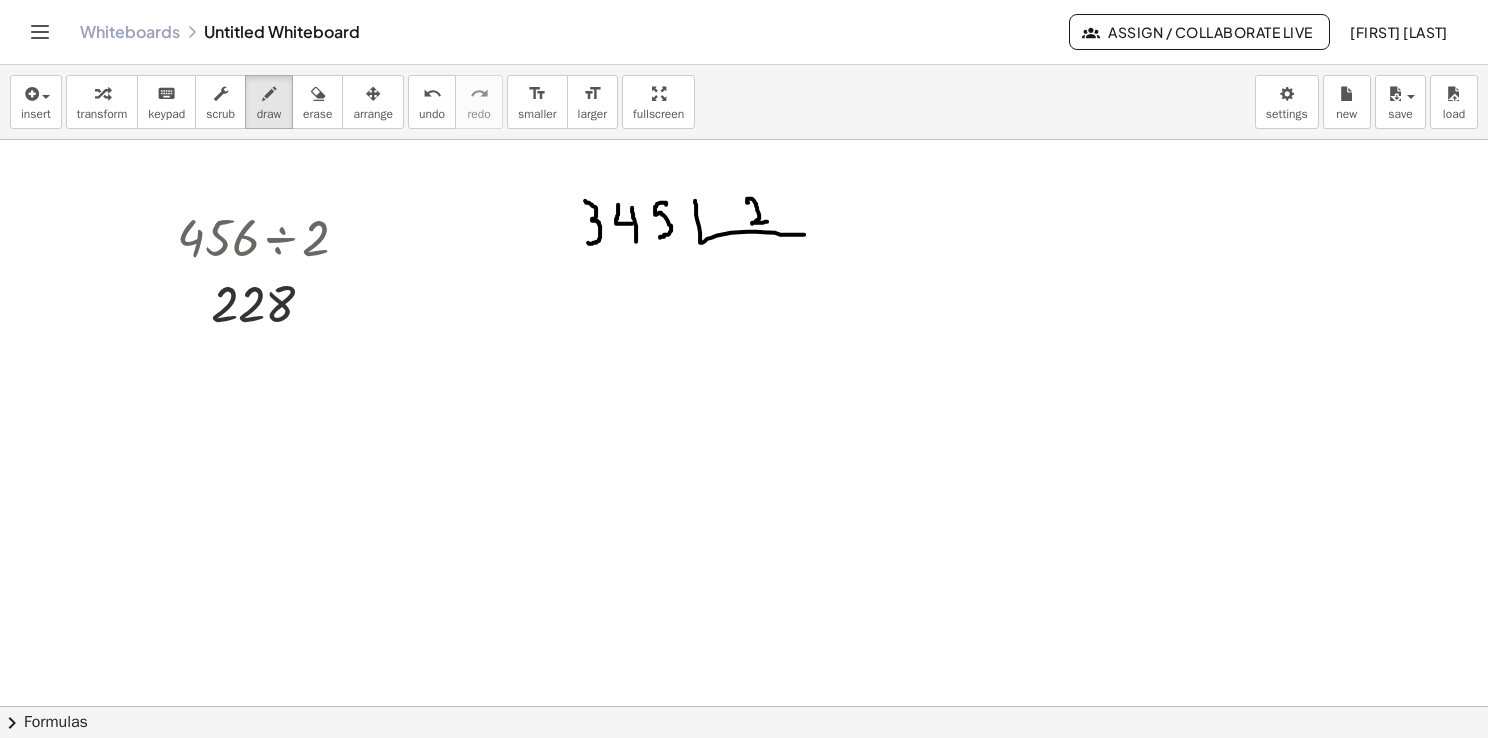 drag, startPoint x: 748, startPoint y: 202, endPoint x: 774, endPoint y: 221, distance: 32.202484 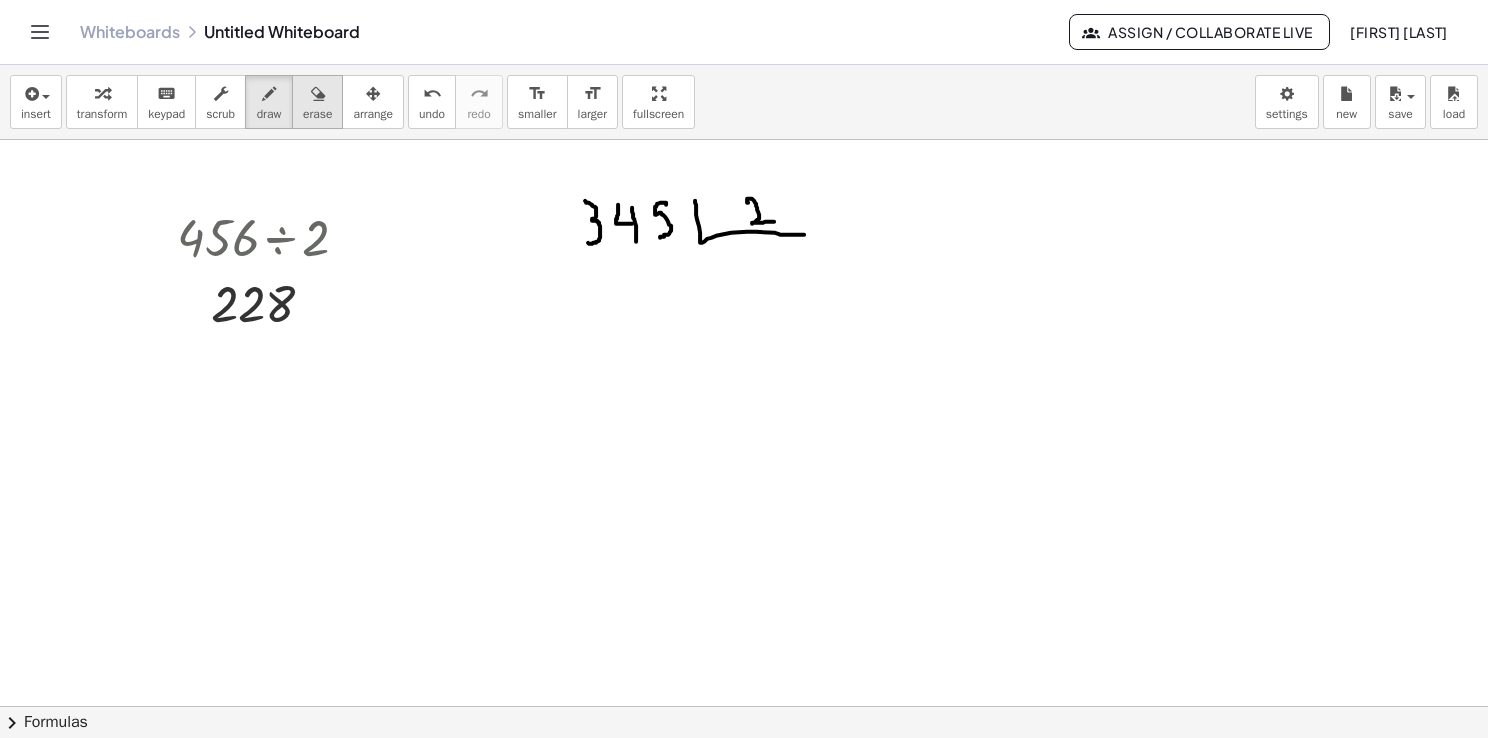 click on "erase" at bounding box center (317, 102) 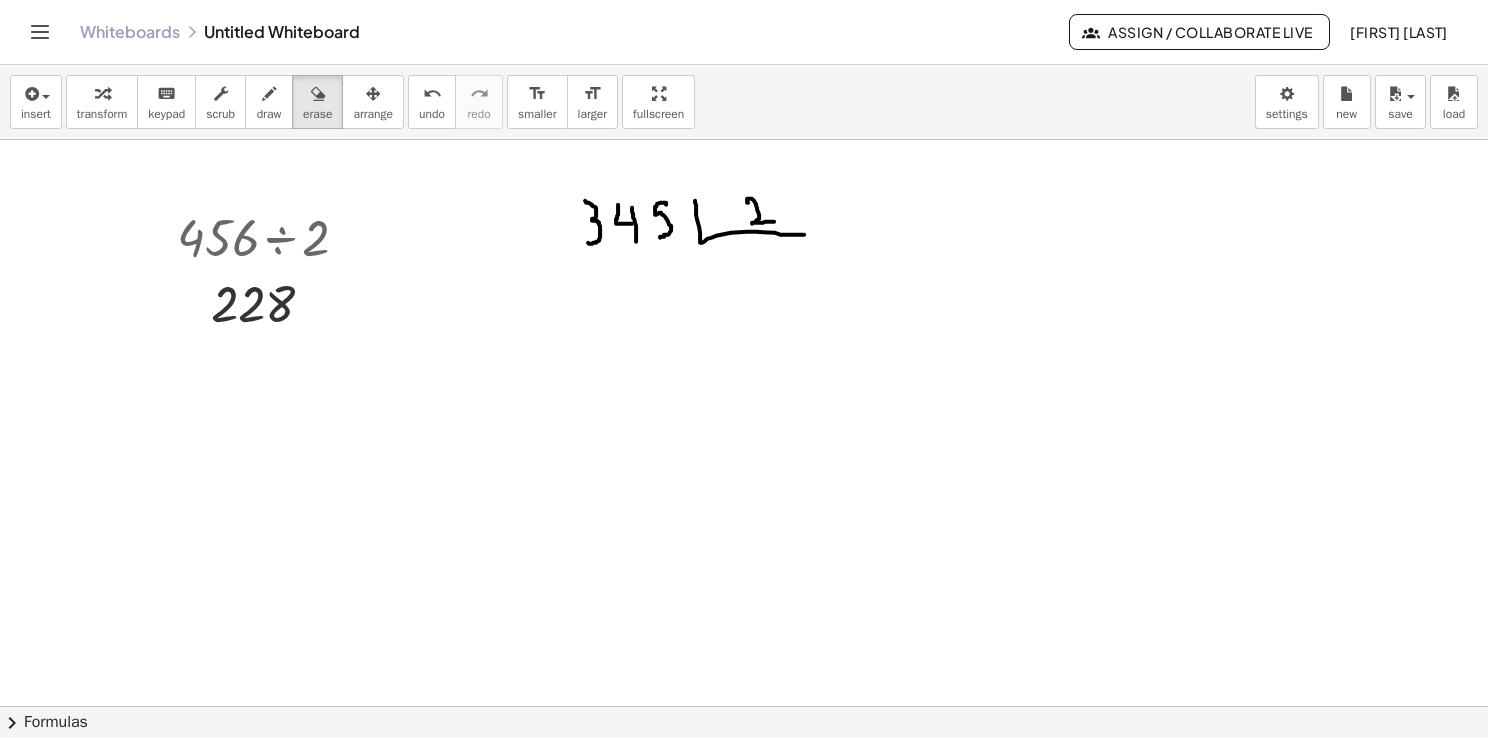 click at bounding box center [744, 772] 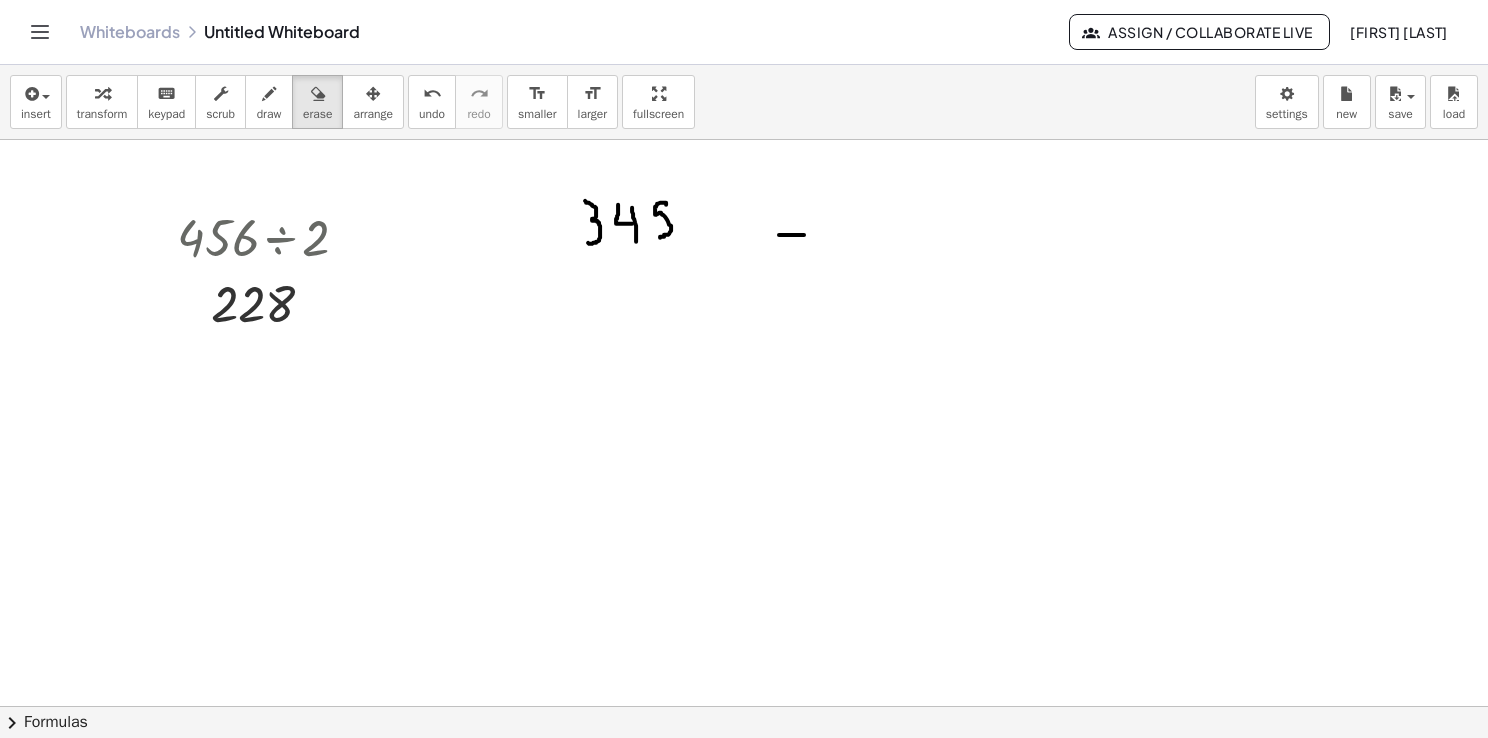 click at bounding box center [744, 772] 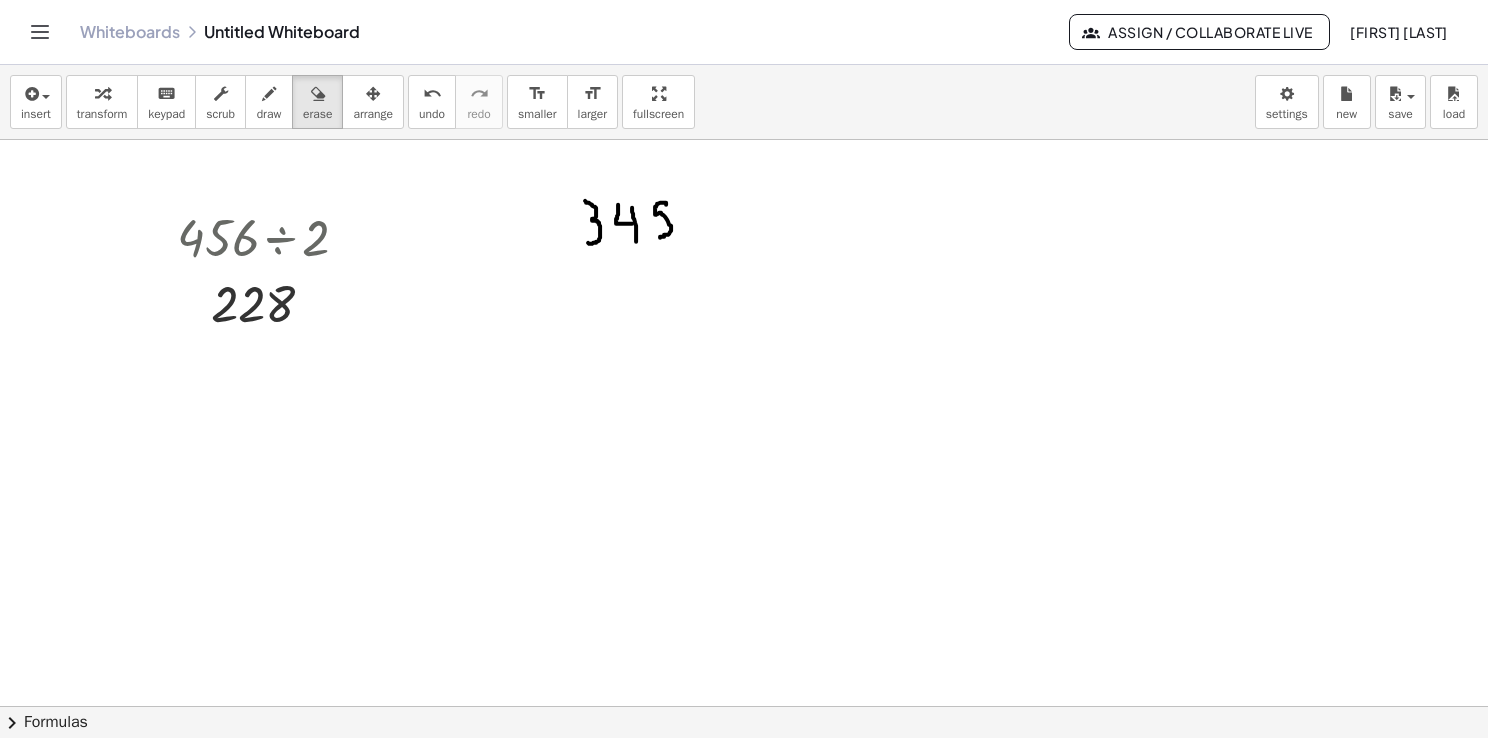 drag, startPoint x: 789, startPoint y: 225, endPoint x: 692, endPoint y: 204, distance: 99.24717 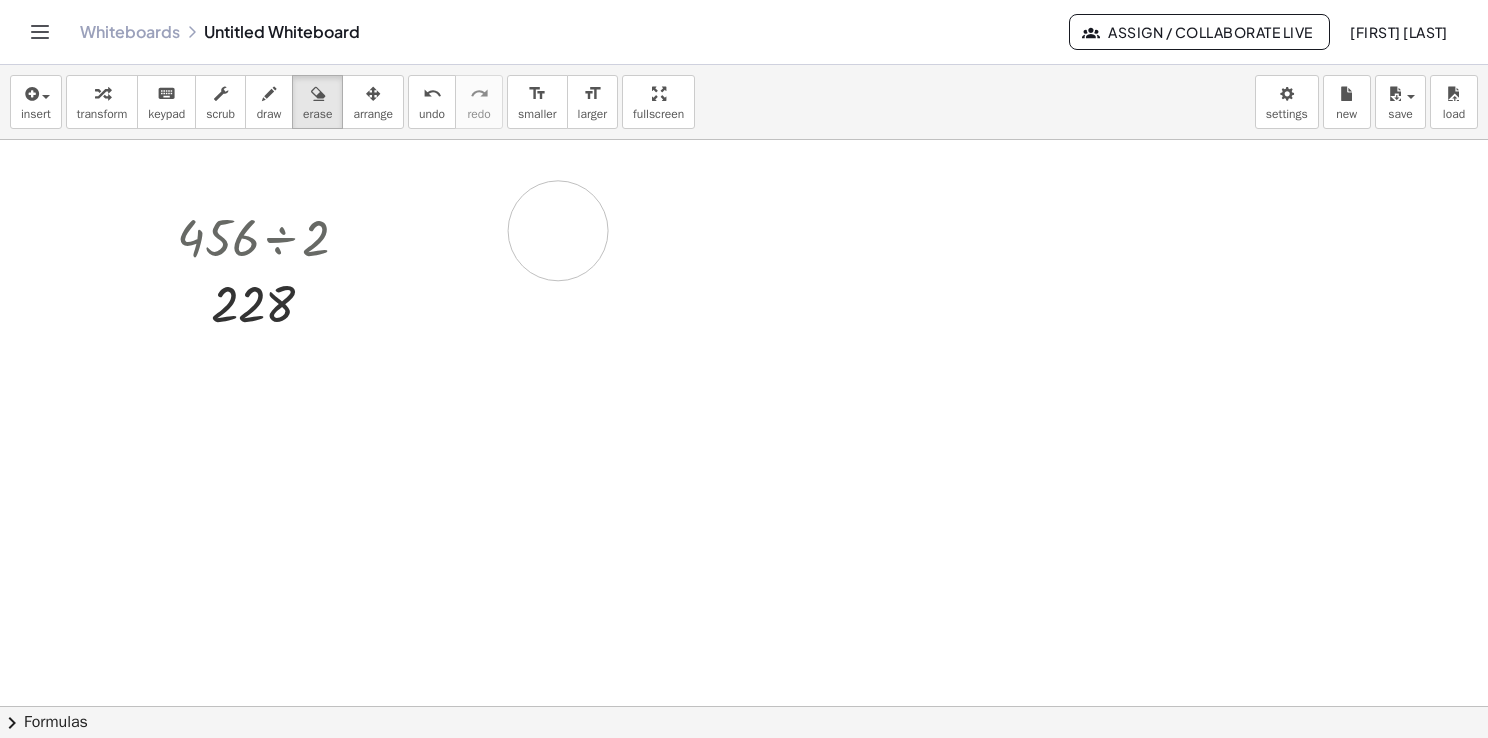 drag, startPoint x: 644, startPoint y: 207, endPoint x: 575, endPoint y: 269, distance: 92.76314 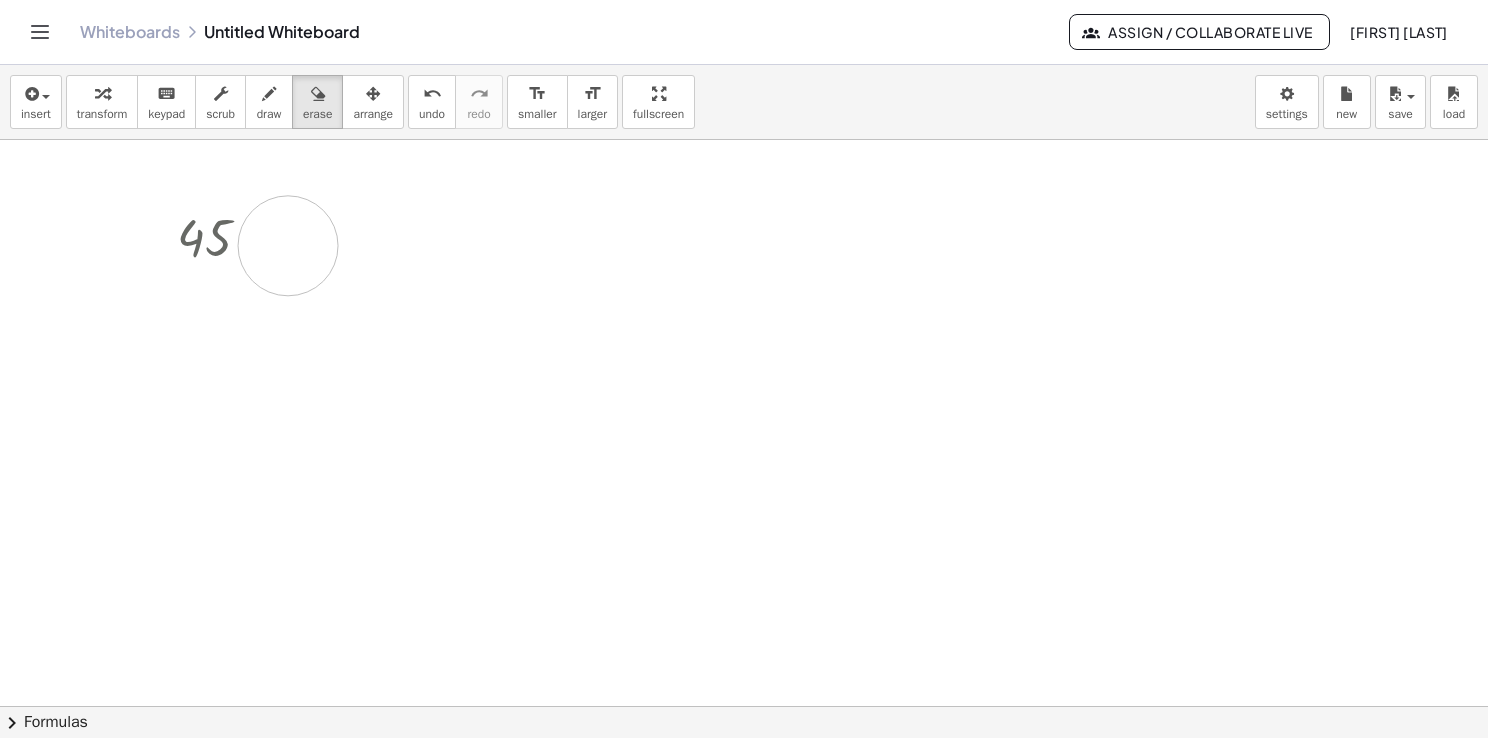 drag, startPoint x: 260, startPoint y: 326, endPoint x: 288, endPoint y: 246, distance: 84.758484 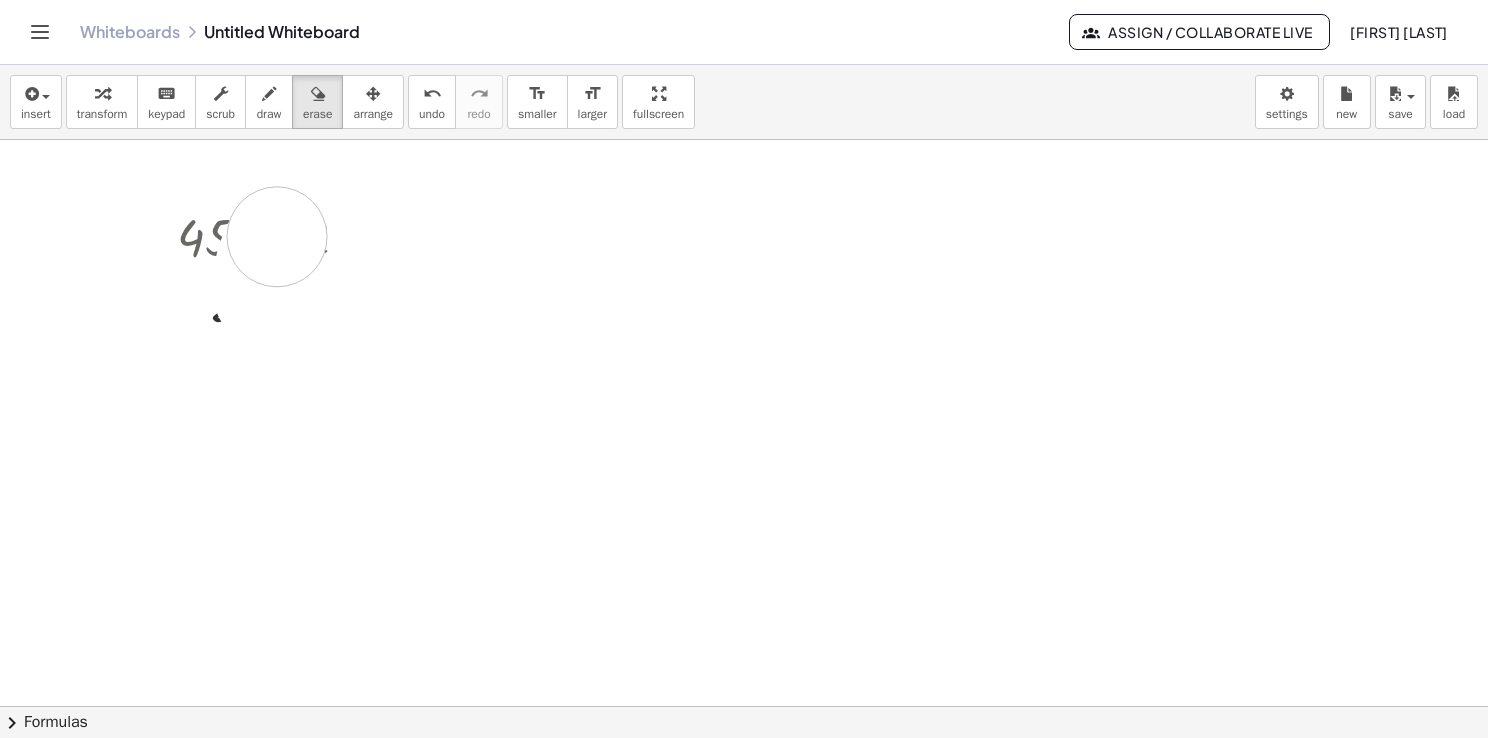 drag, startPoint x: 264, startPoint y: 275, endPoint x: 279, endPoint y: 231, distance: 46.486557 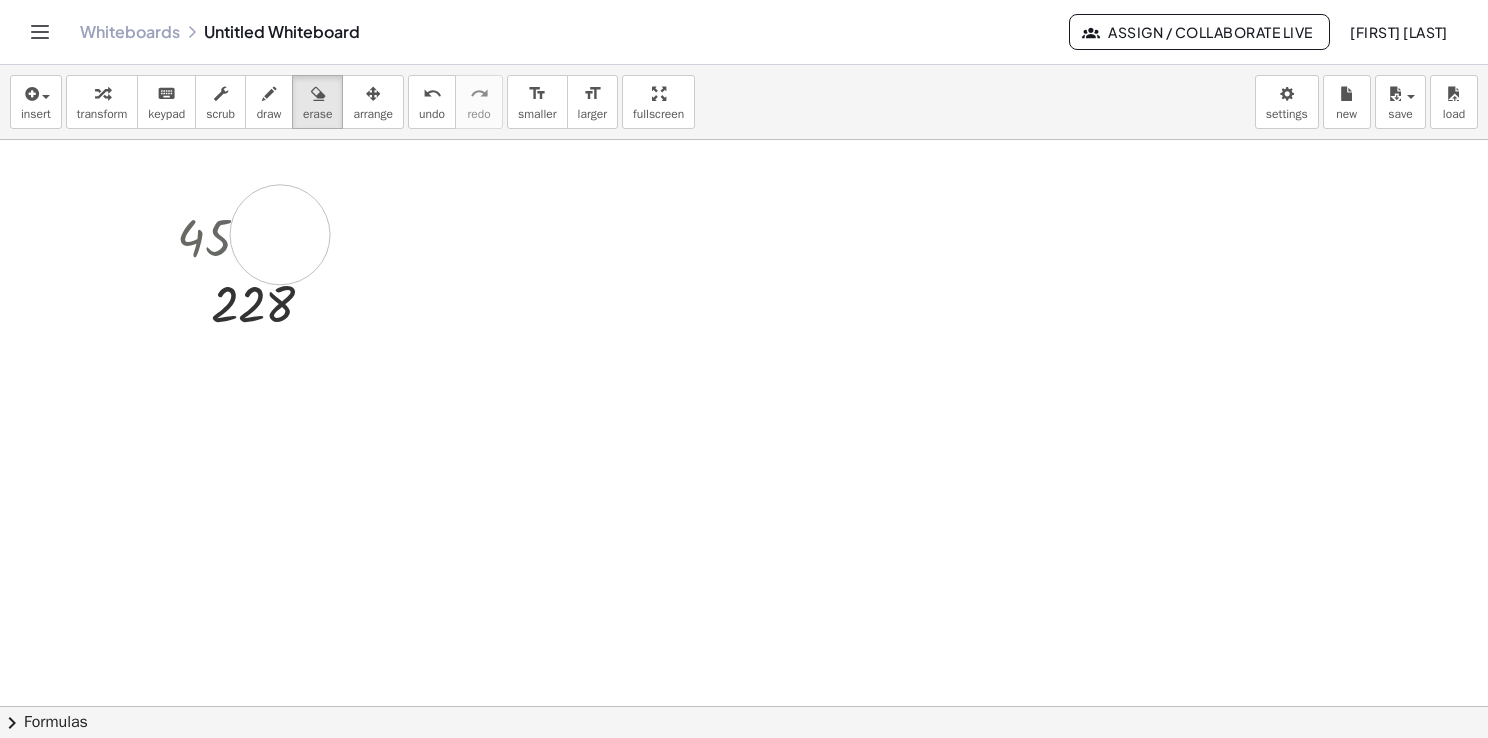 click at bounding box center (744, 772) 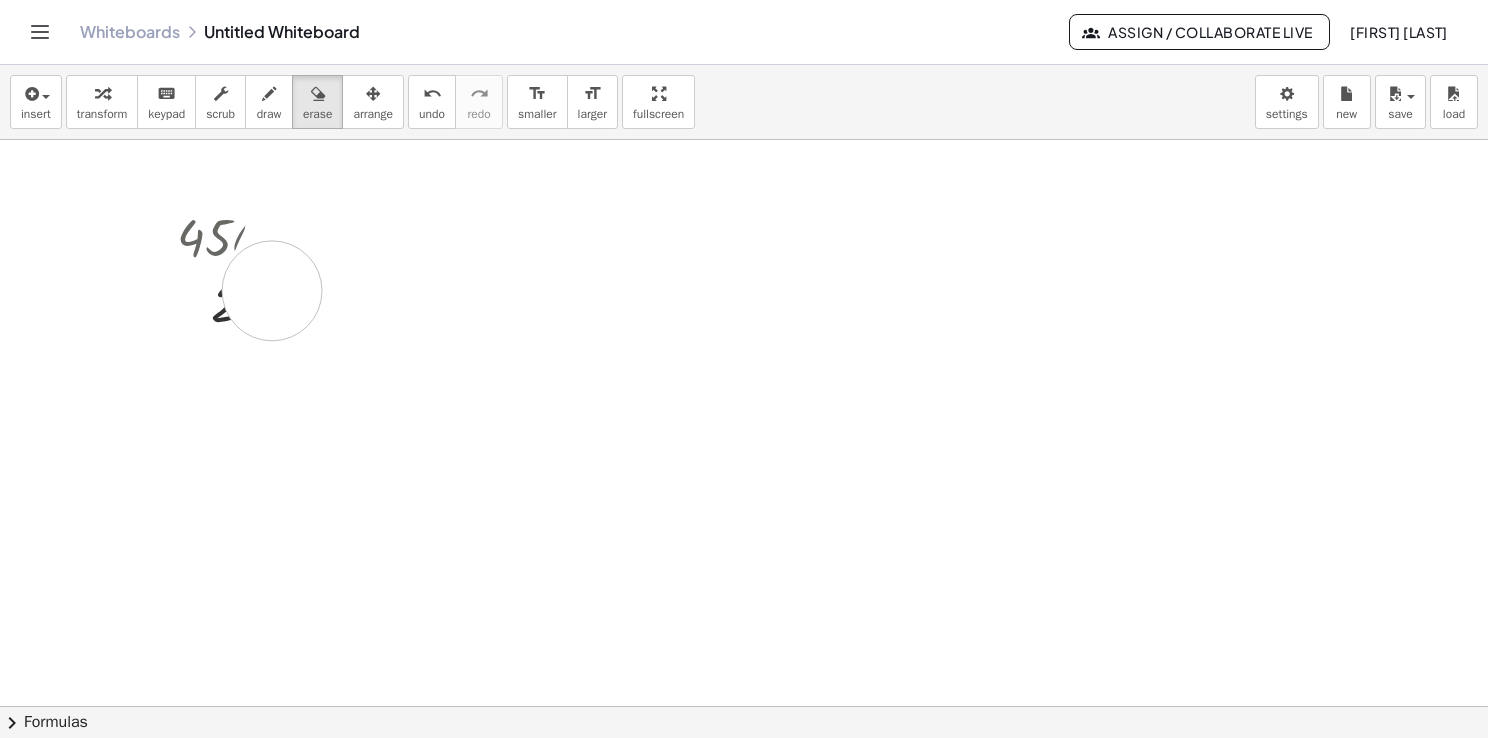 drag, startPoint x: 294, startPoint y: 236, endPoint x: 316, endPoint y: 329, distance: 95.566734 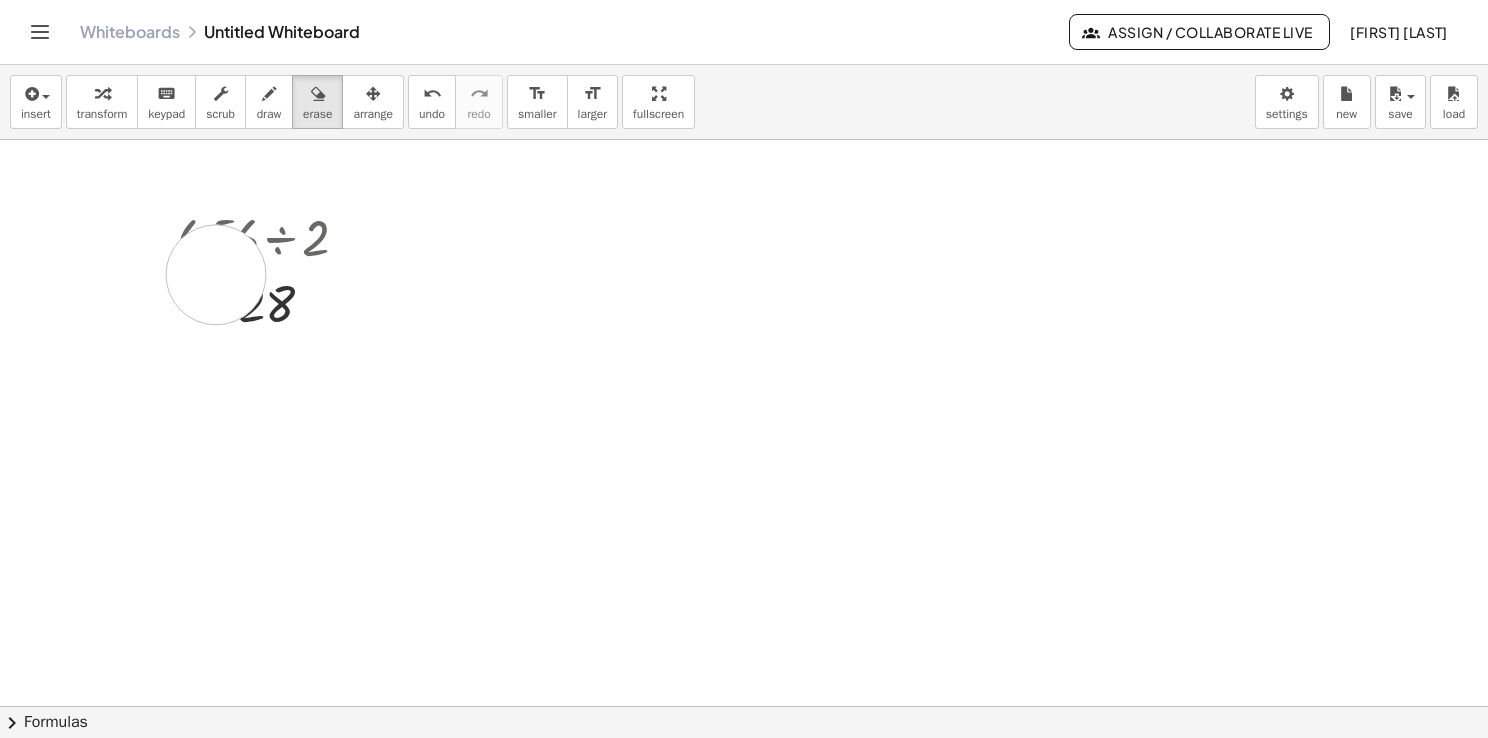 click at bounding box center (744, 772) 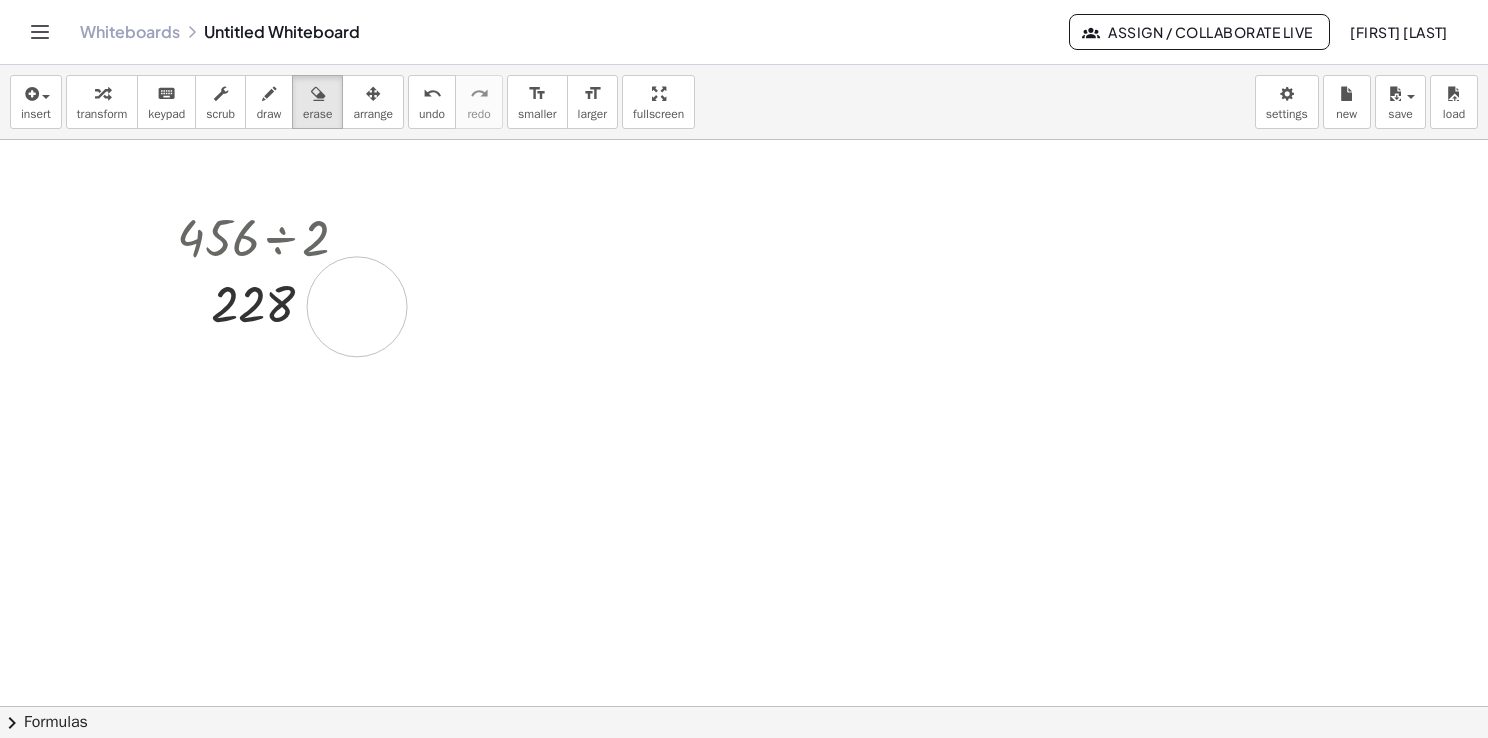 click at bounding box center (744, 772) 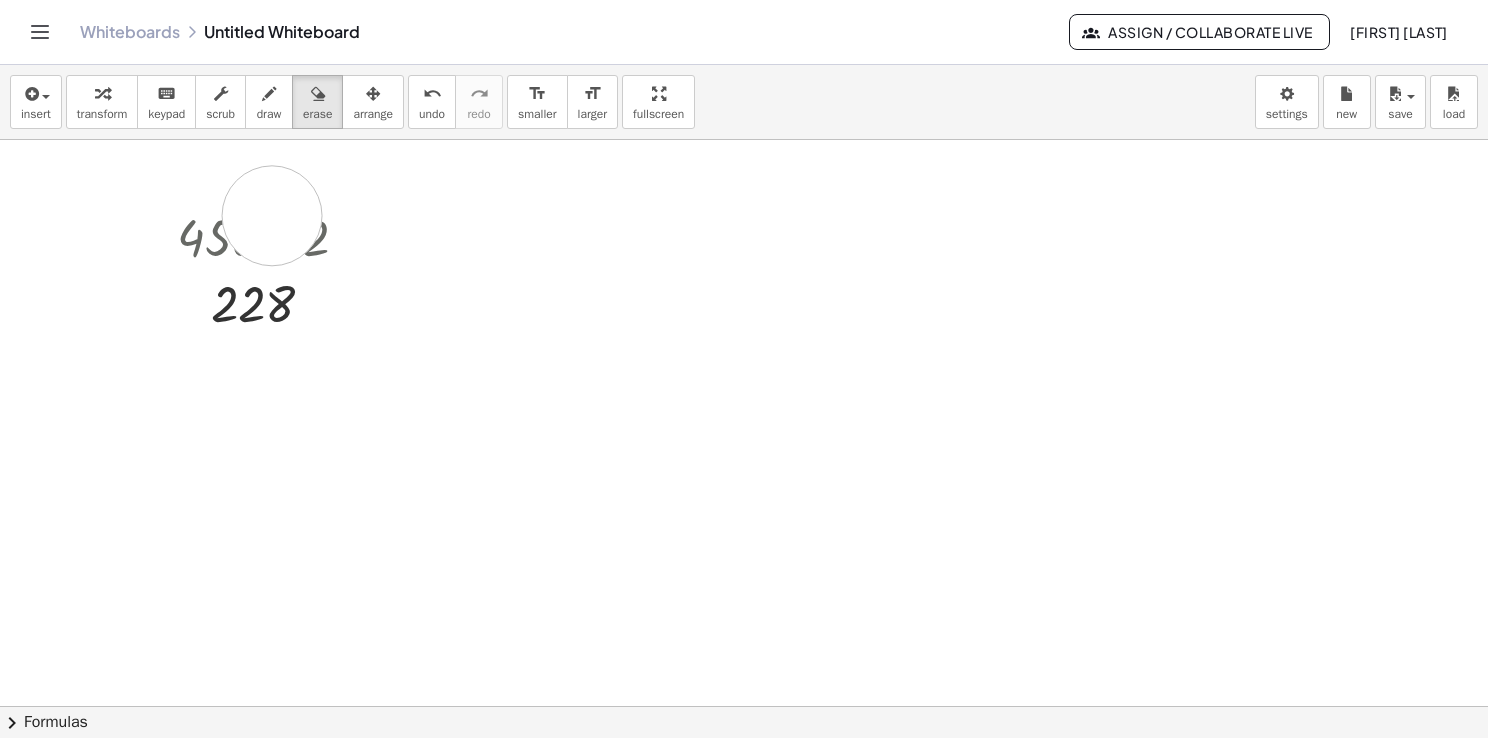 click at bounding box center [744, 772] 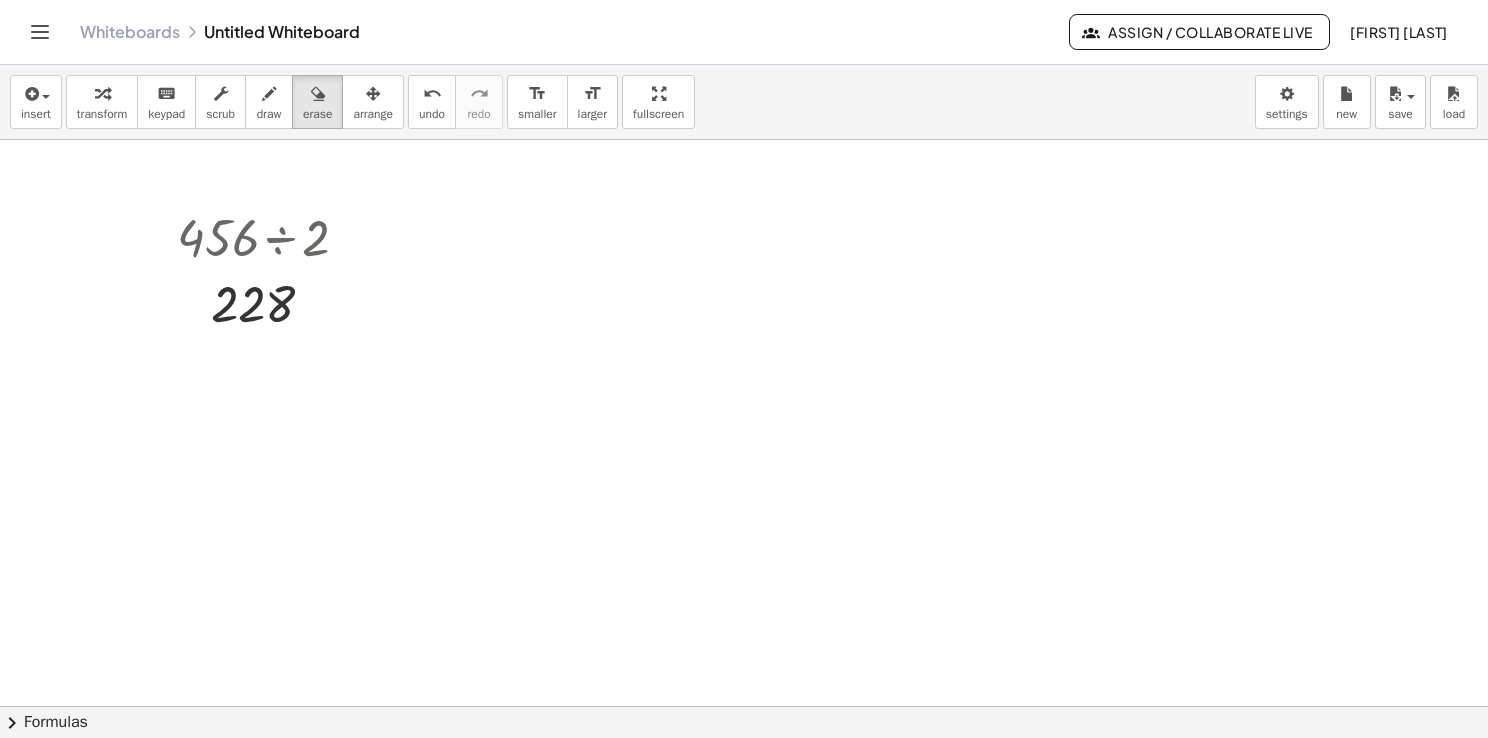 click at bounding box center (744, 772) 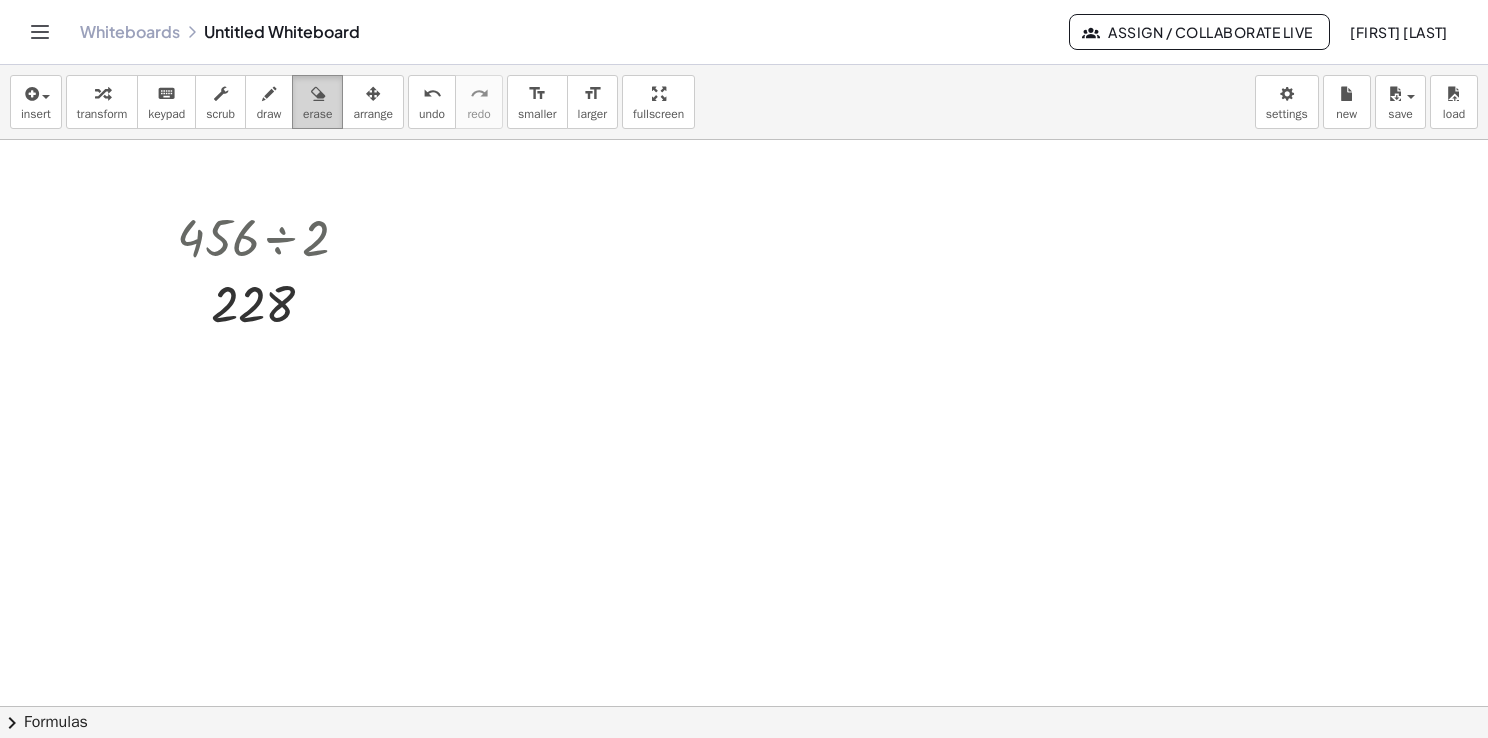 click at bounding box center [318, 94] 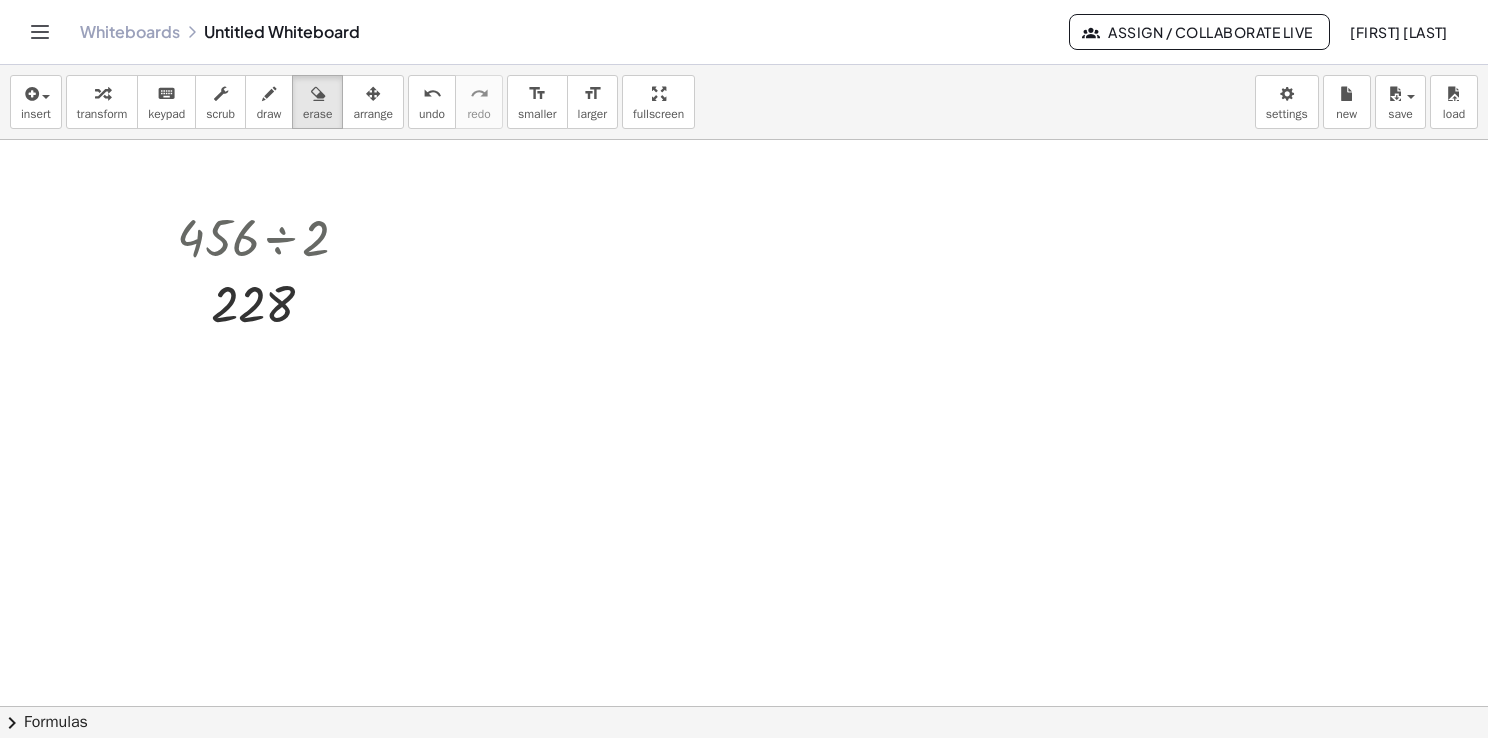 click at bounding box center (744, 772) 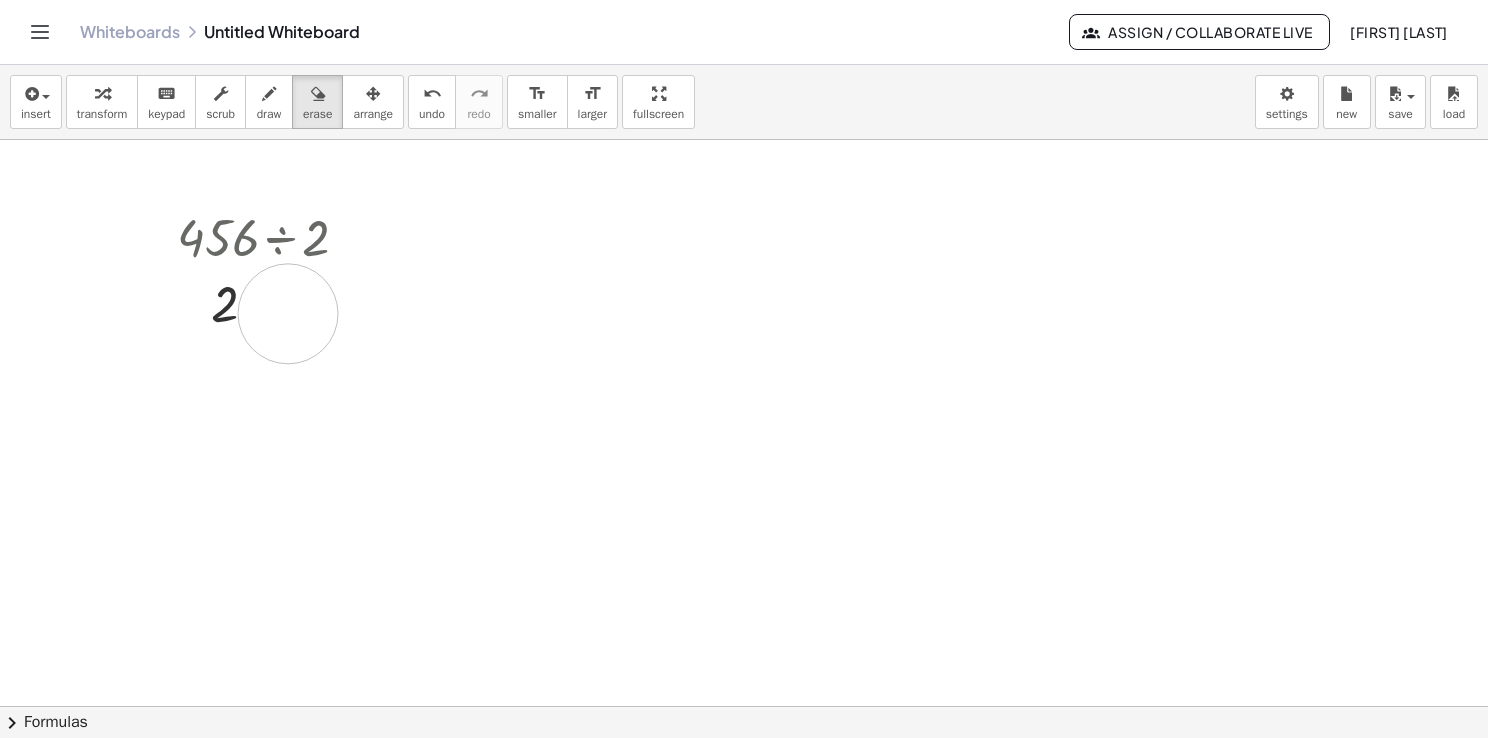 drag, startPoint x: 293, startPoint y: 314, endPoint x: 279, endPoint y: 311, distance: 14.3178215 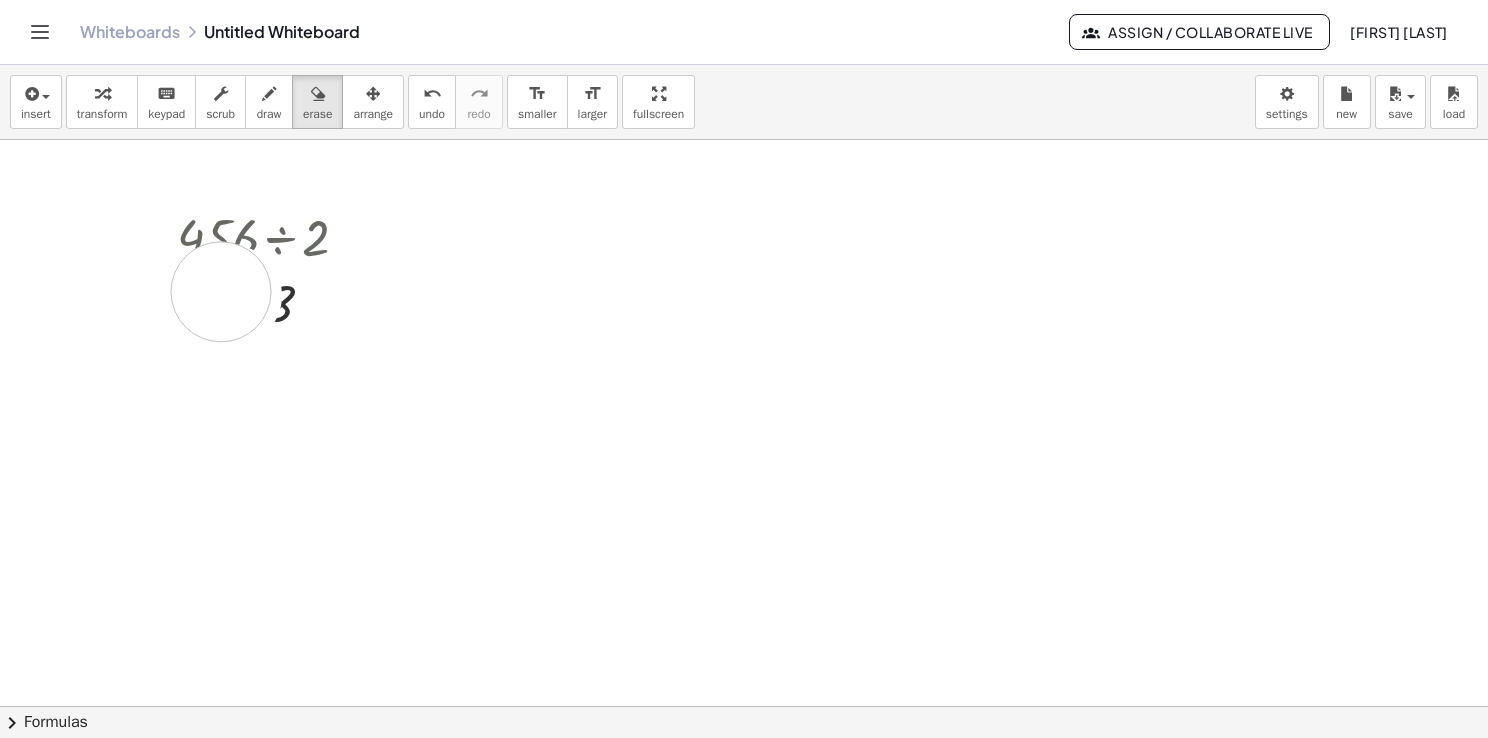 click at bounding box center (744, 772) 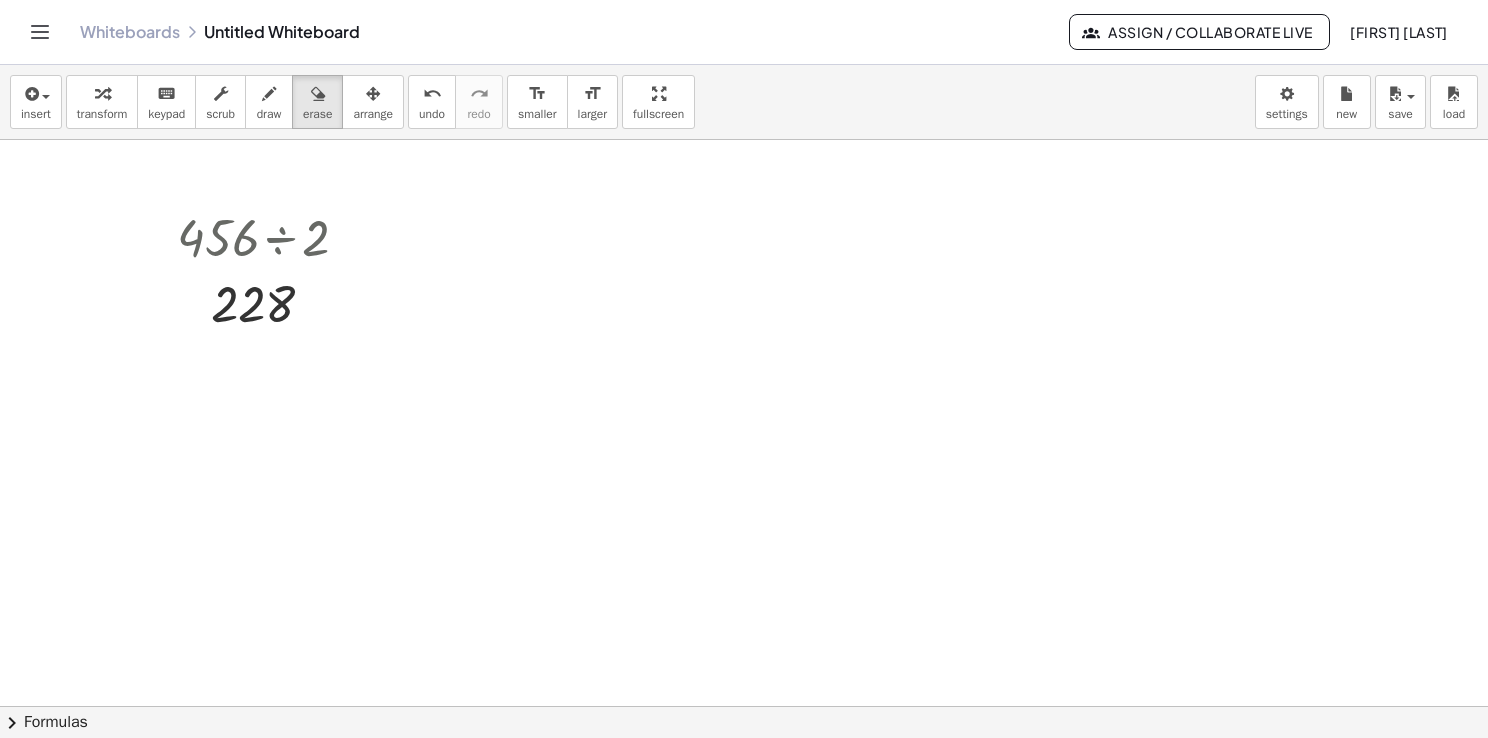 drag, startPoint x: 222, startPoint y: 289, endPoint x: 184, endPoint y: 266, distance: 44.418465 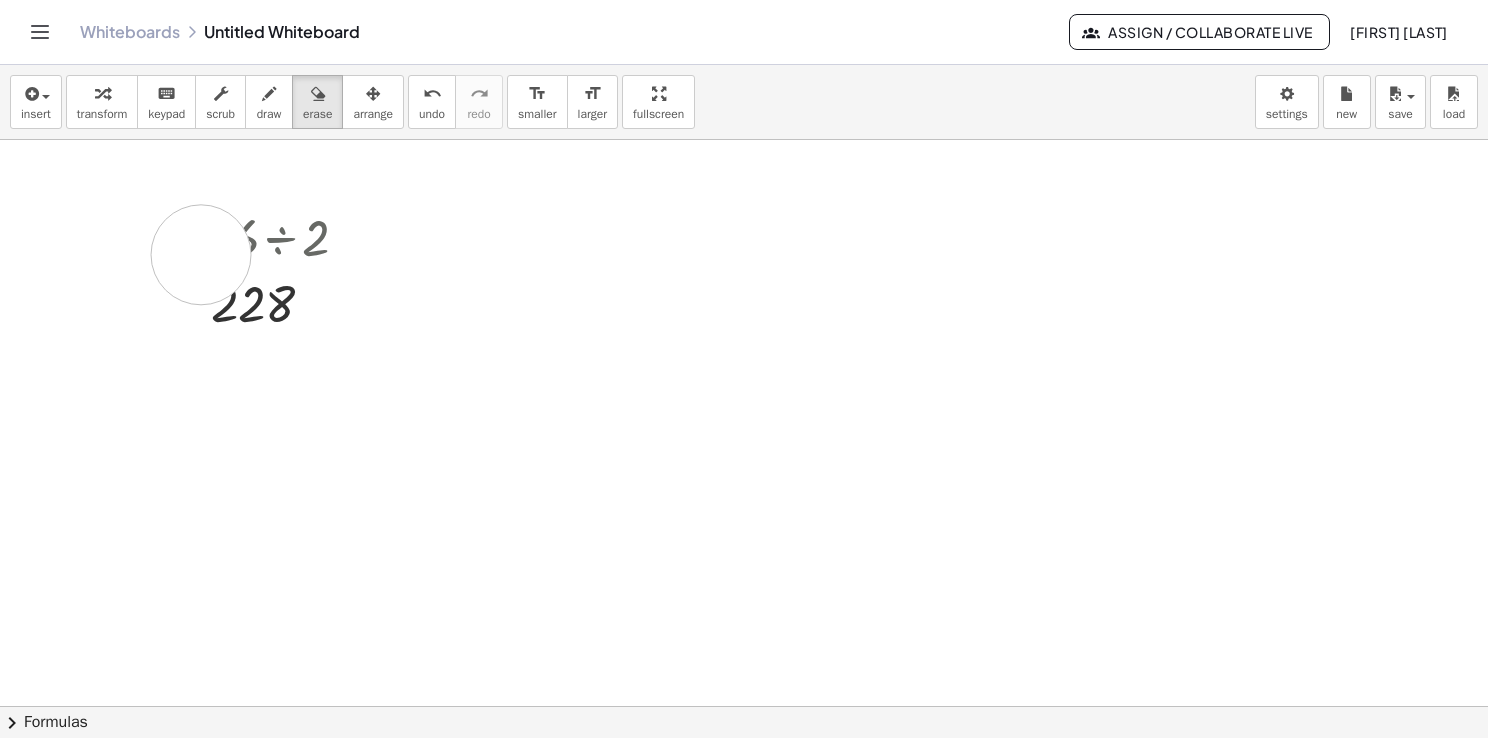 drag, startPoint x: 197, startPoint y: 254, endPoint x: 264, endPoint y: 251, distance: 67.06713 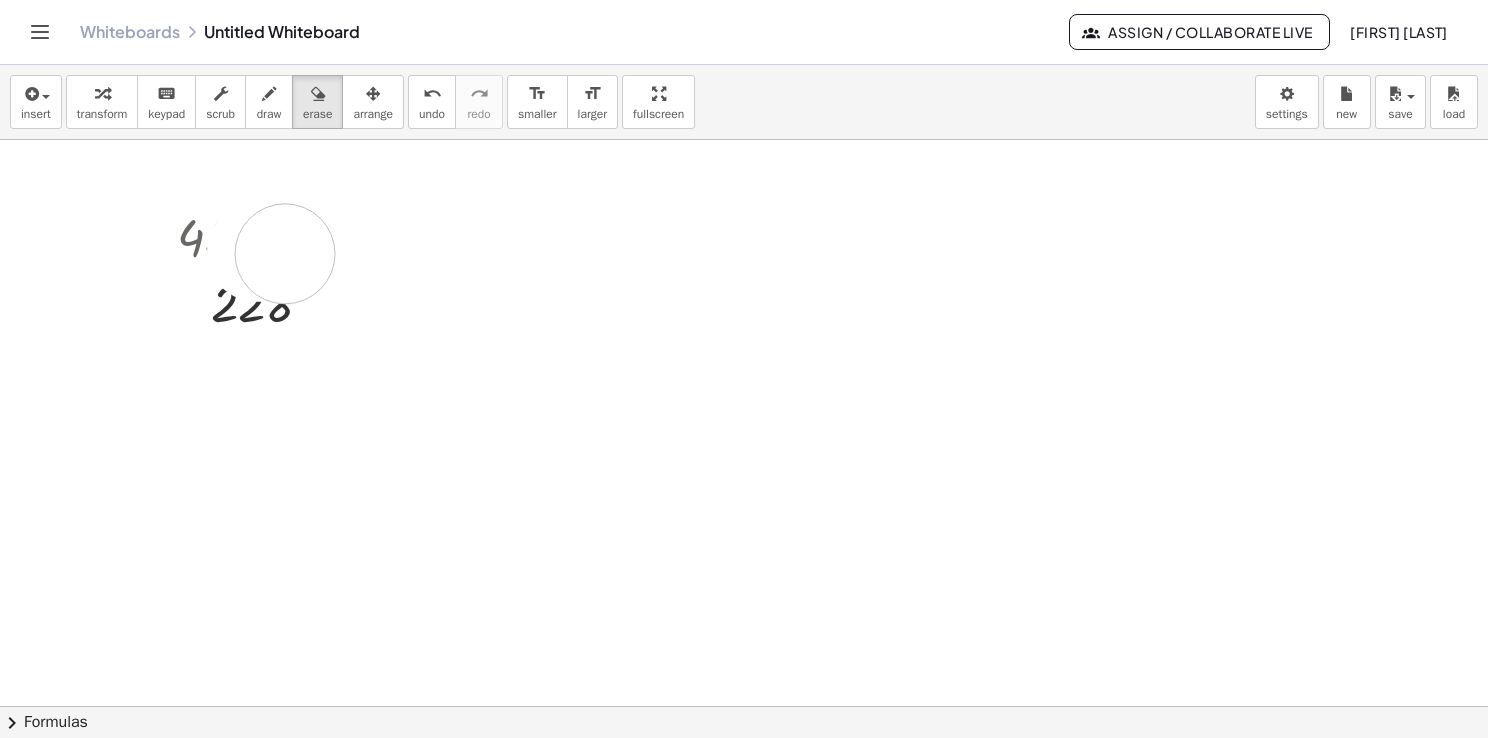 drag, startPoint x: 264, startPoint y: 251, endPoint x: 284, endPoint y: 254, distance: 20.22375 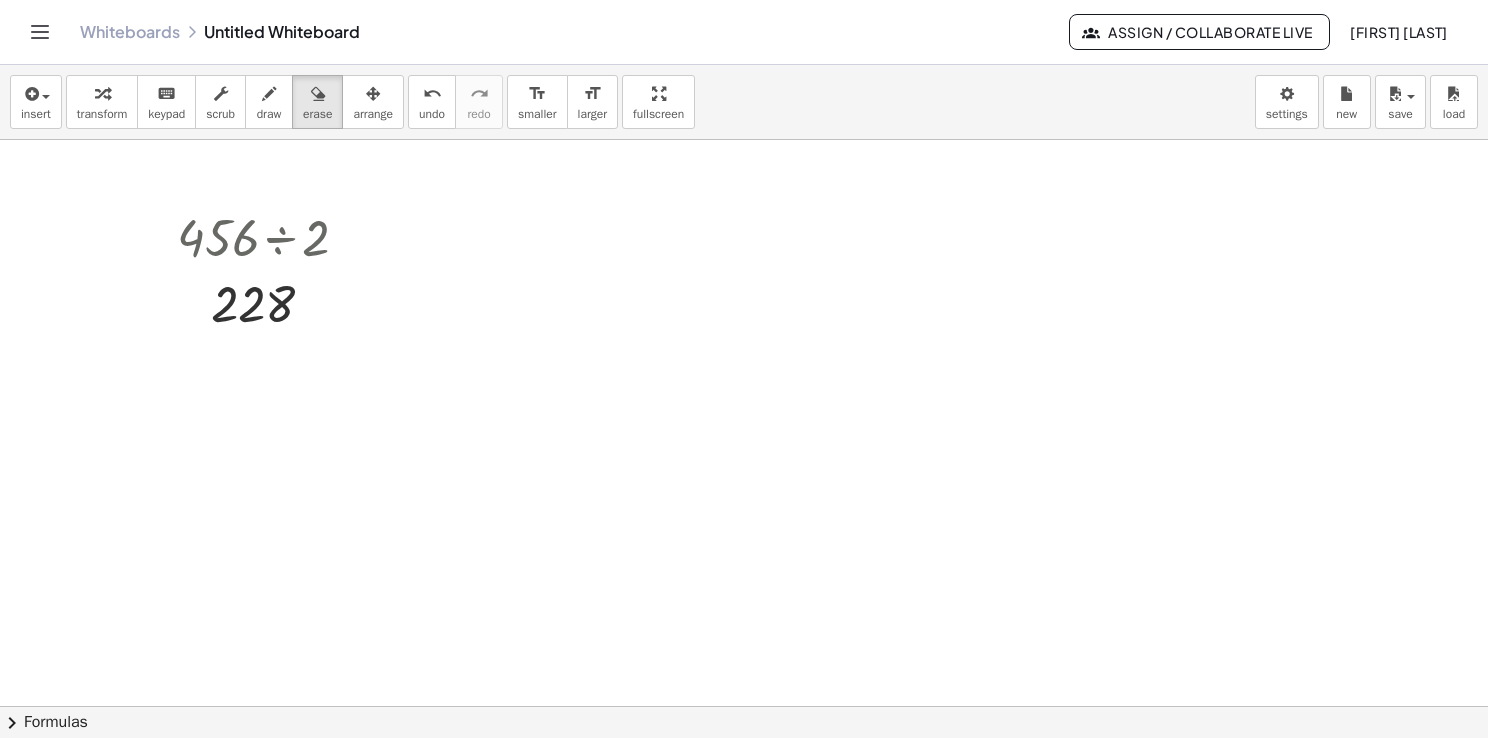 click at bounding box center (744, 772) 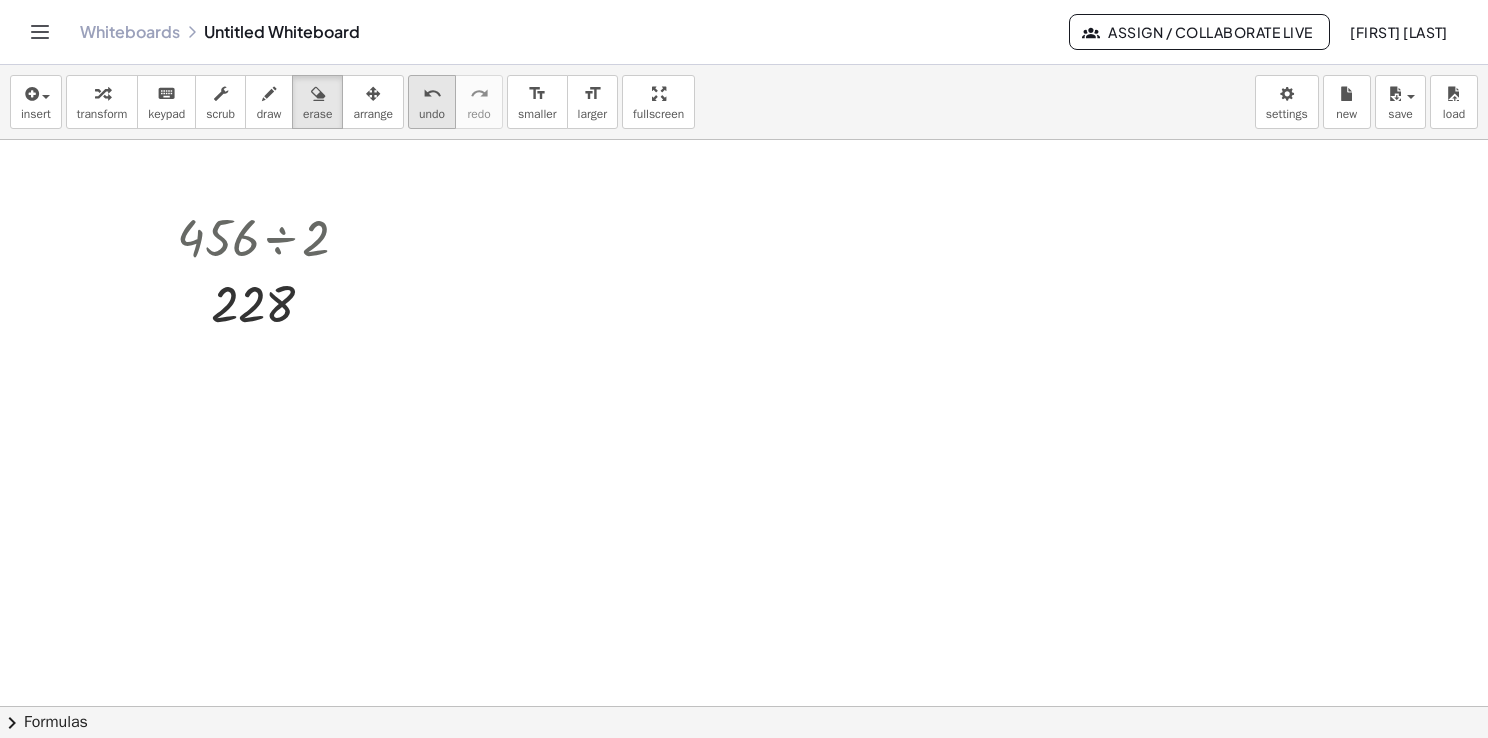 click on "undo undo" at bounding box center (432, 102) 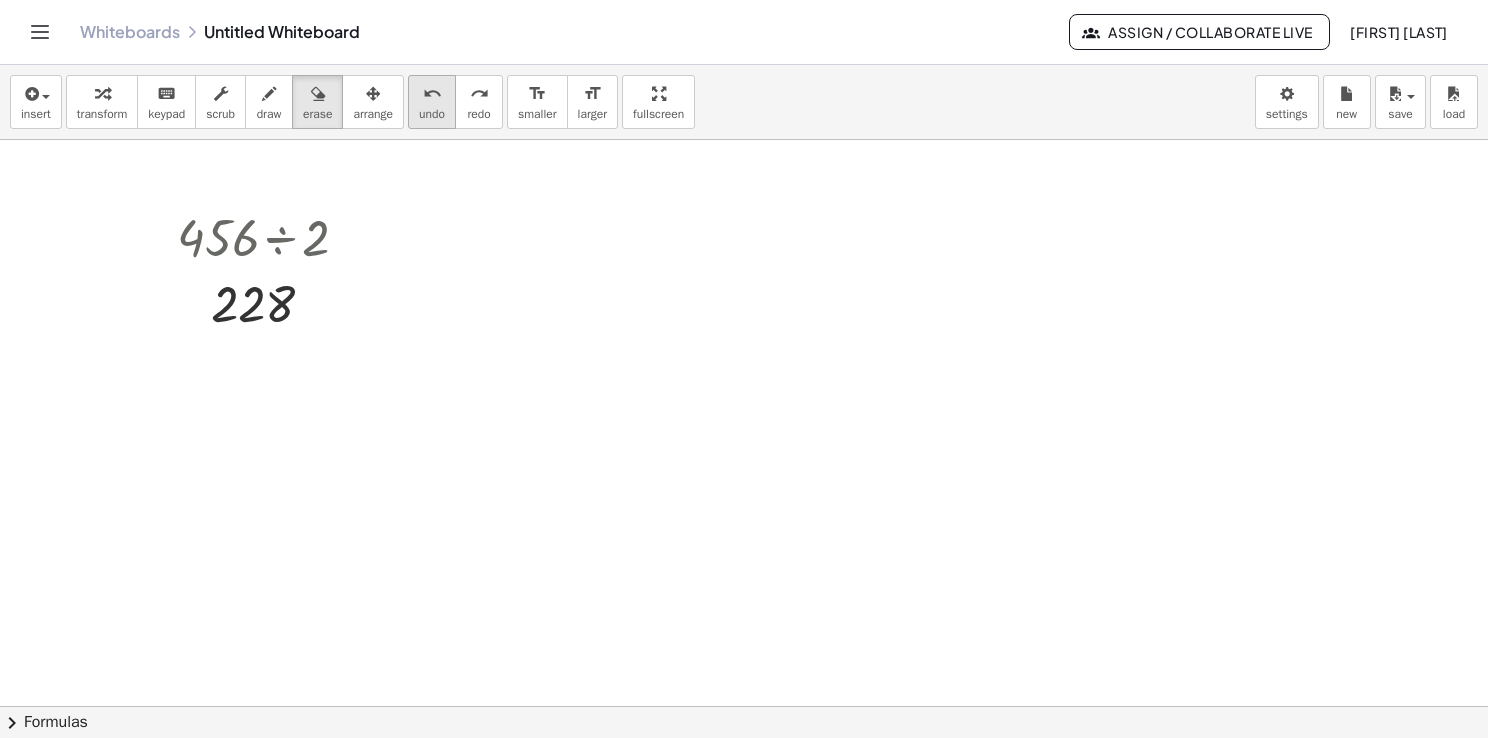 click on "undo undo" at bounding box center [432, 102] 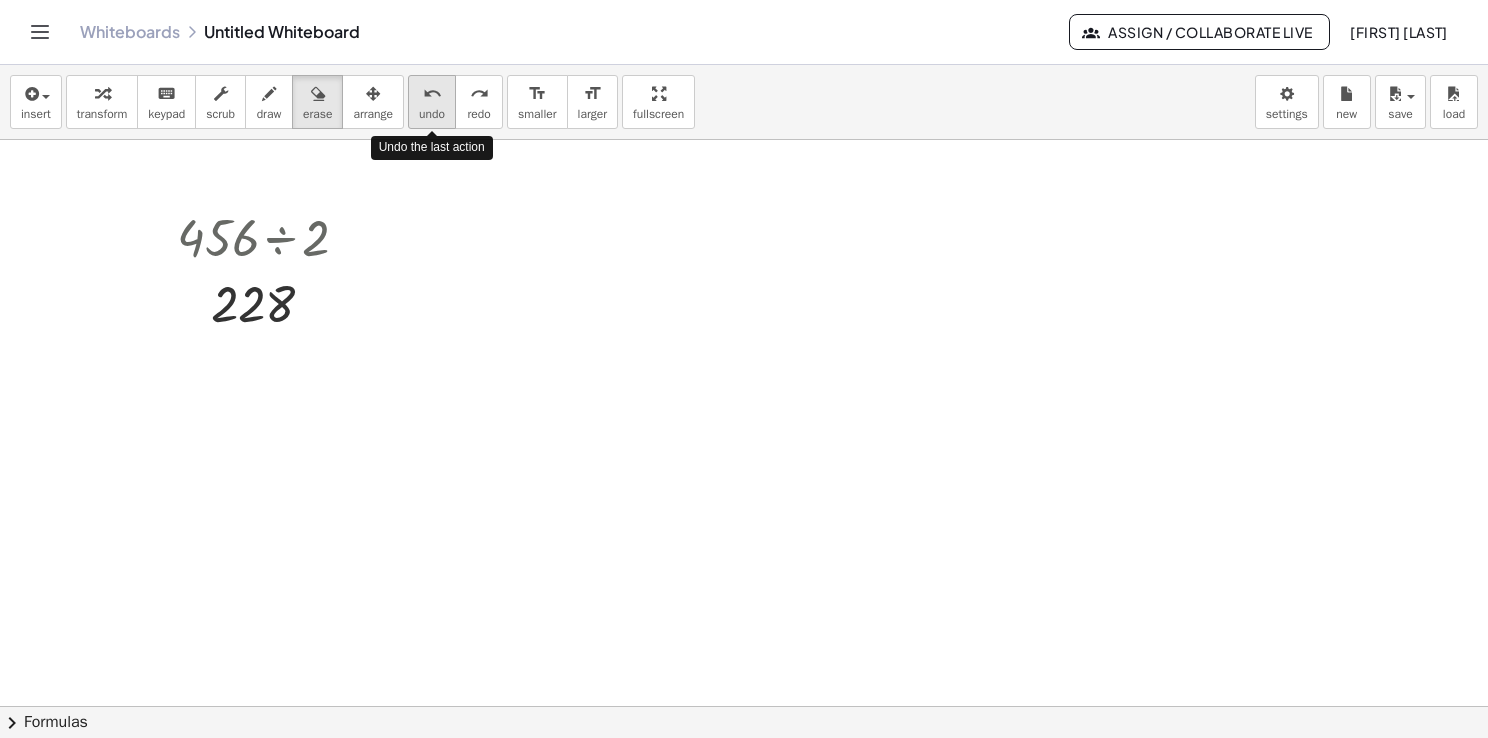 click on "undo undo" at bounding box center [432, 102] 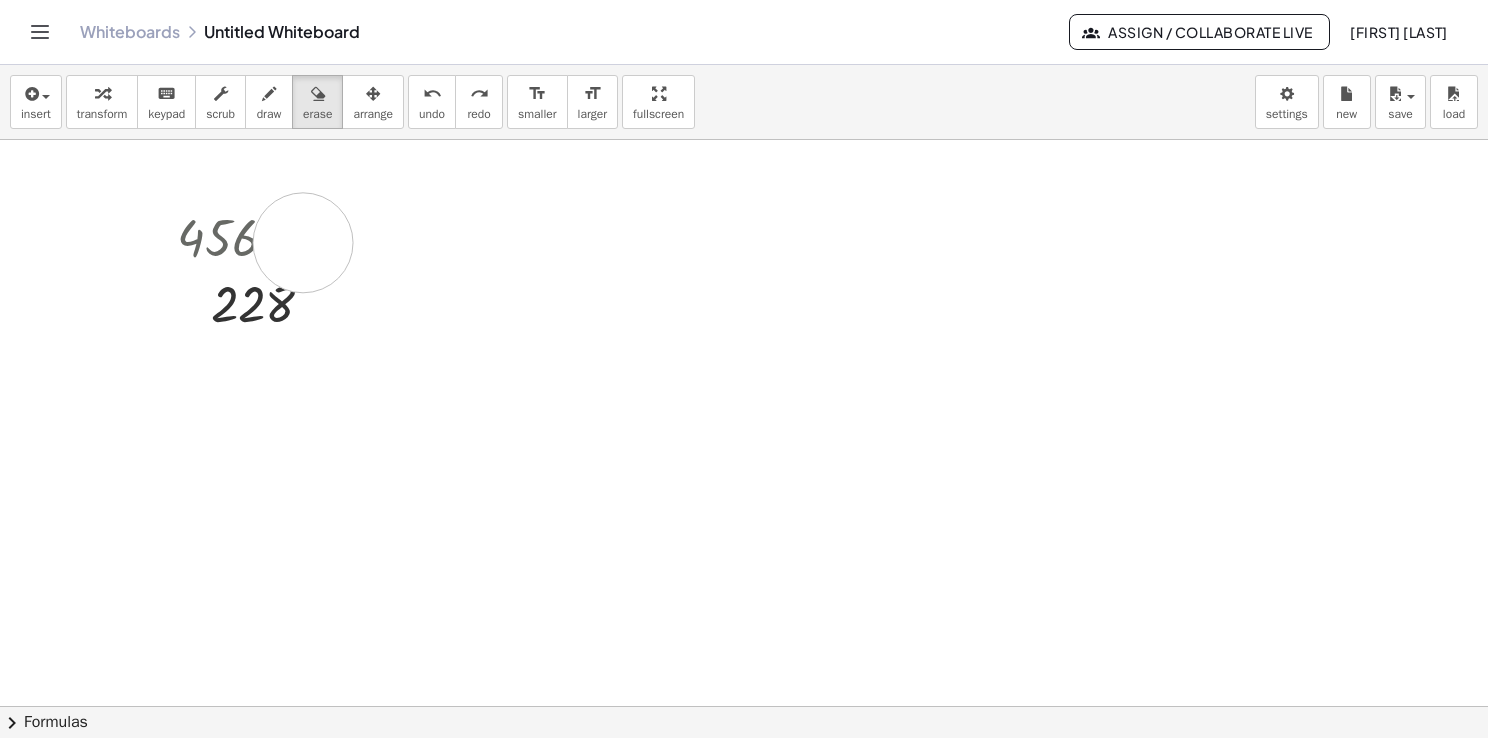 click at bounding box center [744, 772] 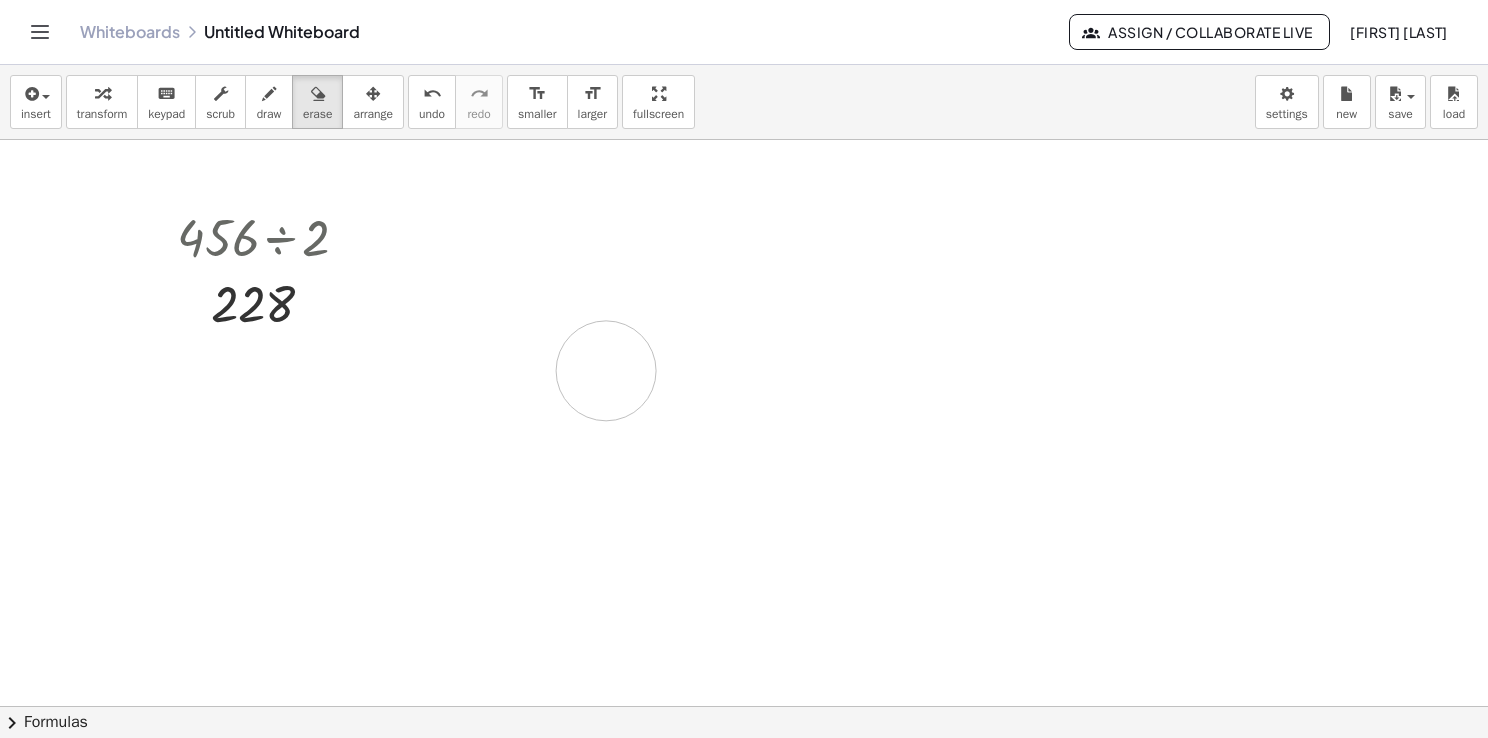 click at bounding box center [744, 772] 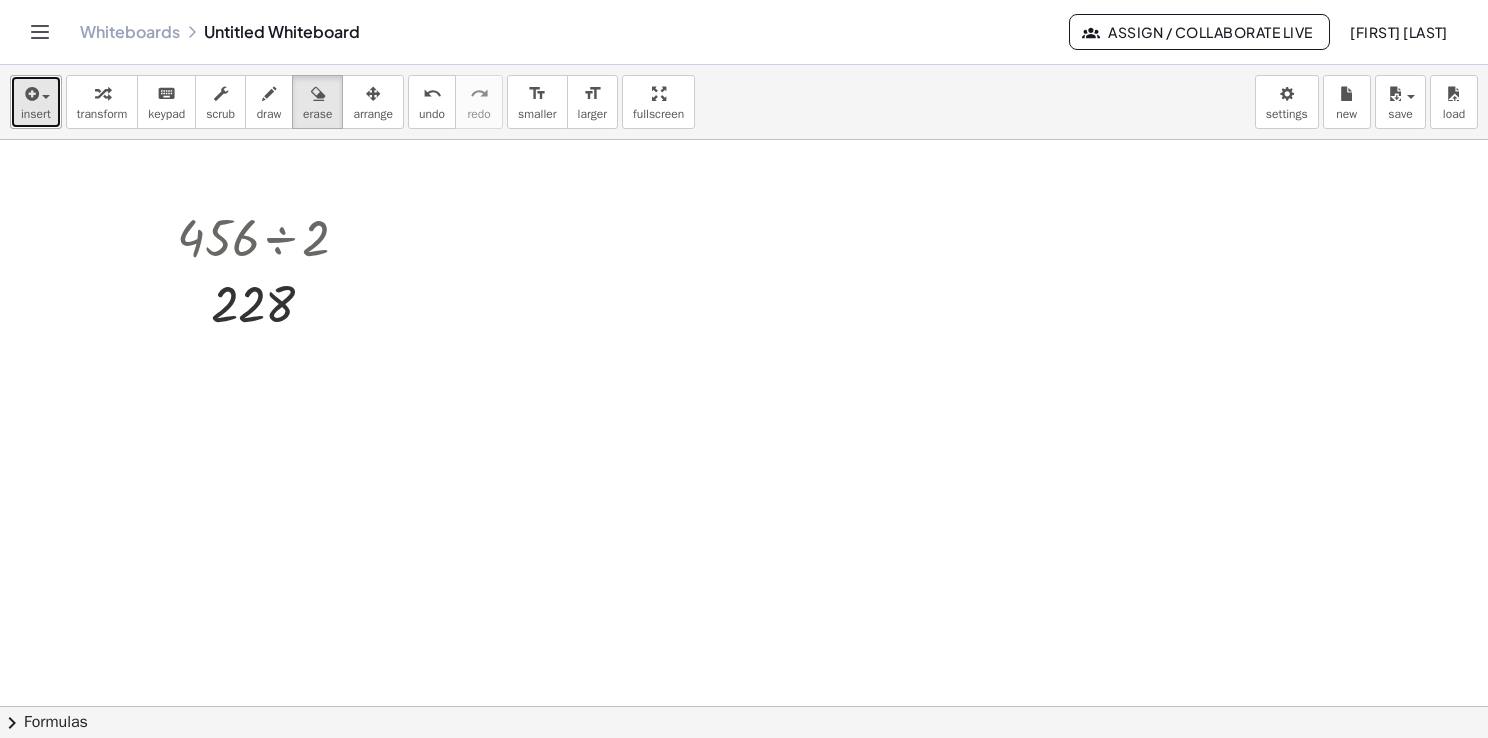 click on "insert" at bounding box center [36, 114] 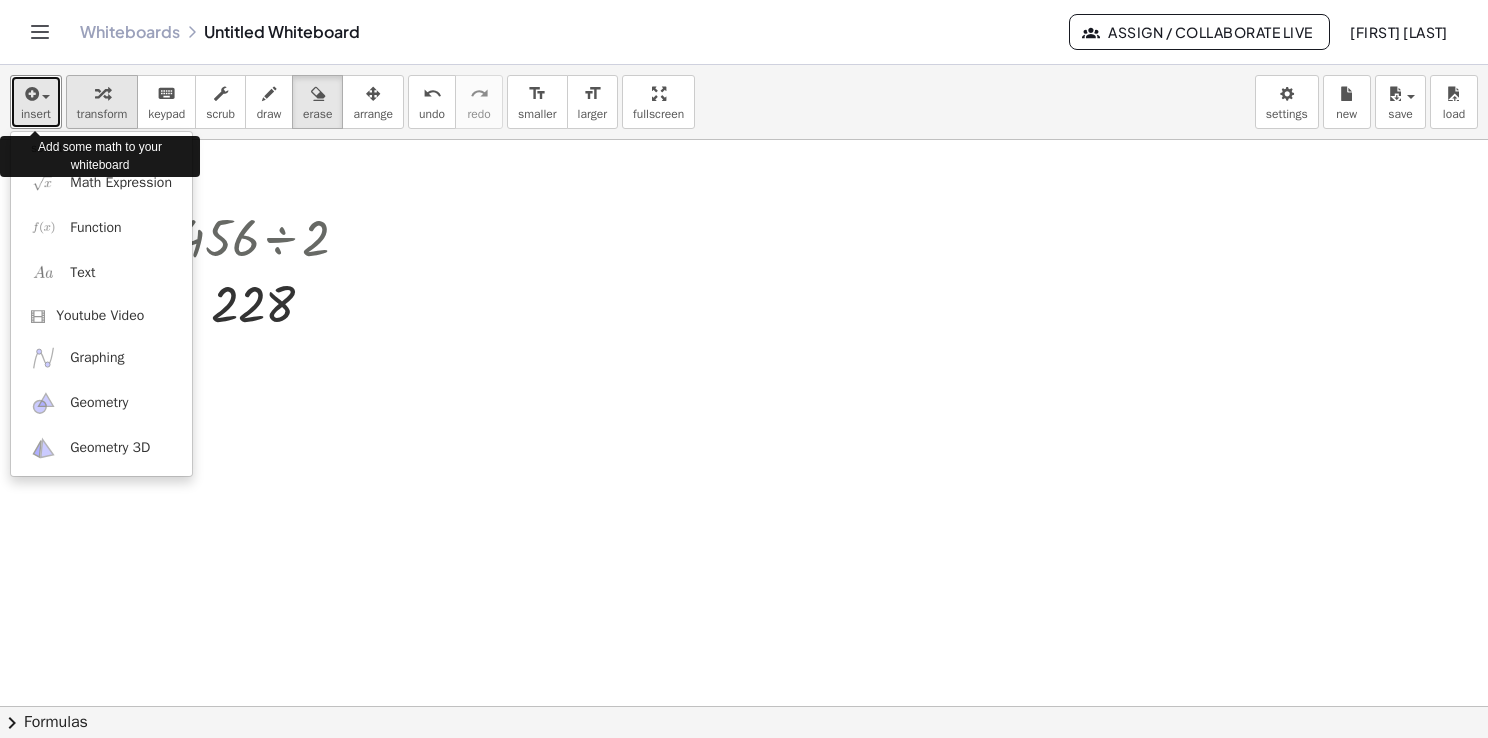 click at bounding box center (102, 93) 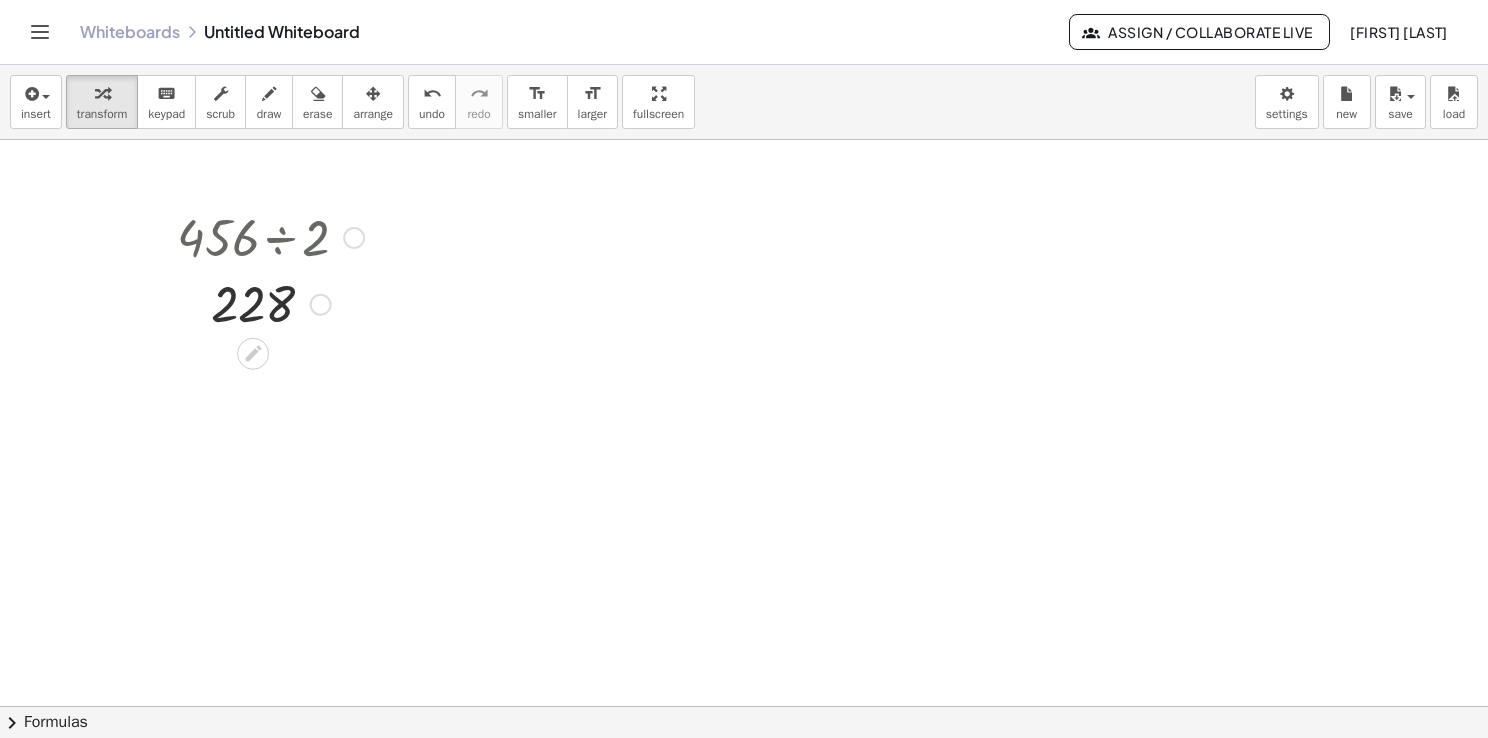 click at bounding box center [270, 236] 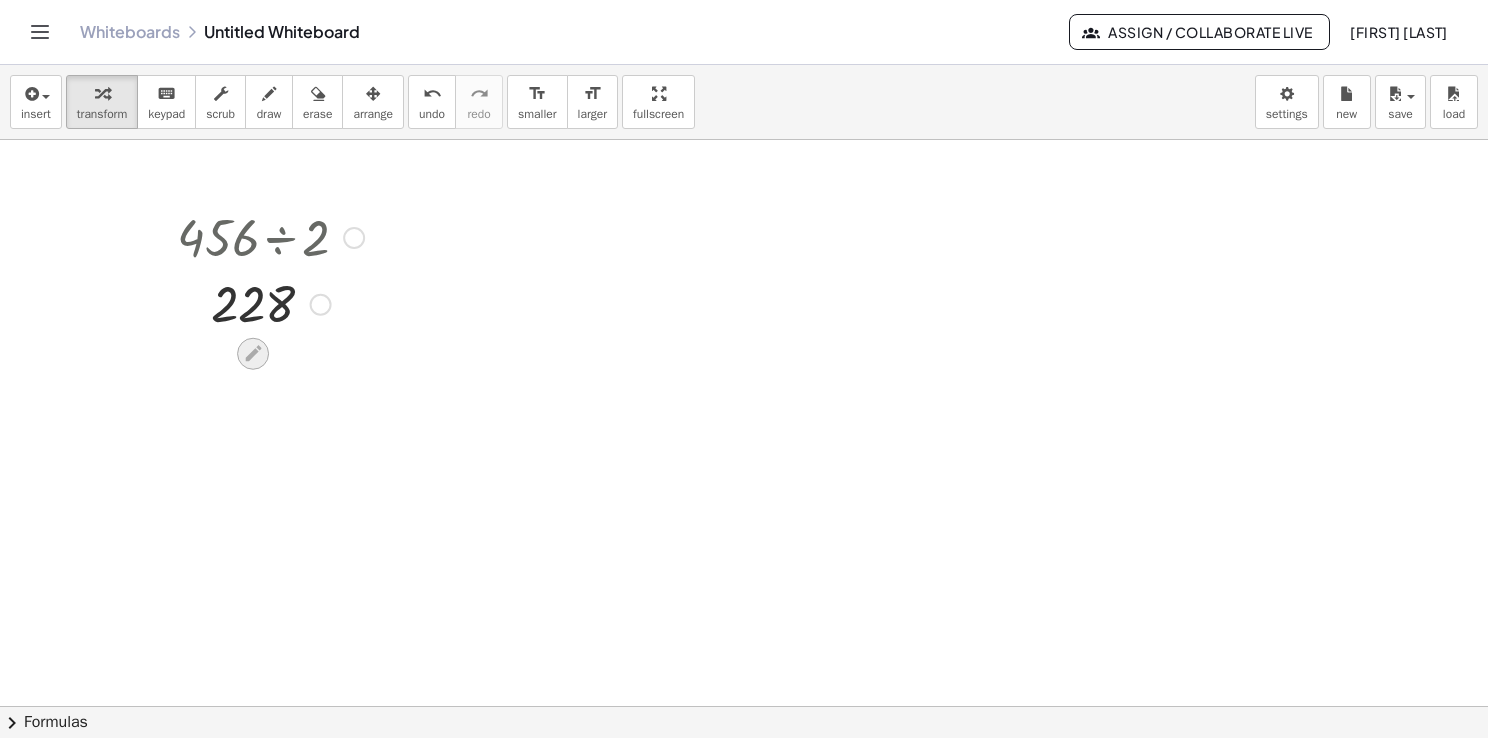 click 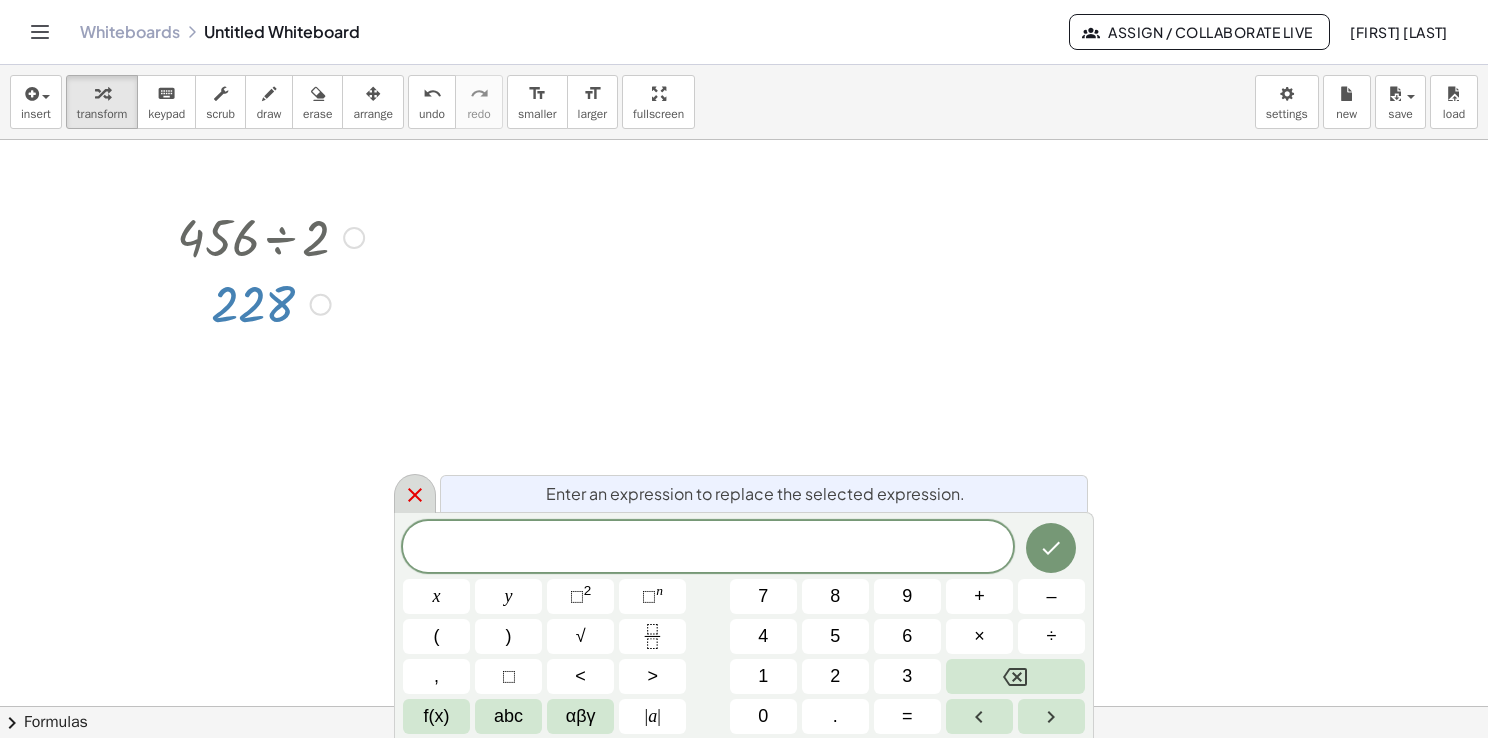 click 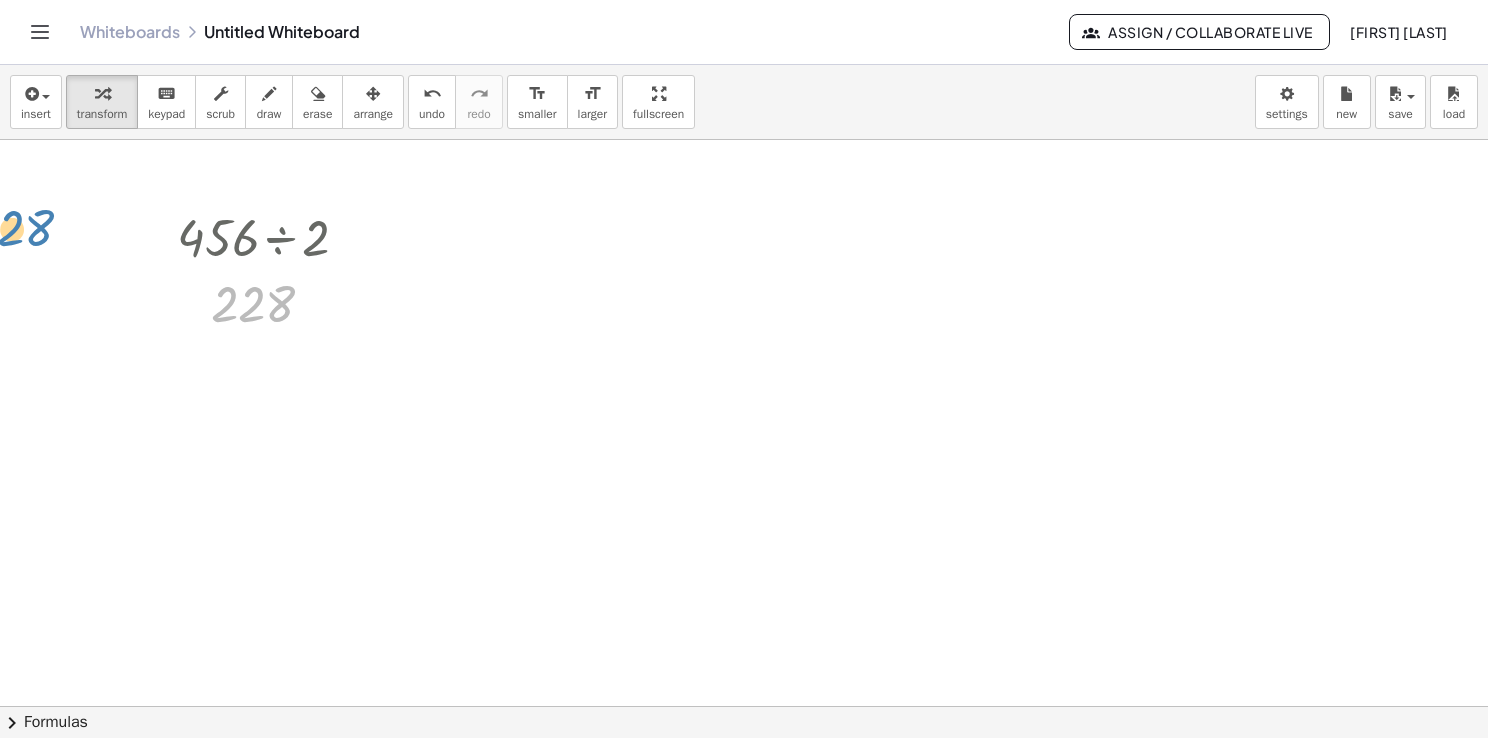 drag, startPoint x: 373, startPoint y: 301, endPoint x: 126, endPoint y: 223, distance: 259.02316 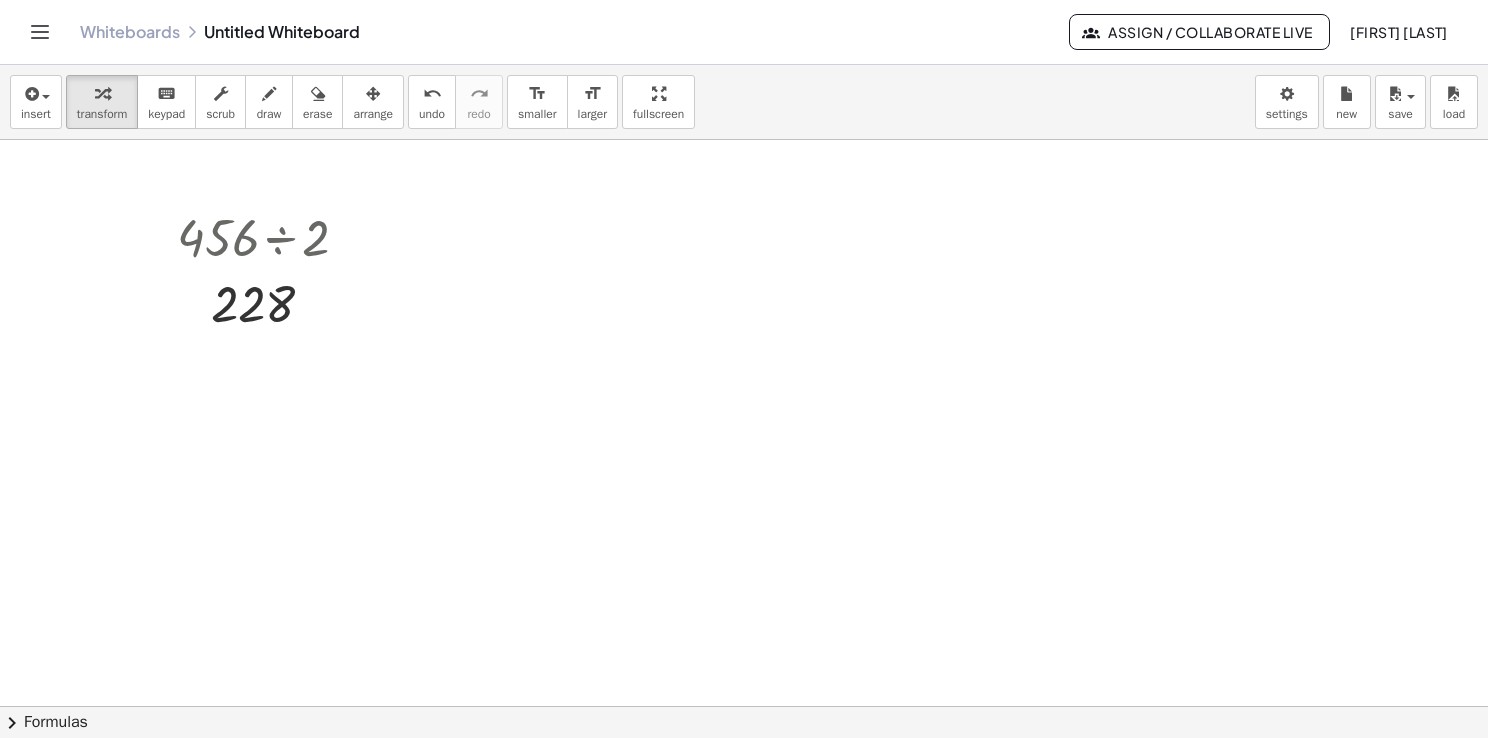 drag, startPoint x: 266, startPoint y: 242, endPoint x: 120, endPoint y: 214, distance: 148.66069 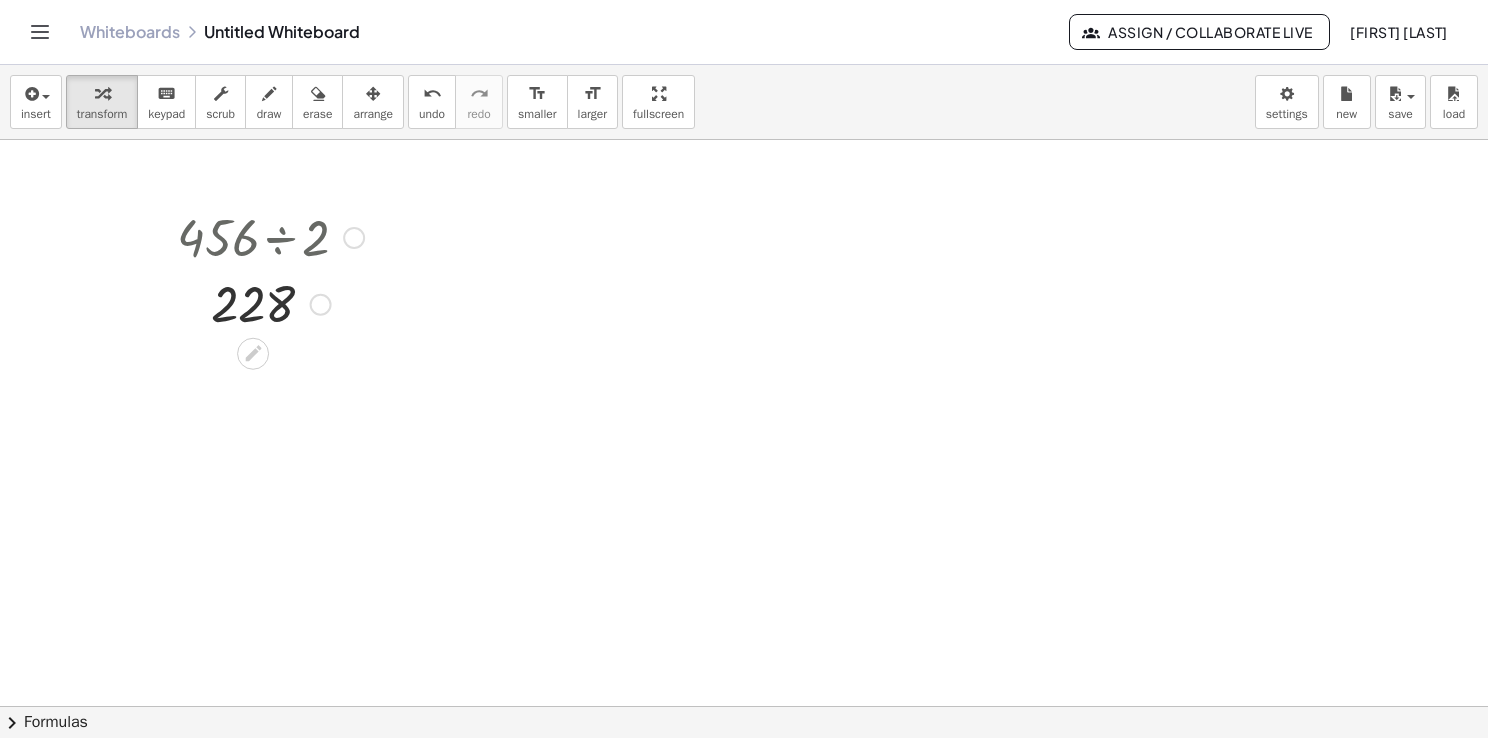 click at bounding box center [270, 236] 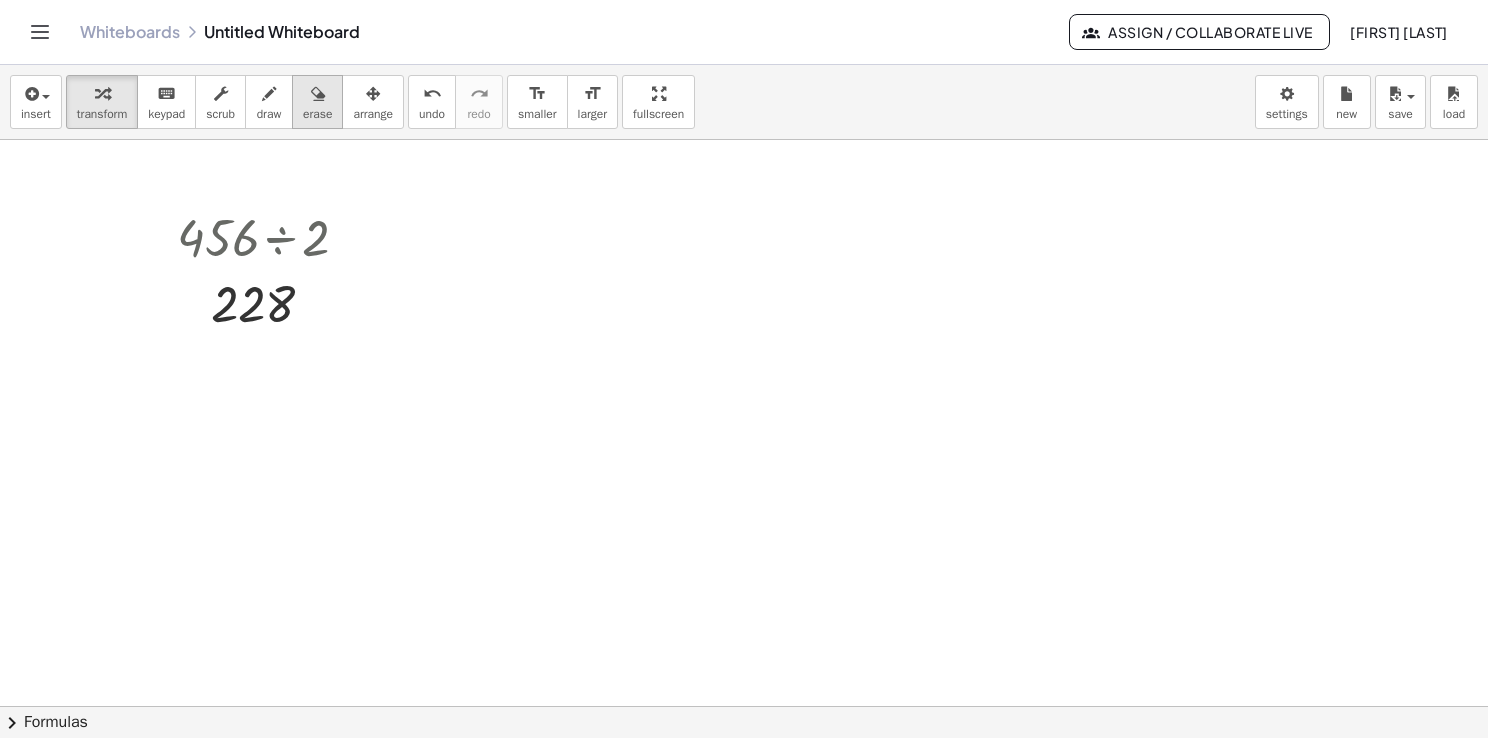 click on "erase" at bounding box center [317, 102] 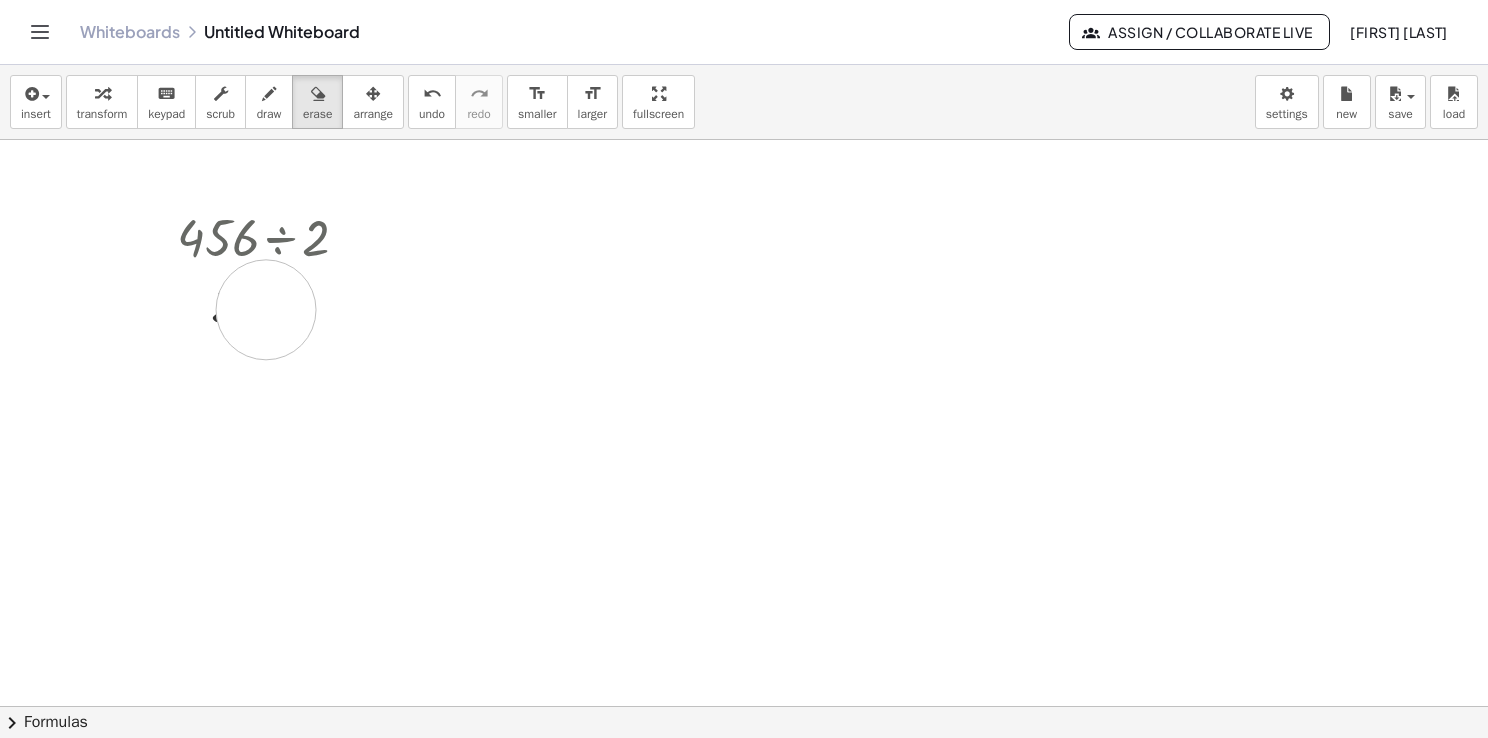 click at bounding box center (744, 772) 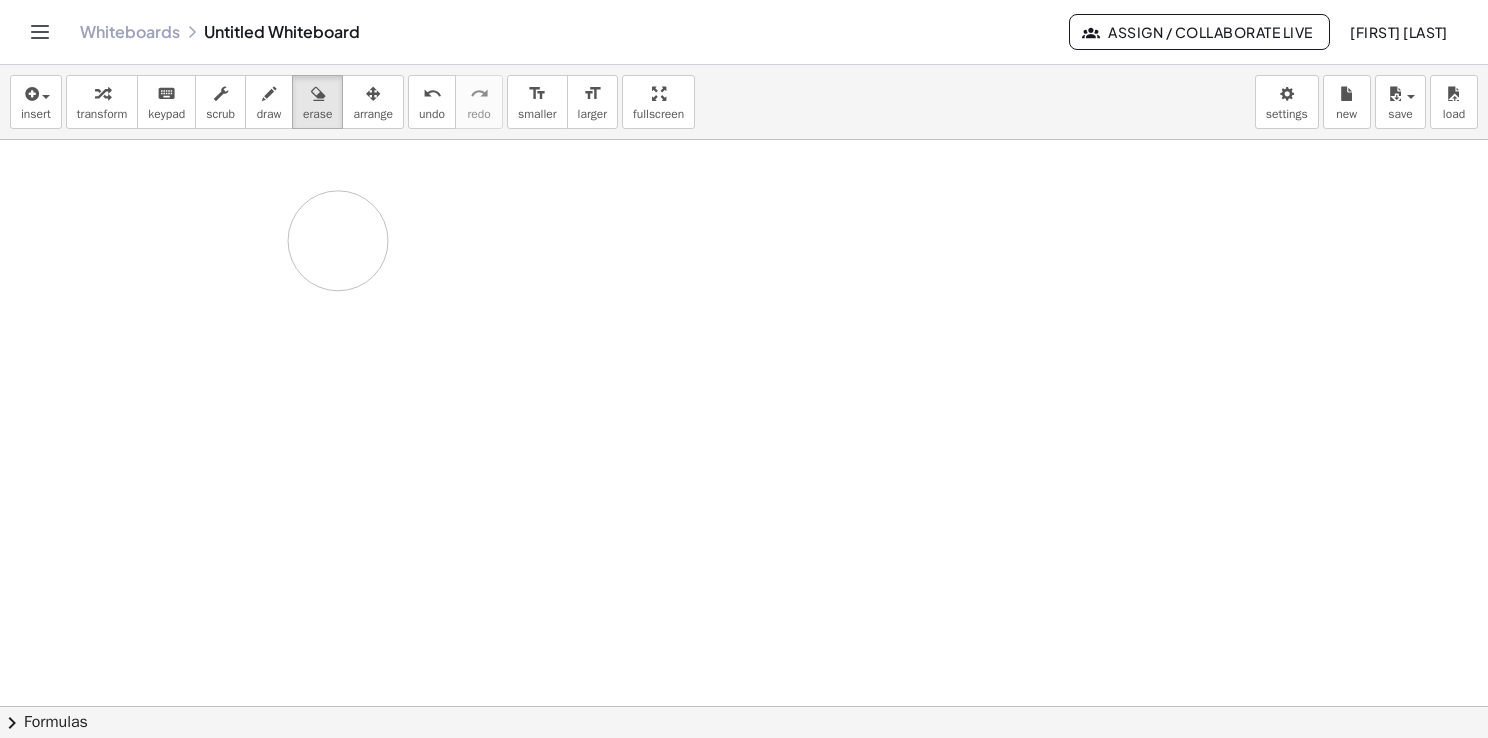 drag, startPoint x: 264, startPoint y: 309, endPoint x: 334, endPoint y: 240, distance: 98.29038 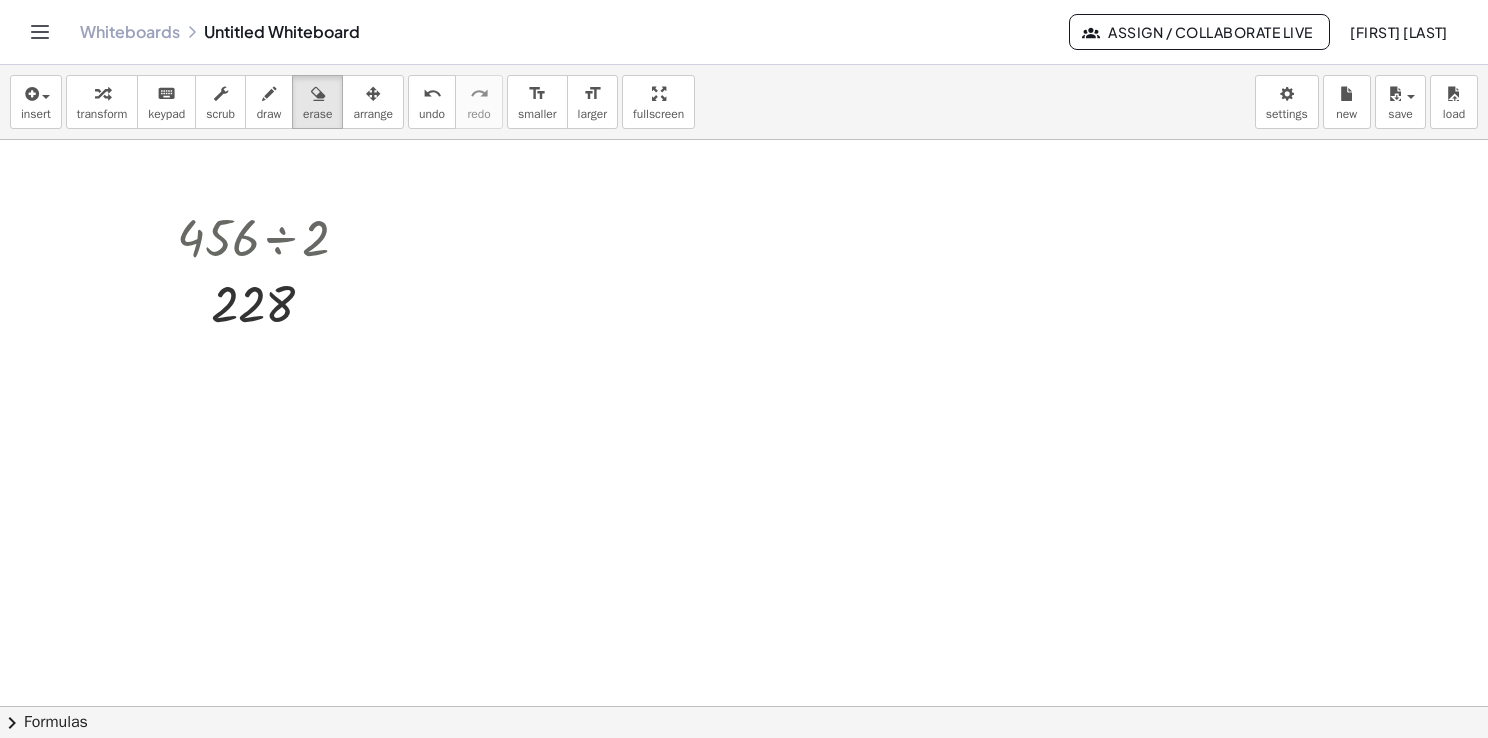 click at bounding box center (744, 772) 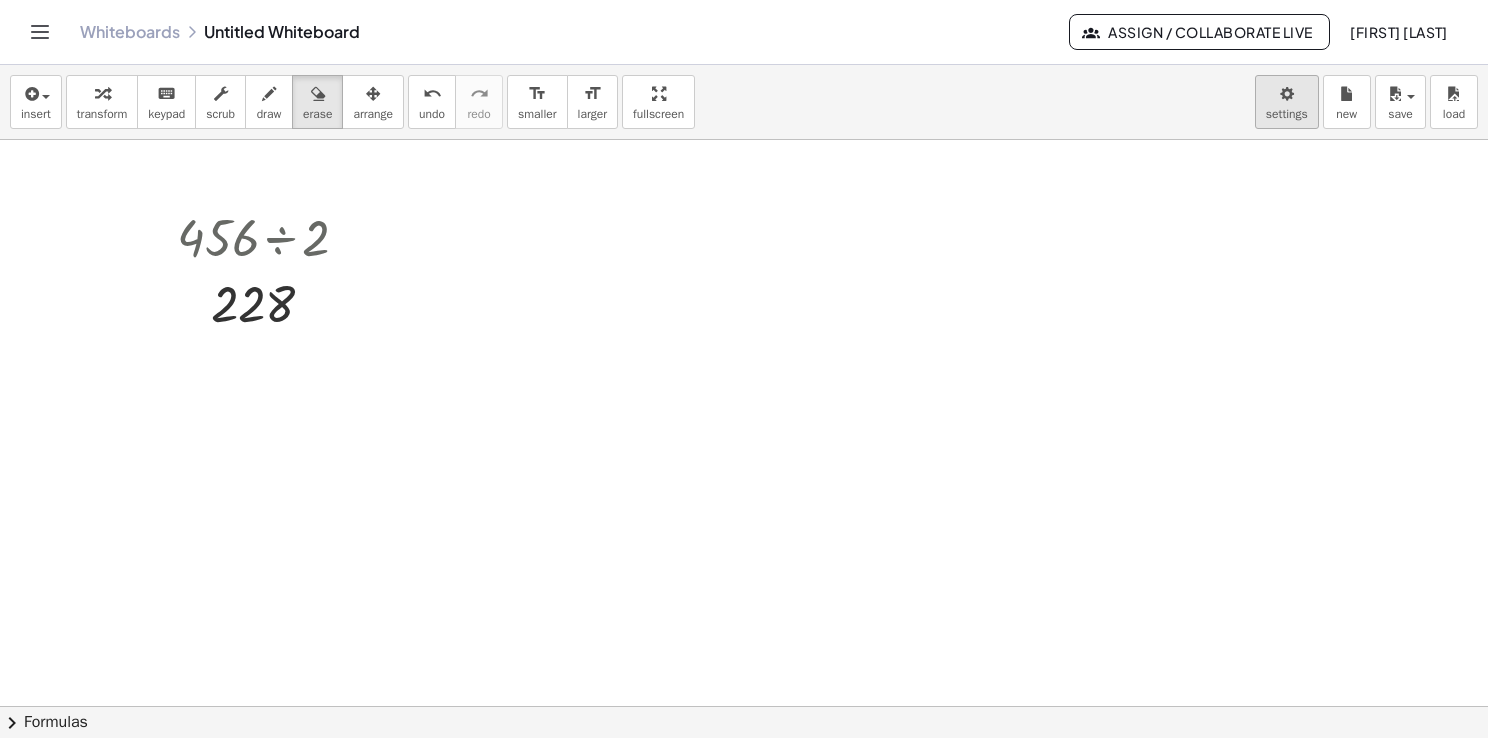 click on "Graspable Math Activities Get Started Activity Bank Assigned Work Classes Whiteboards Go Premium! Reference Account v1.28.2 | Privacy policy © 2025 | Graspable, Inc. Whiteboards Untitled Whiteboard Assign / Collaborate Live  [FIRST] [LAST]   insert select one: Math Expression Function Text Youtube Video Graphing Geometry Geometry 3D transform keyboard keypad scrub draw erase arrange undo undo redo redo format_size smaller format_size larger fullscreen load   save new settings · 456 ÷ 2 228 Transform line Copy line as LaTeX Copy derivation as LaTeX Expand new lines: On We could not parse the math data. It is being displayed as an image. × chevron_right  Formulas
Drag one side of a formula onto a highlighted expression on the canvas to apply it.
Quadratic Formula
+ · a · x 2 + · b · x + c = 0
⇔
x = · ( − b ± 2 √ ( + b 2 − · 4 ·" at bounding box center [744, 369] 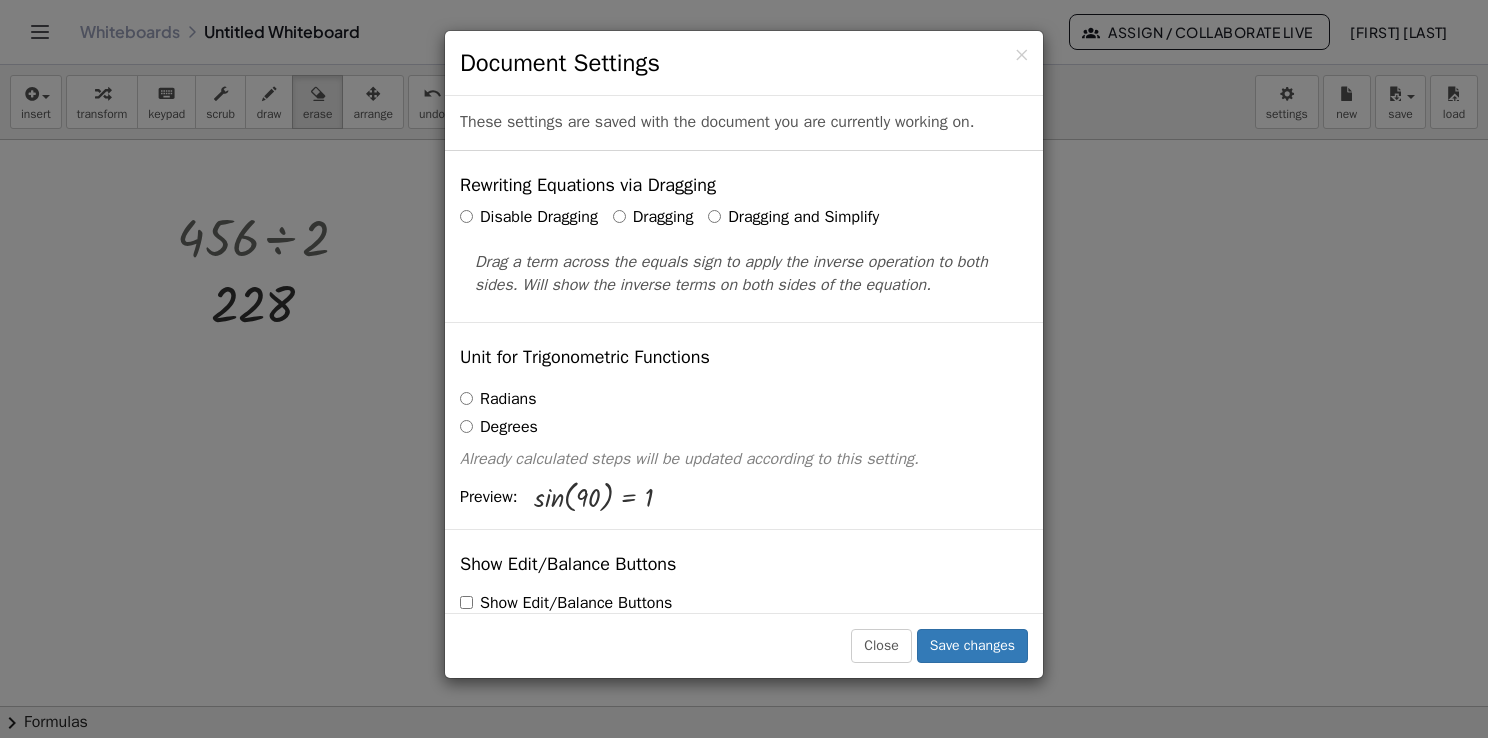 click on "Disable Dragging" at bounding box center [529, 217] 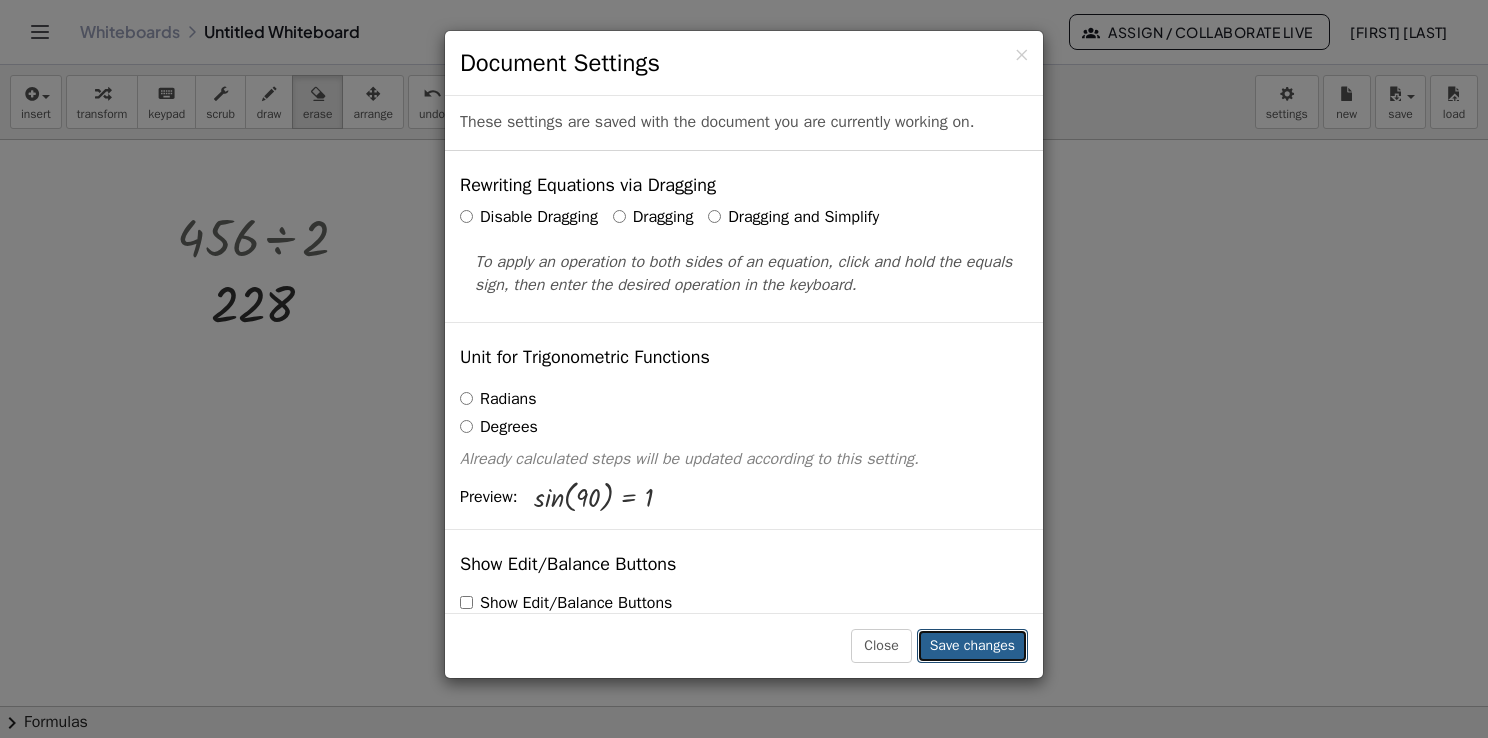 click on "Save changes" at bounding box center [972, 646] 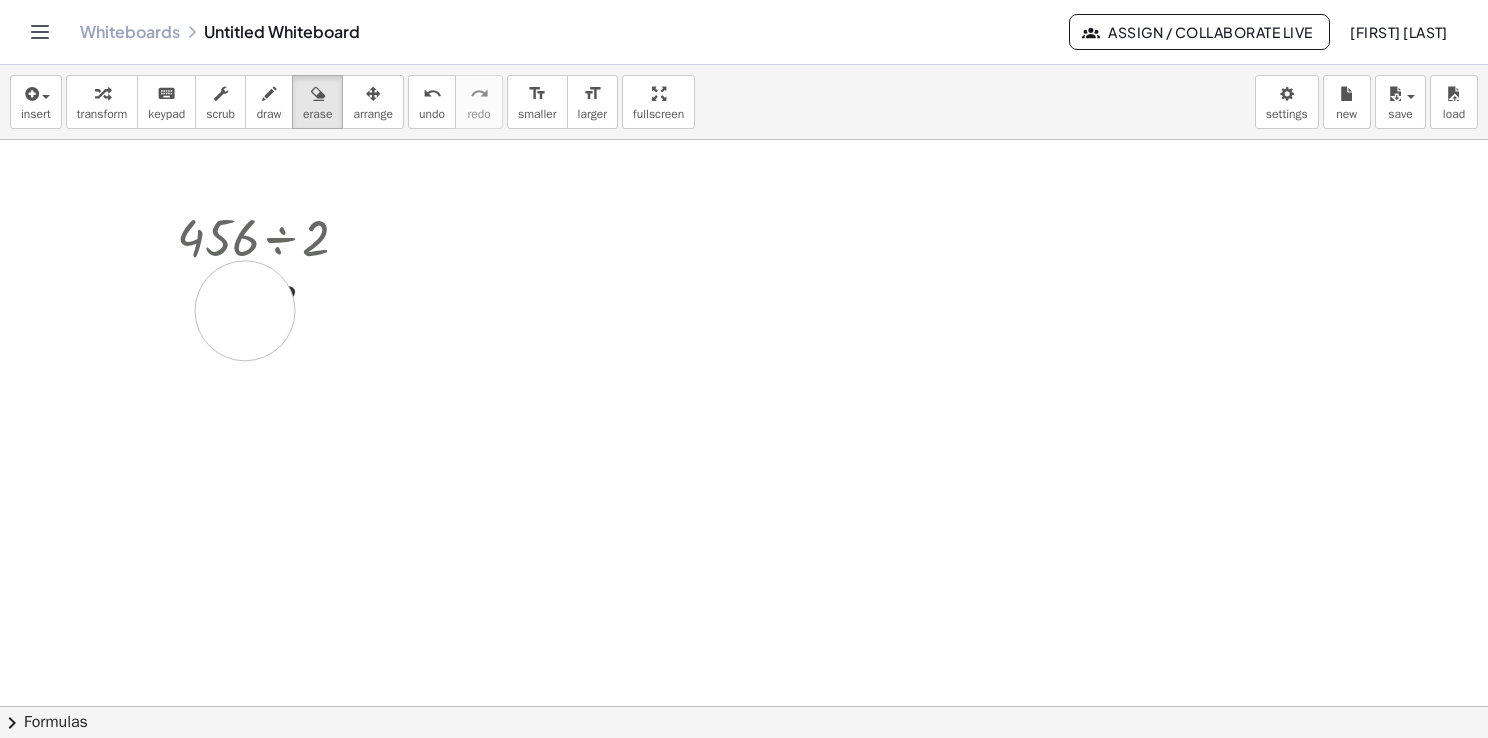 drag, startPoint x: 245, startPoint y: 310, endPoint x: 272, endPoint y: 264, distance: 53.338543 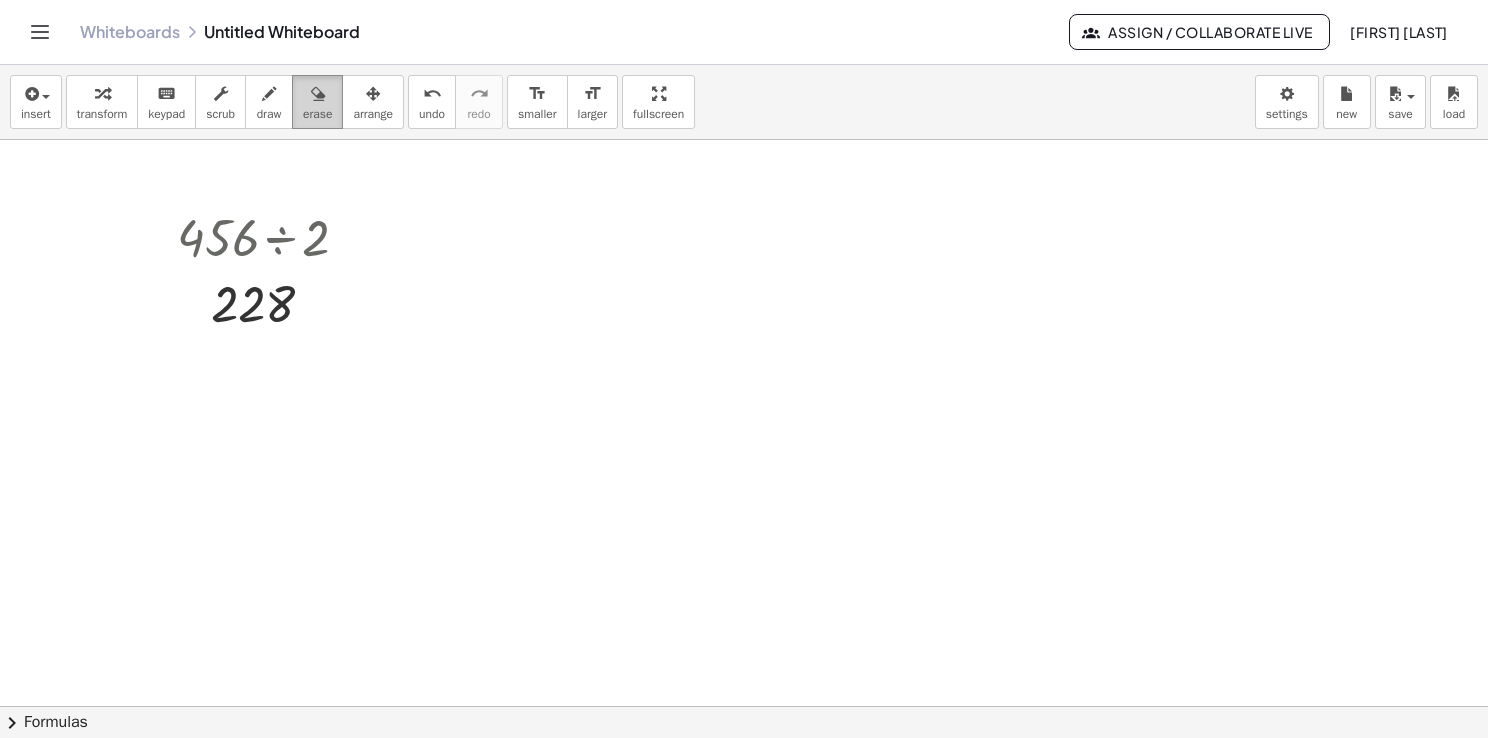 click on "insert select one: Math Expression Function Text Youtube Video Graphing Geometry Geometry 3D transform keyboard keypad scrub draw erase arrange undo undo redo redo format_size smaller format_size larger fullscreen load   save new settings" at bounding box center (744, 102) 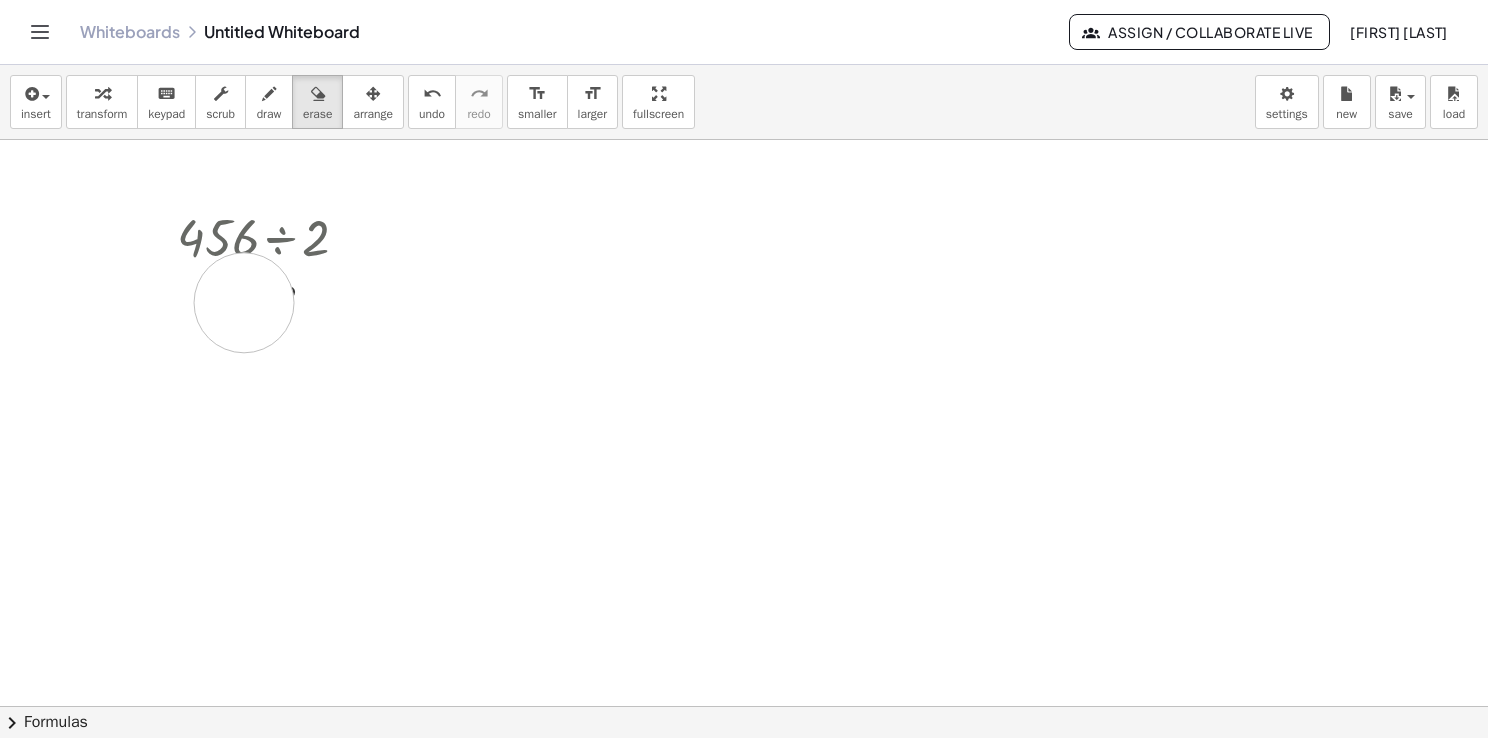 drag, startPoint x: 244, startPoint y: 302, endPoint x: 321, endPoint y: 259, distance: 88.19297 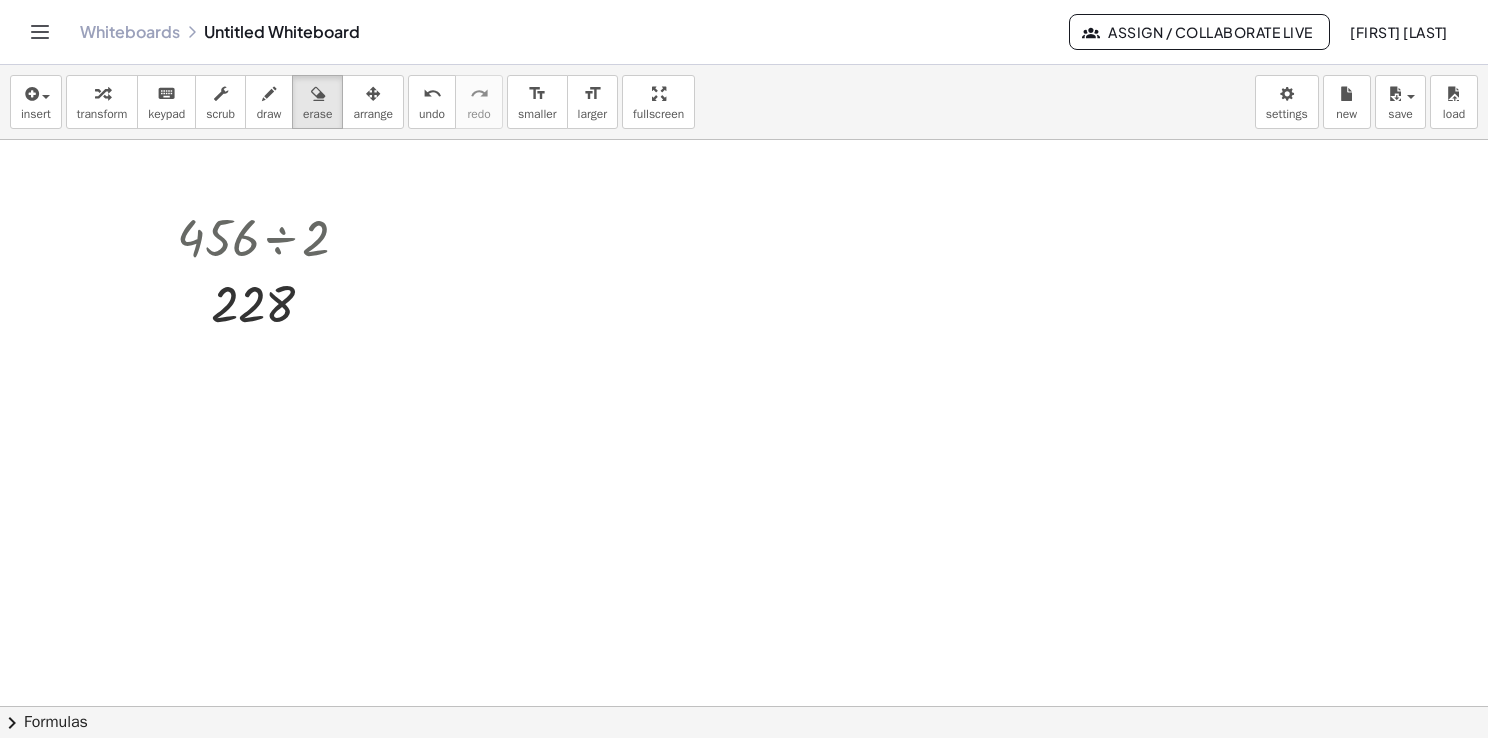 click at bounding box center [744, 772] 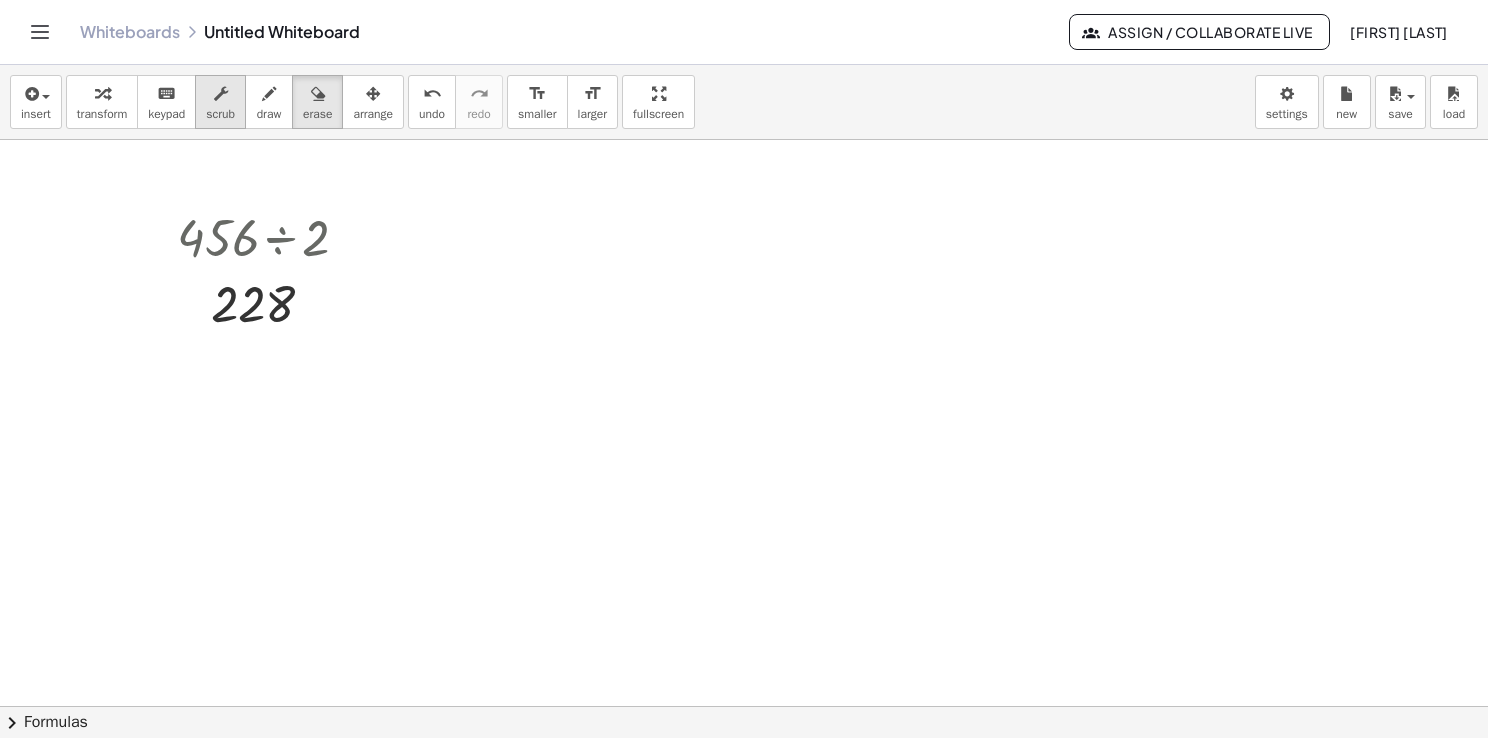 click at bounding box center (221, 94) 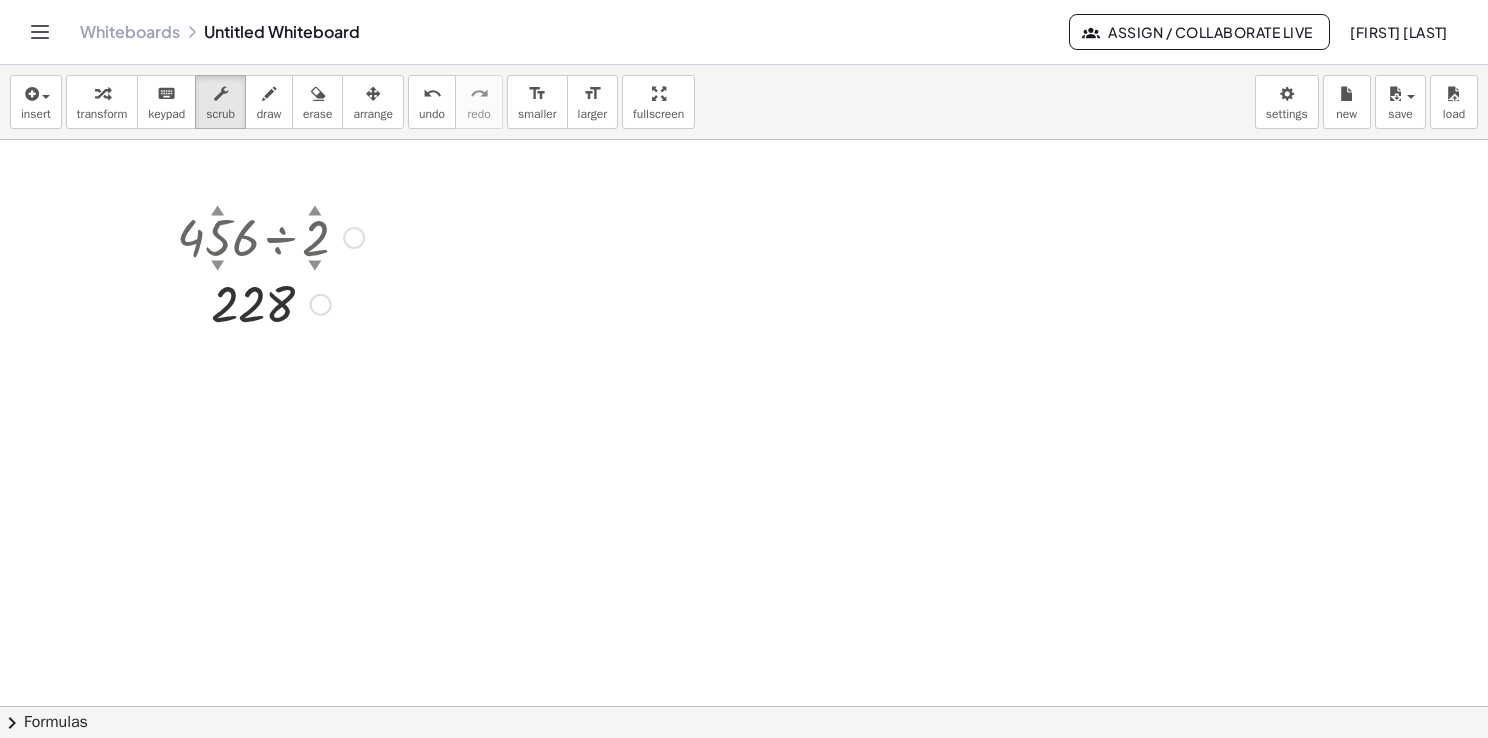 click at bounding box center (270, 236) 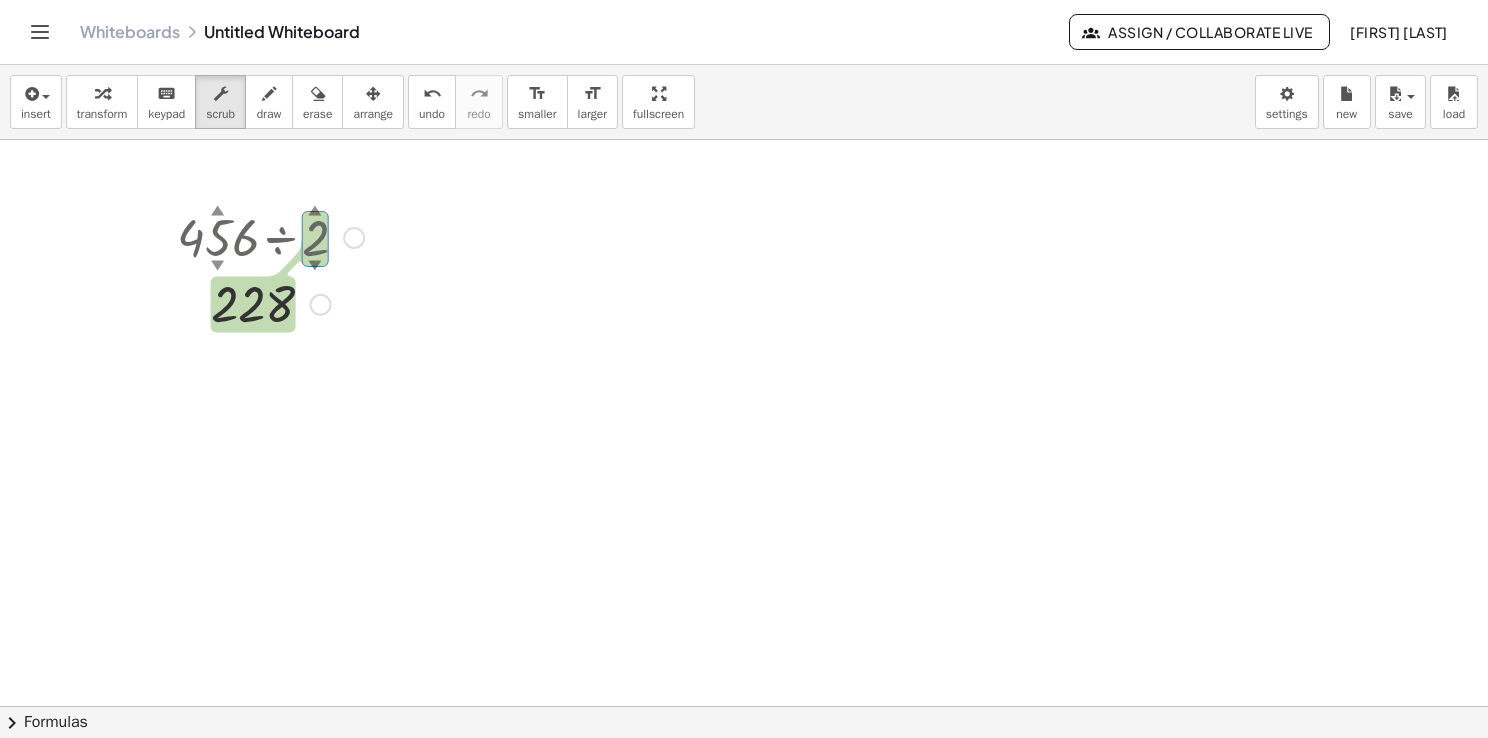 click at bounding box center (270, 303) 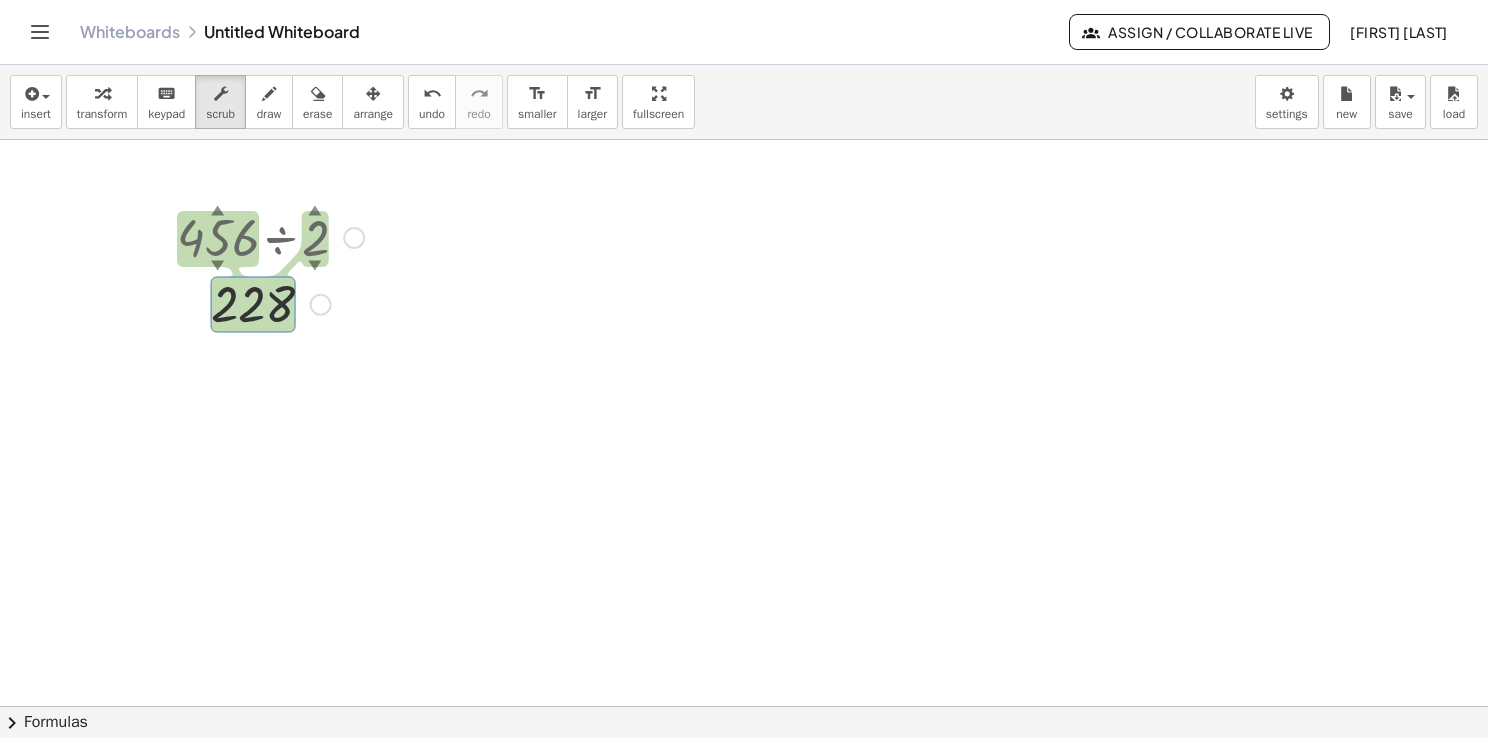 click at bounding box center [270, 303] 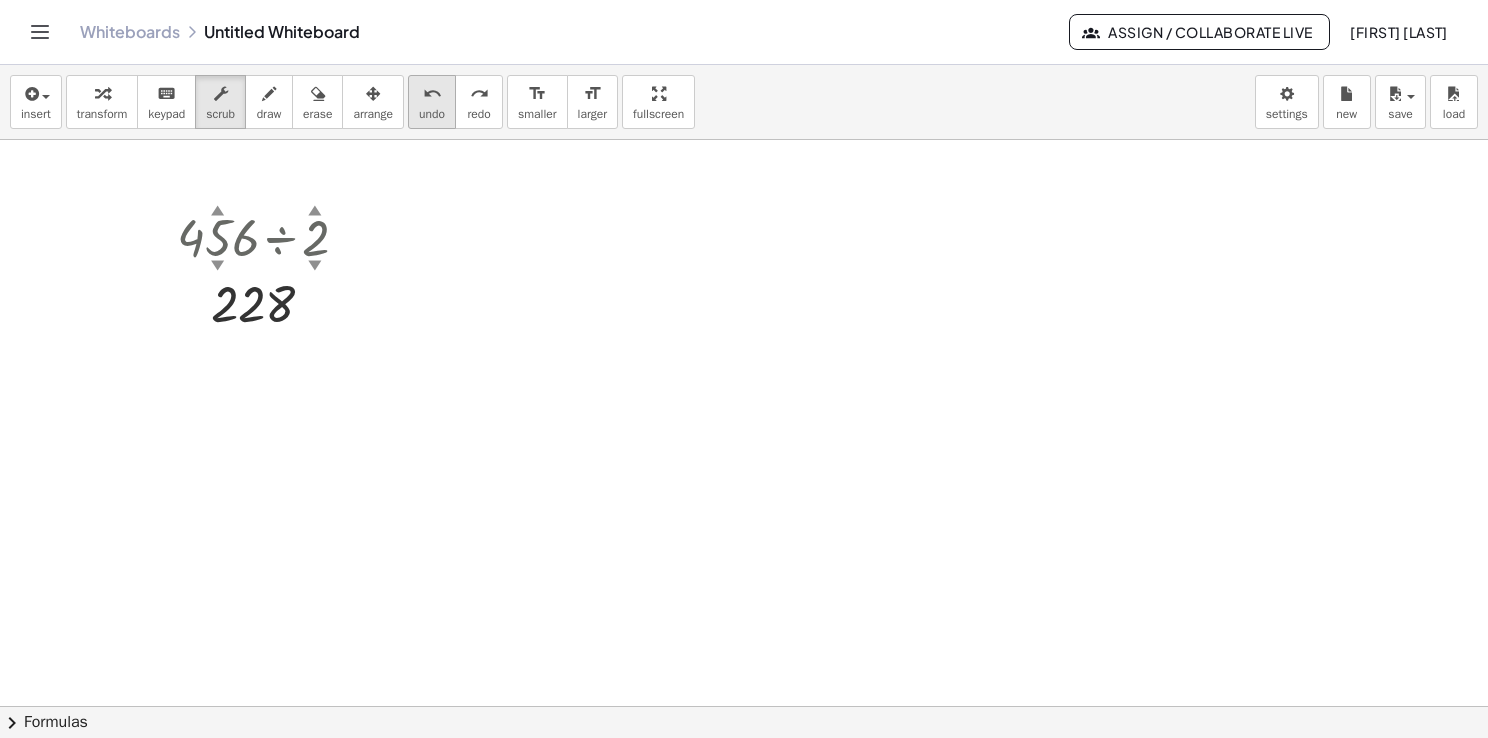 click on "undo" at bounding box center [432, 114] 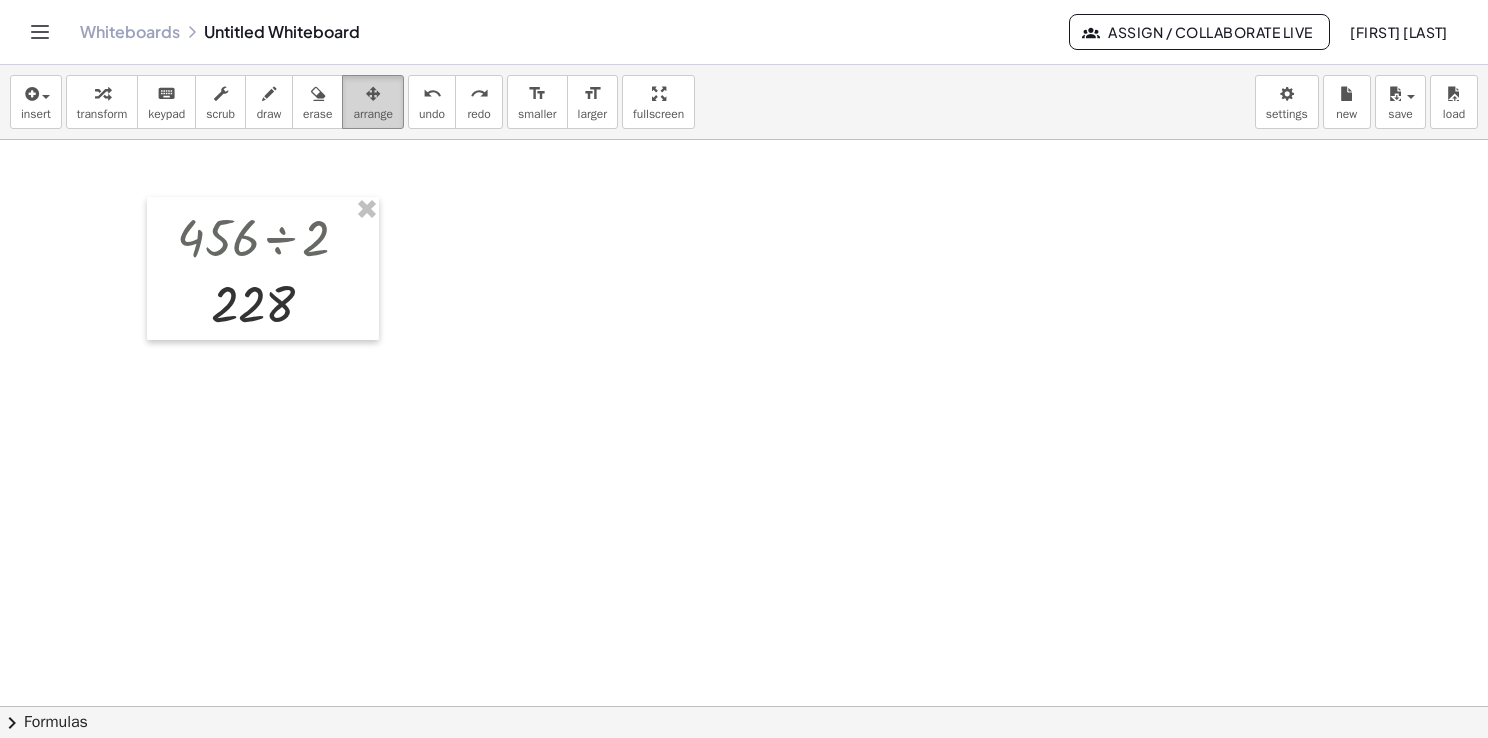 click on "arrange" at bounding box center (373, 102) 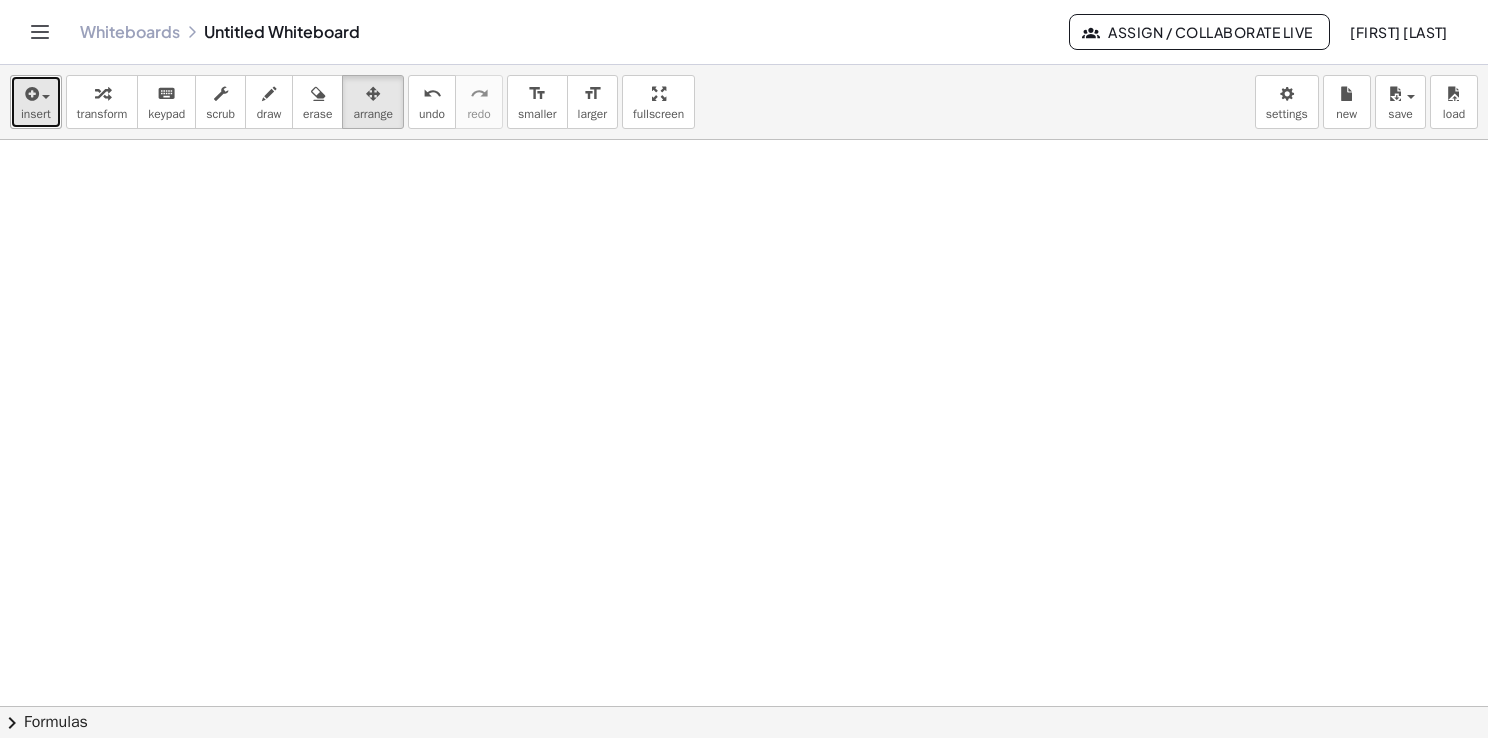 click on "insert" at bounding box center (36, 114) 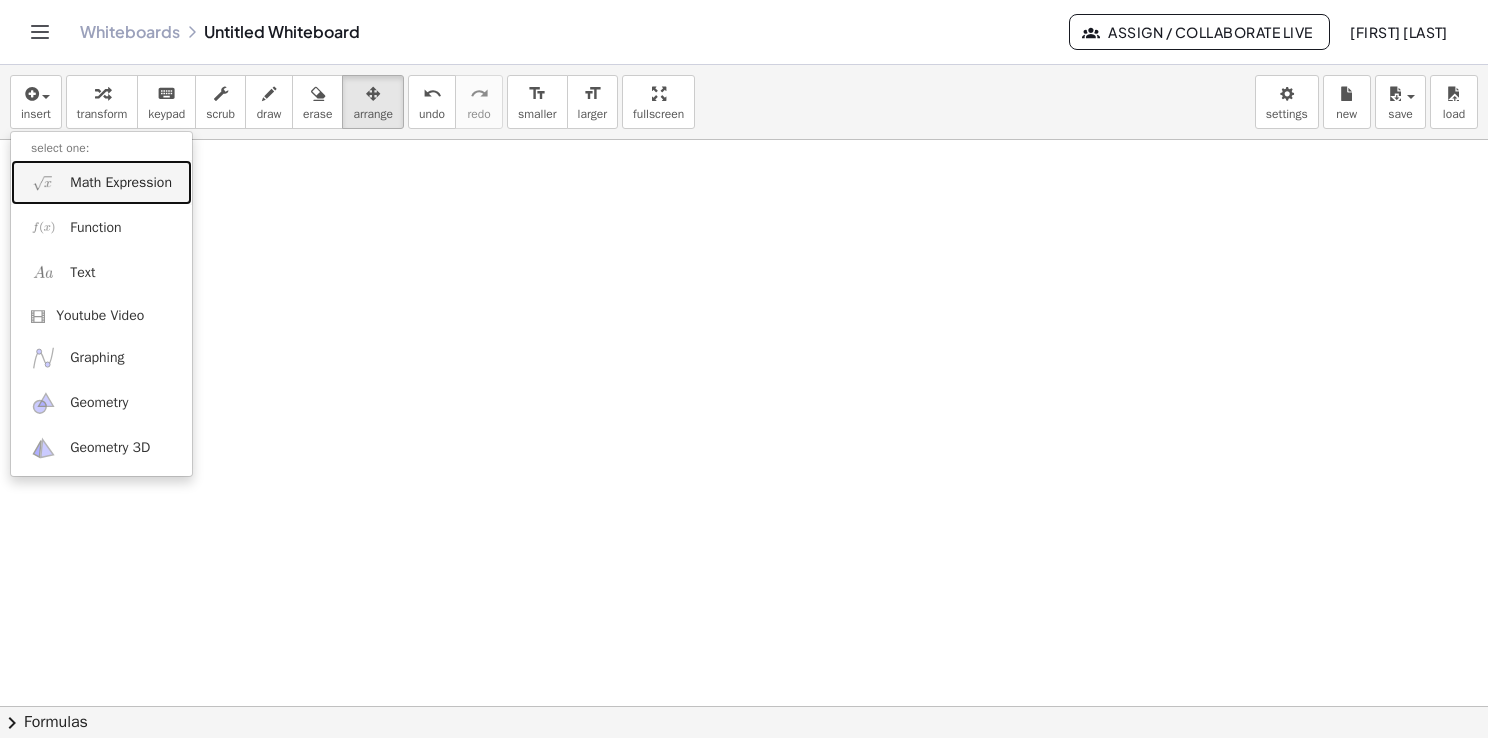 click on "Math Expression" at bounding box center [121, 183] 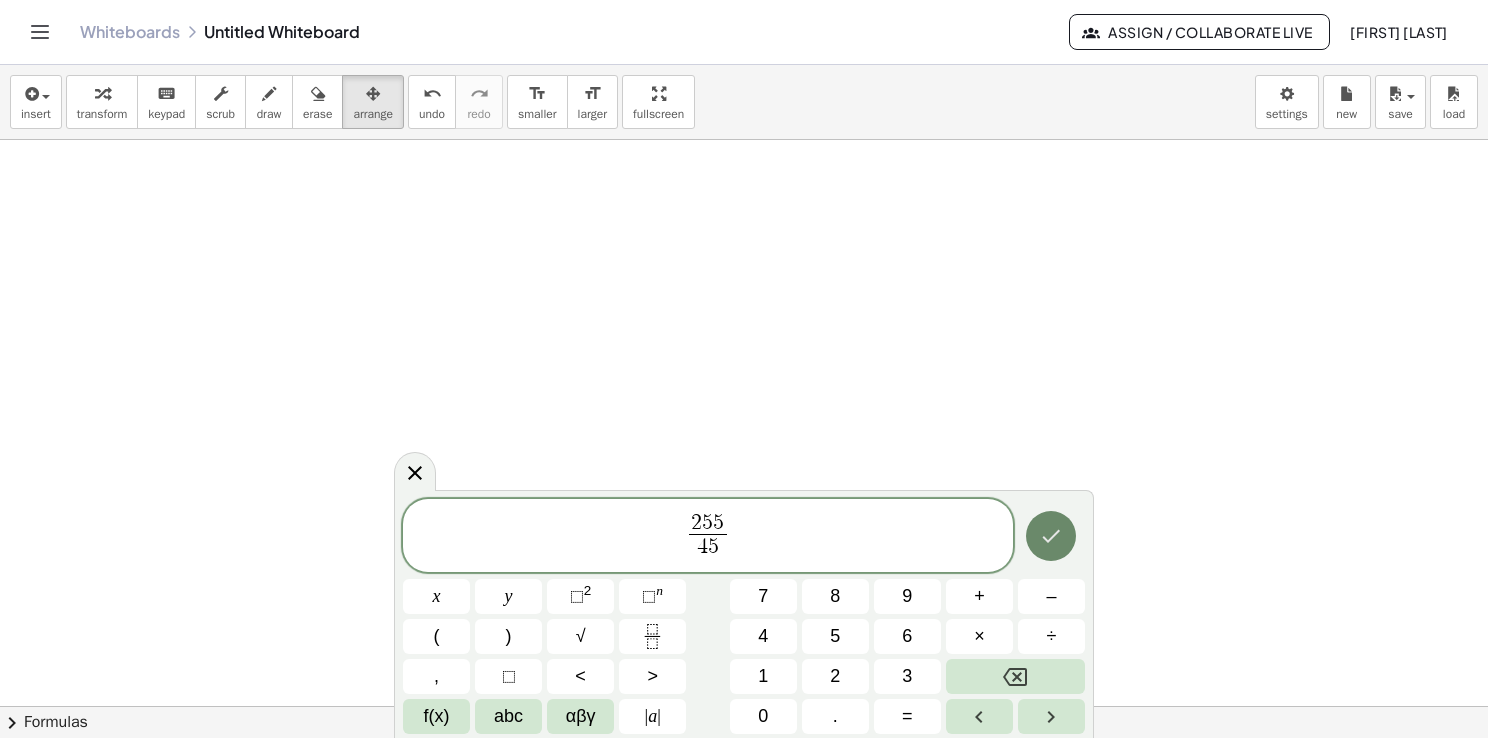 click at bounding box center (1051, 536) 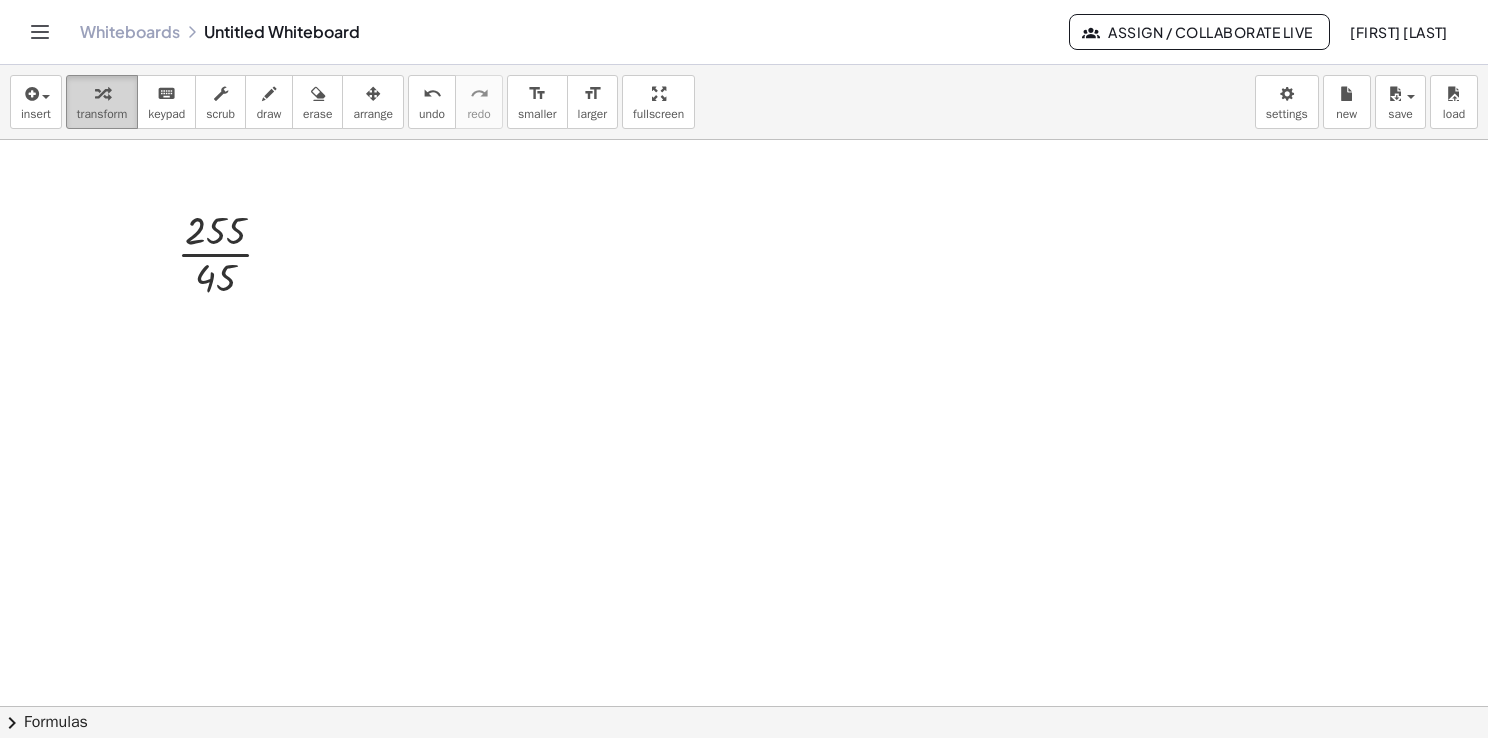 click at bounding box center [102, 94] 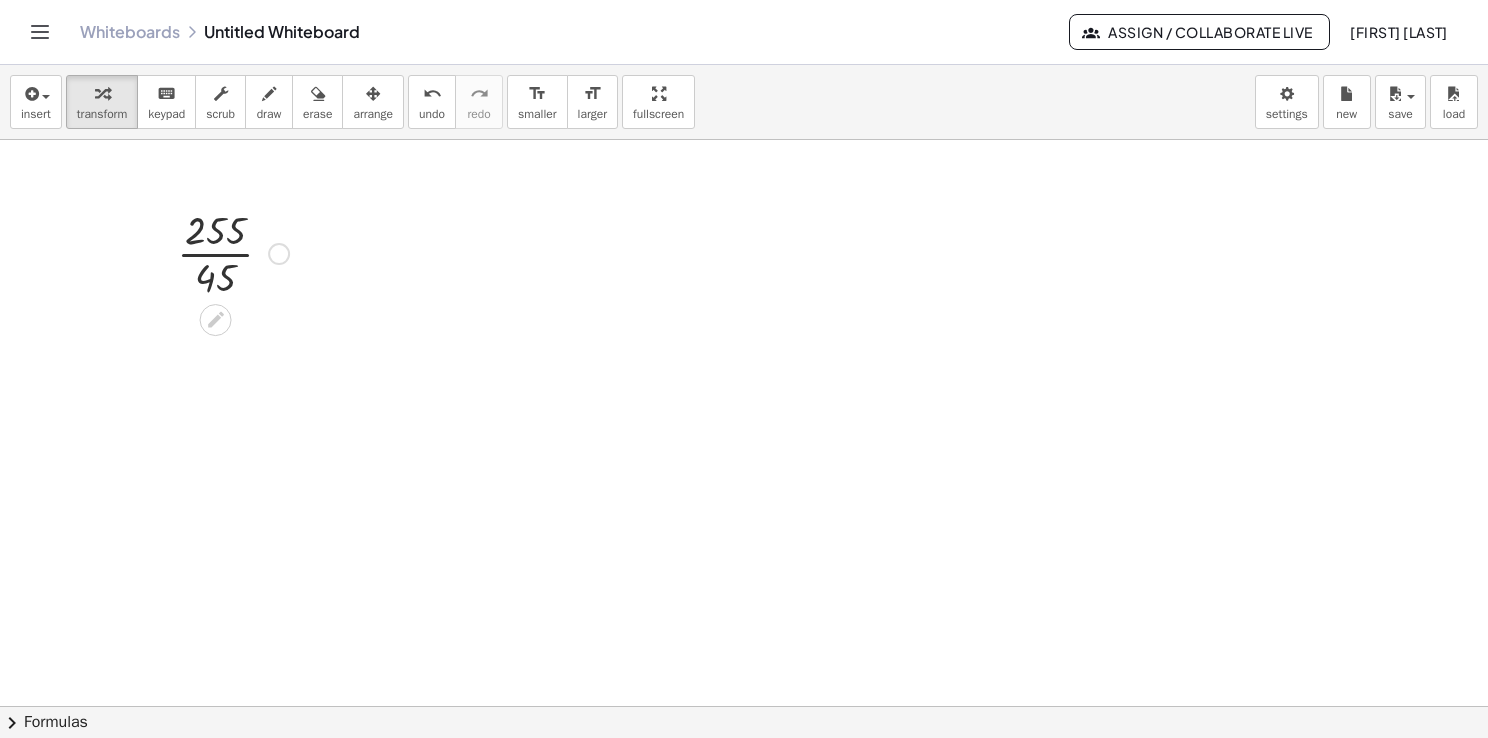 click at bounding box center (233, 252) 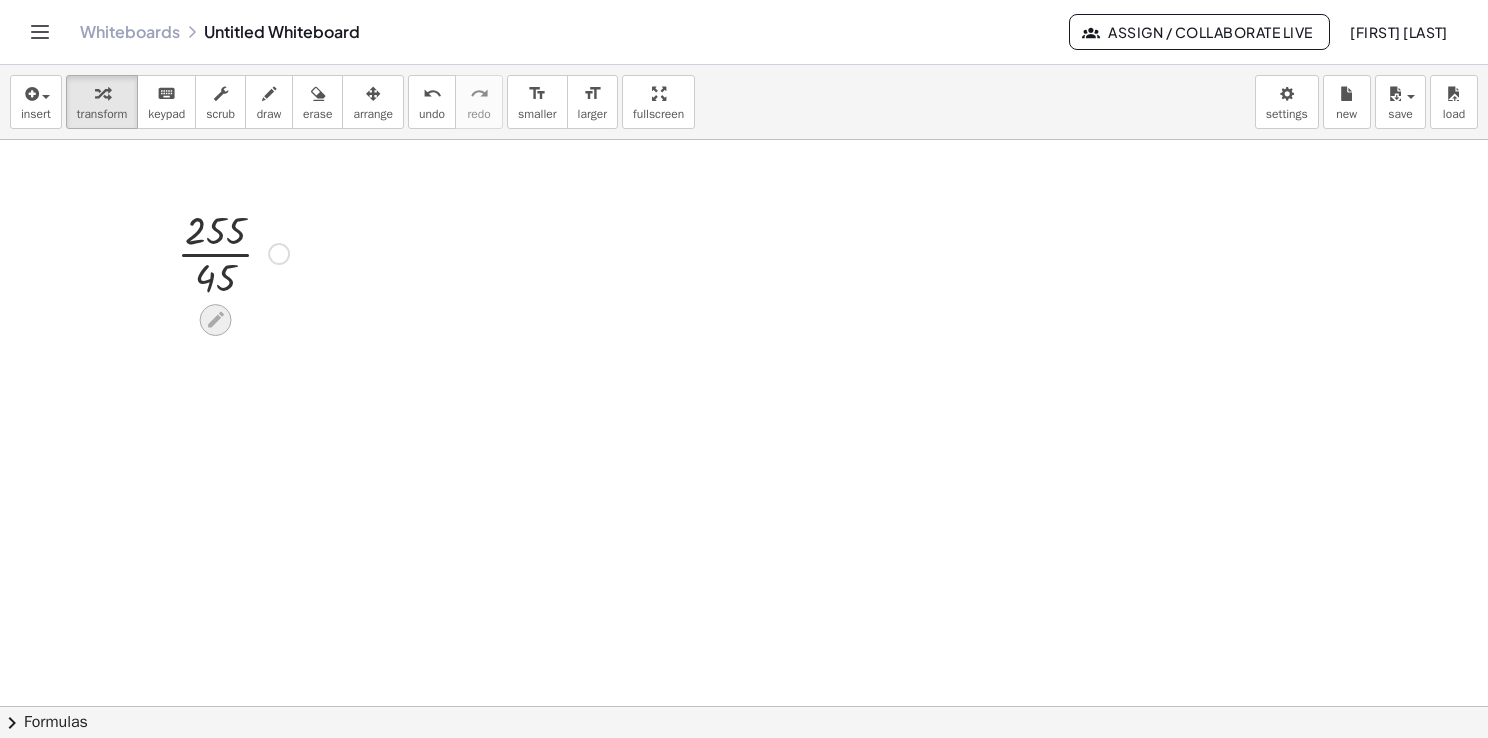 click 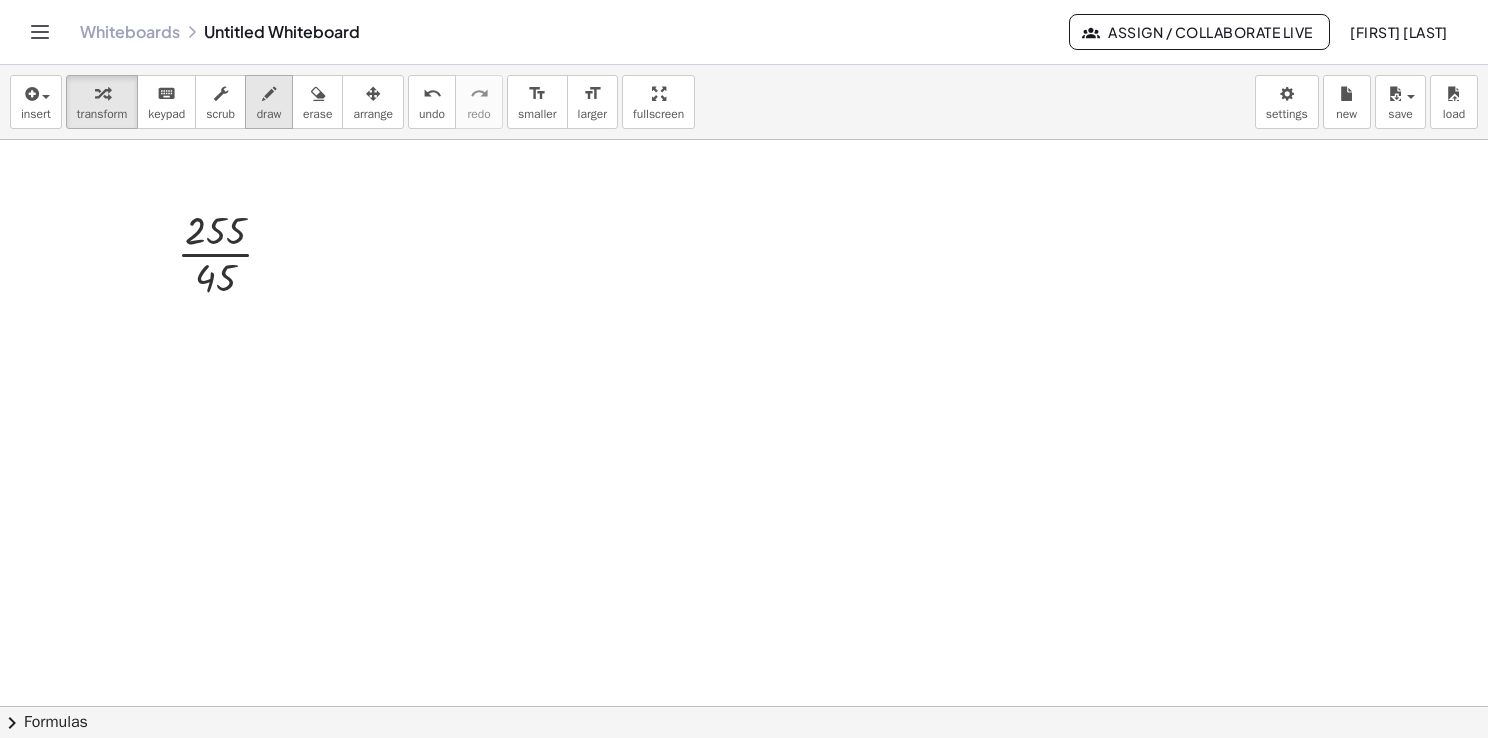 click on "draw" at bounding box center [269, 102] 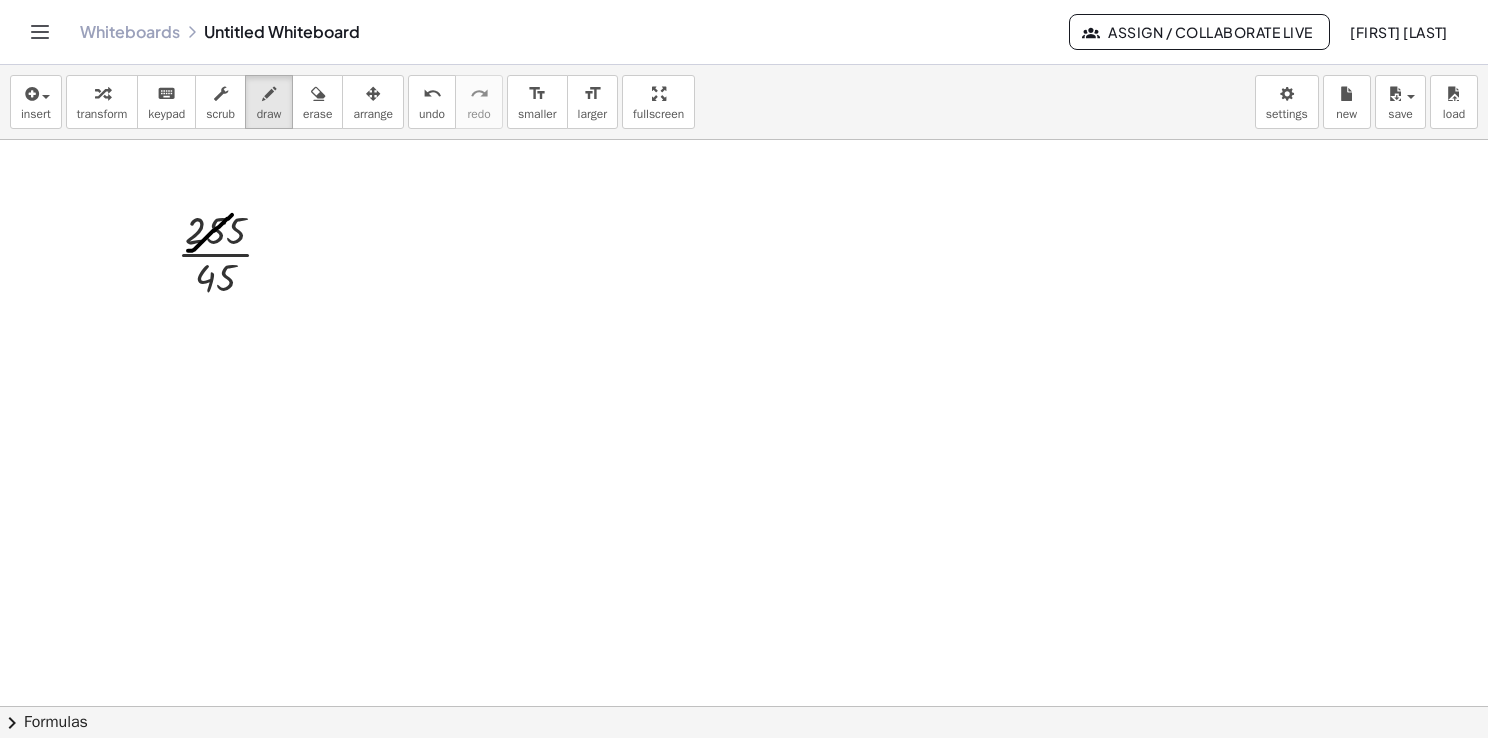 drag, startPoint x: 188, startPoint y: 250, endPoint x: 236, endPoint y: 209, distance: 63.126858 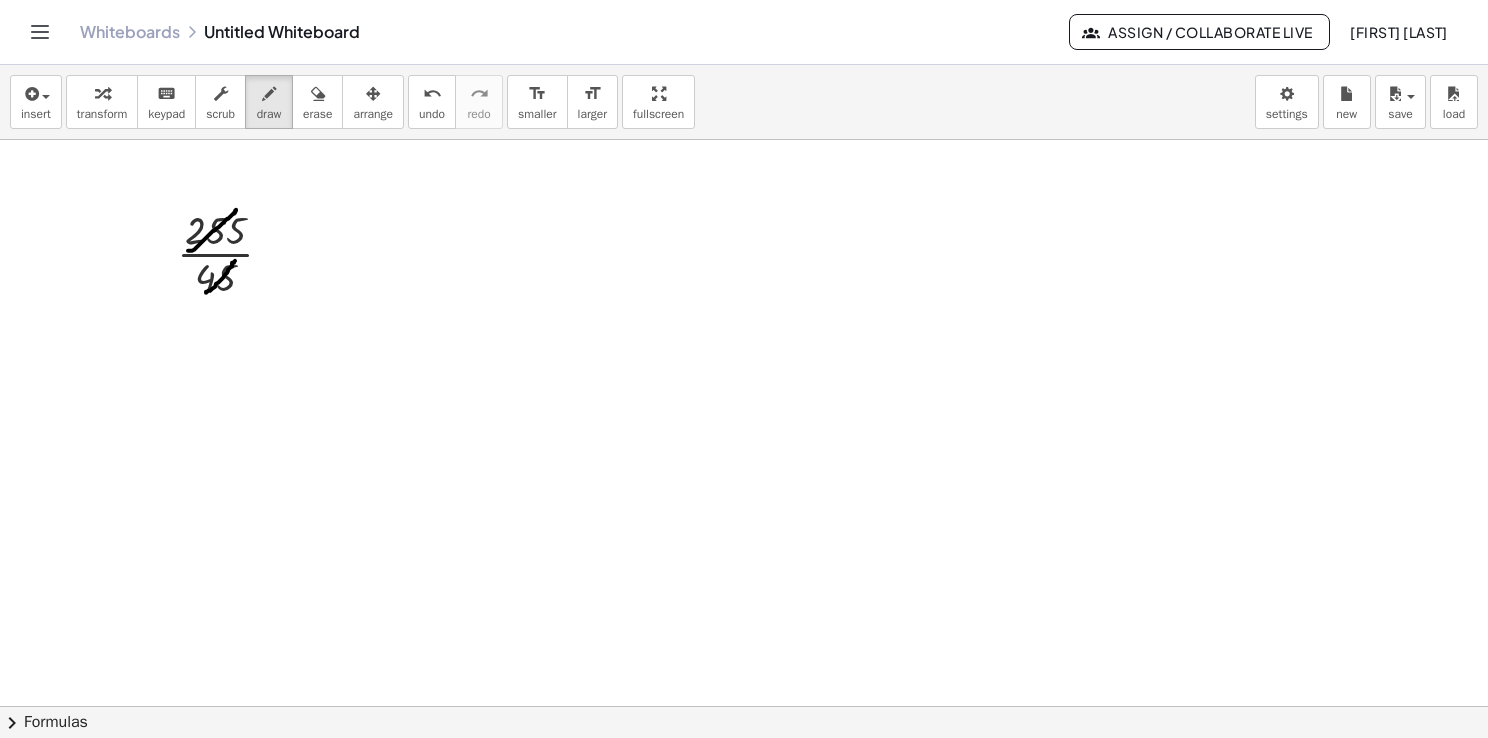drag, startPoint x: 207, startPoint y: 291, endPoint x: 236, endPoint y: 259, distance: 43.185646 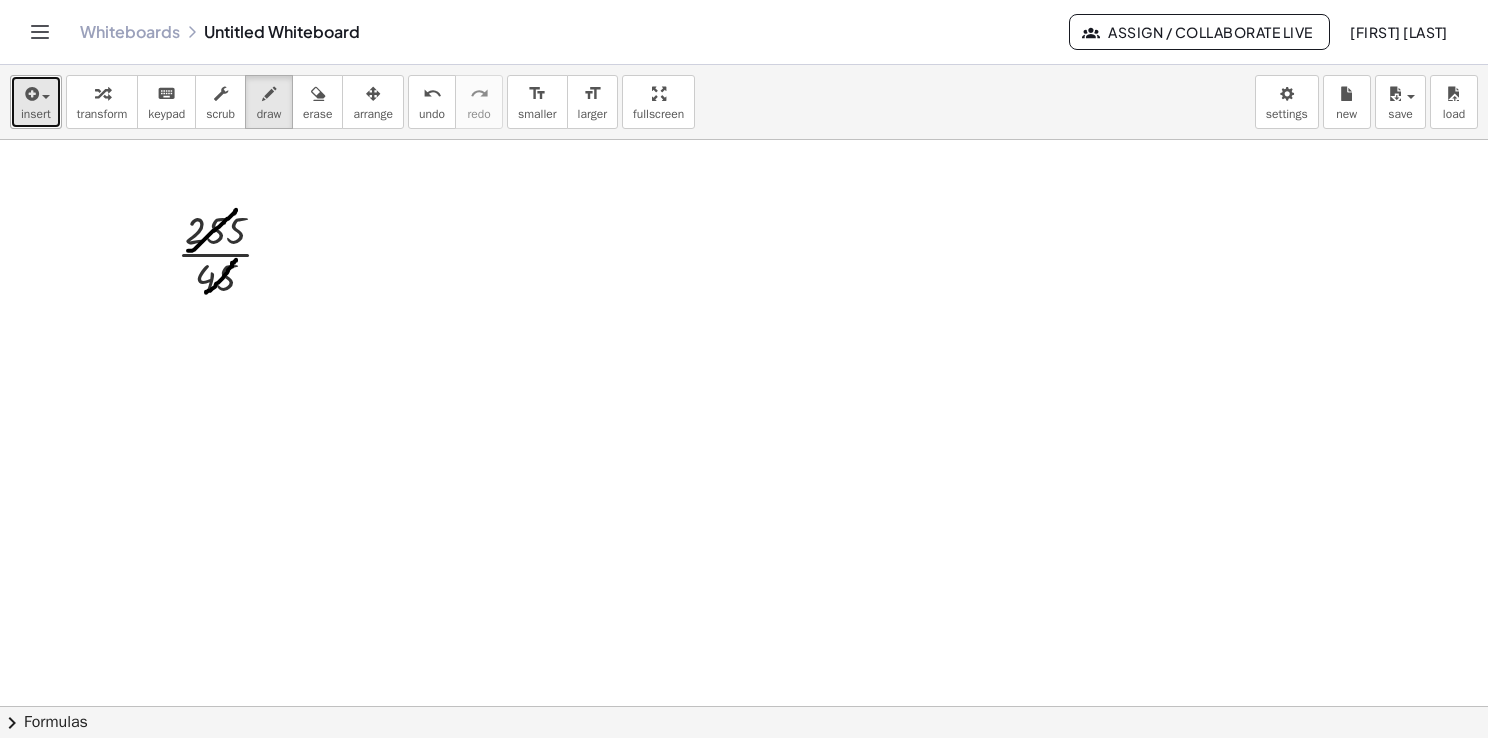click on "insert" at bounding box center [36, 102] 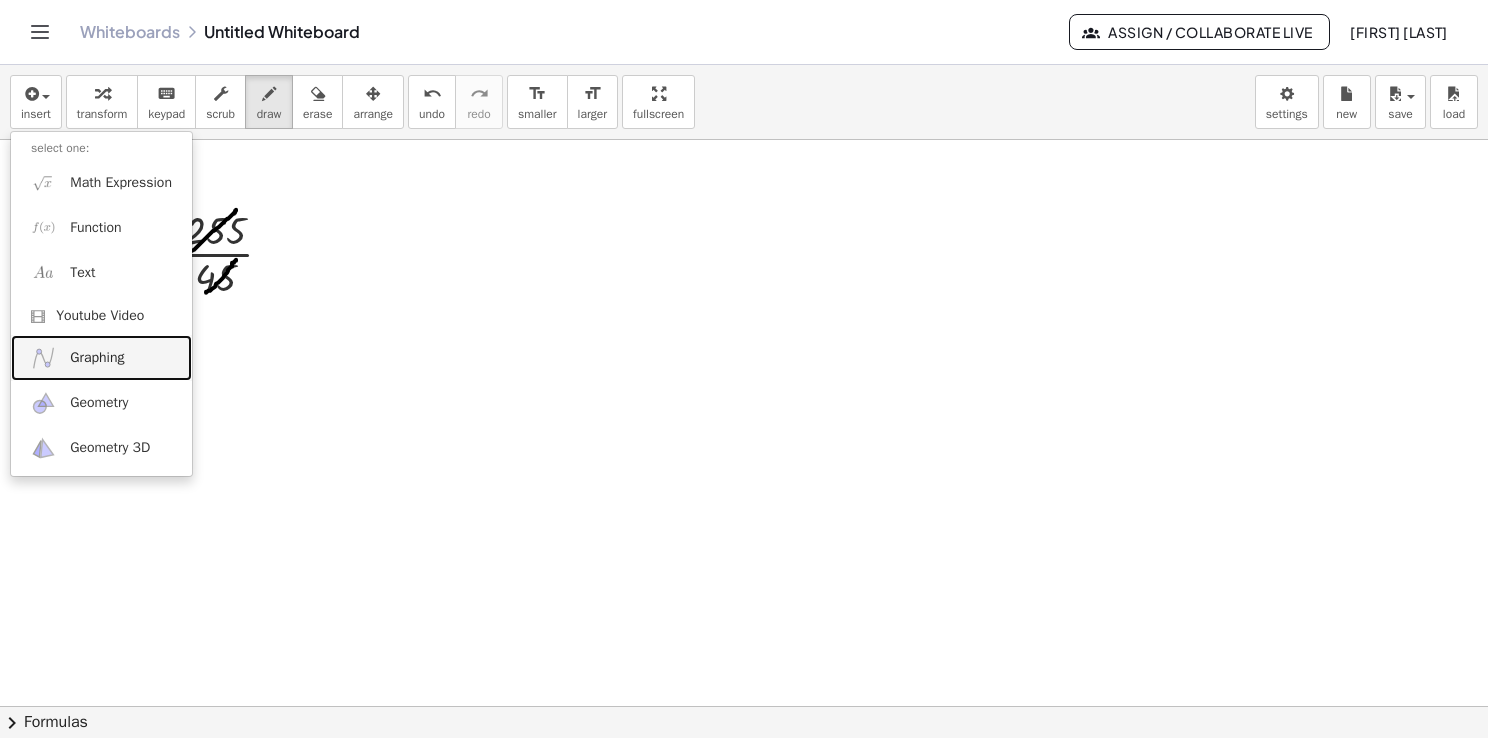 click on "Graphing" at bounding box center (101, 357) 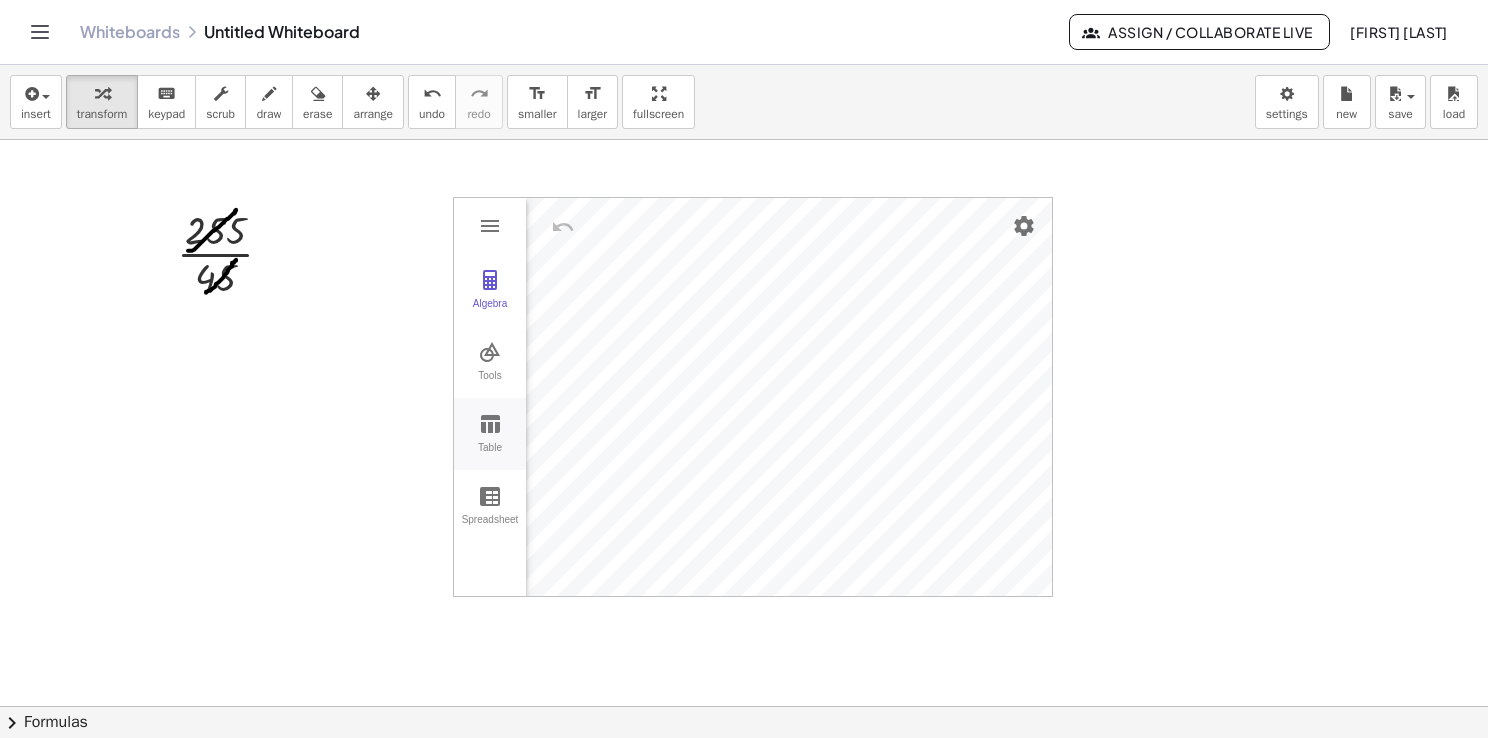 click on "Table" at bounding box center (490, 456) 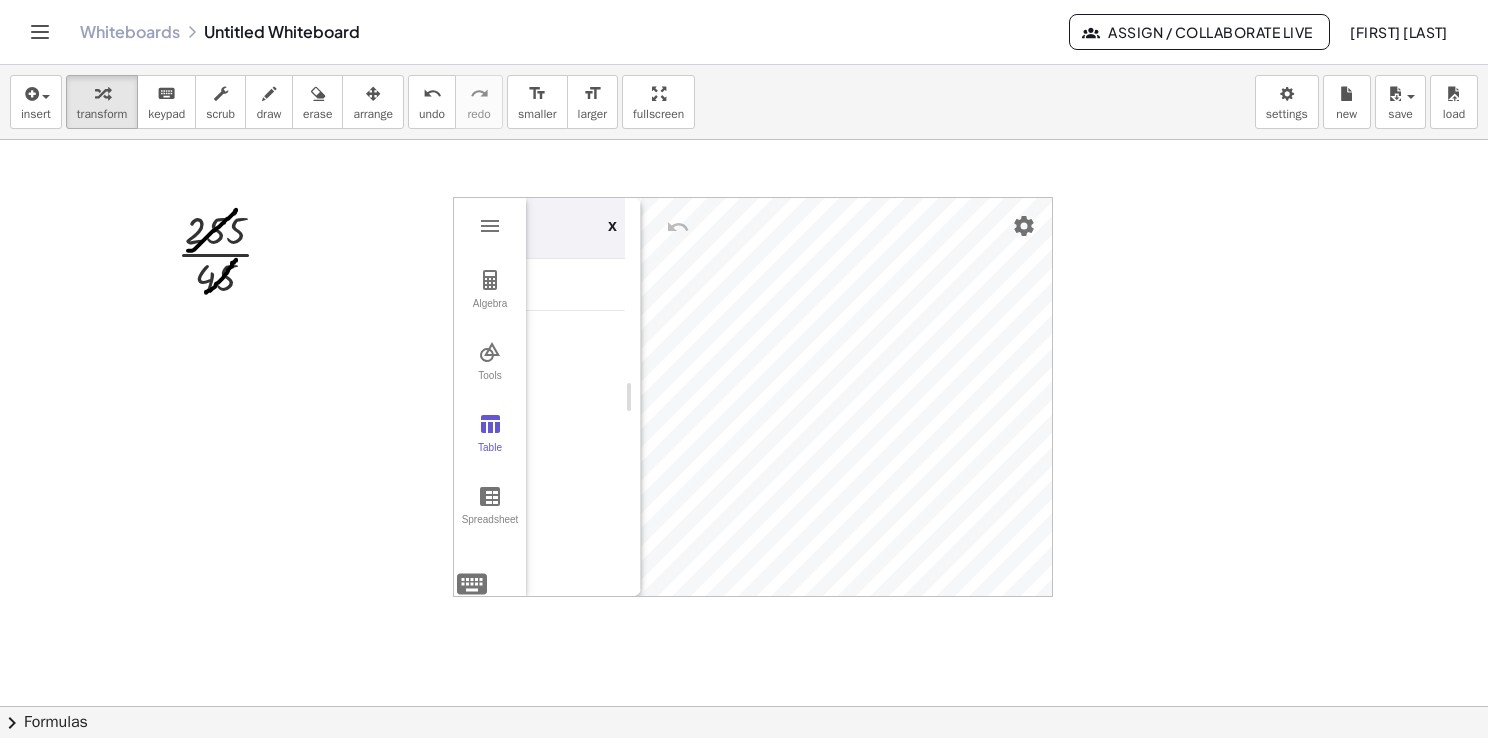 click on "x" at bounding box center [618, 228] 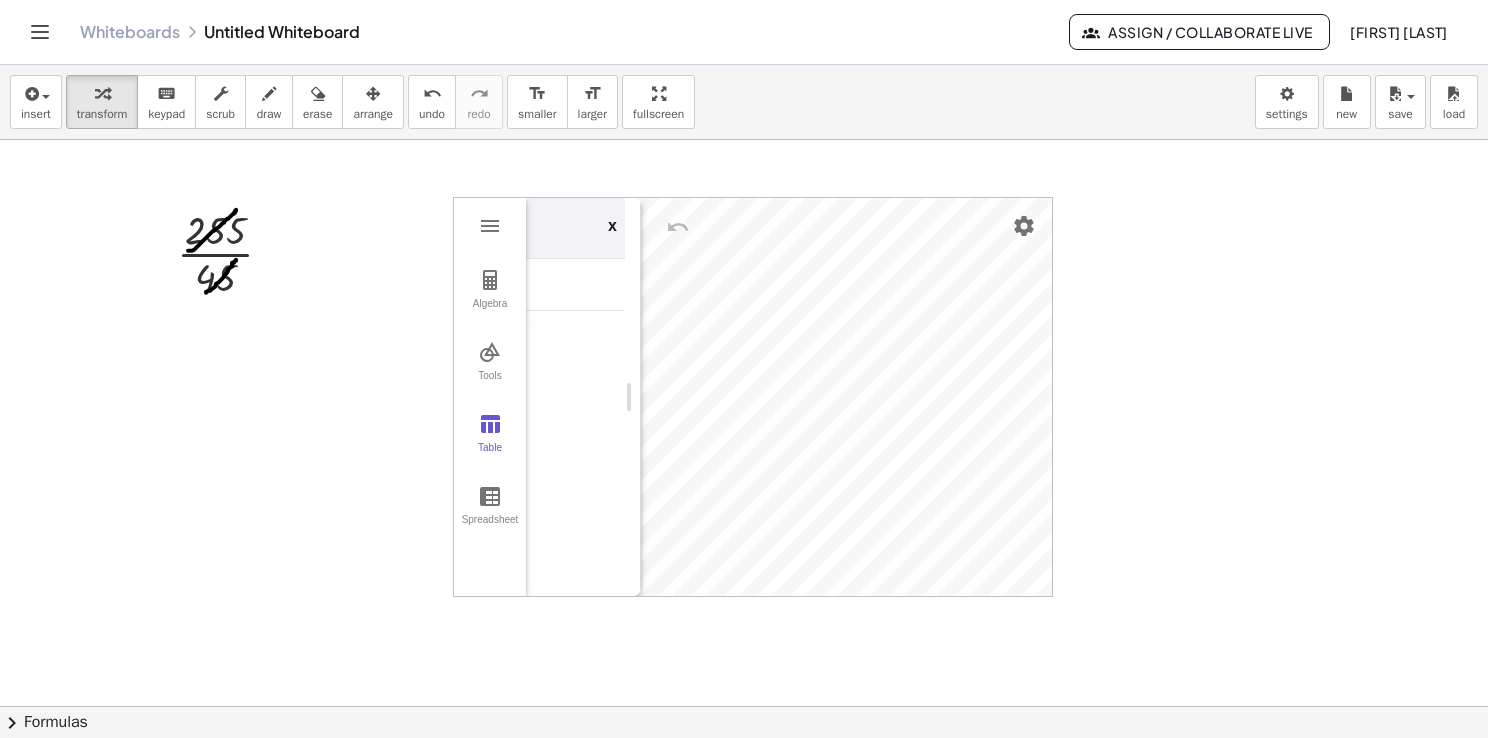 click on "x" at bounding box center [618, 228] 